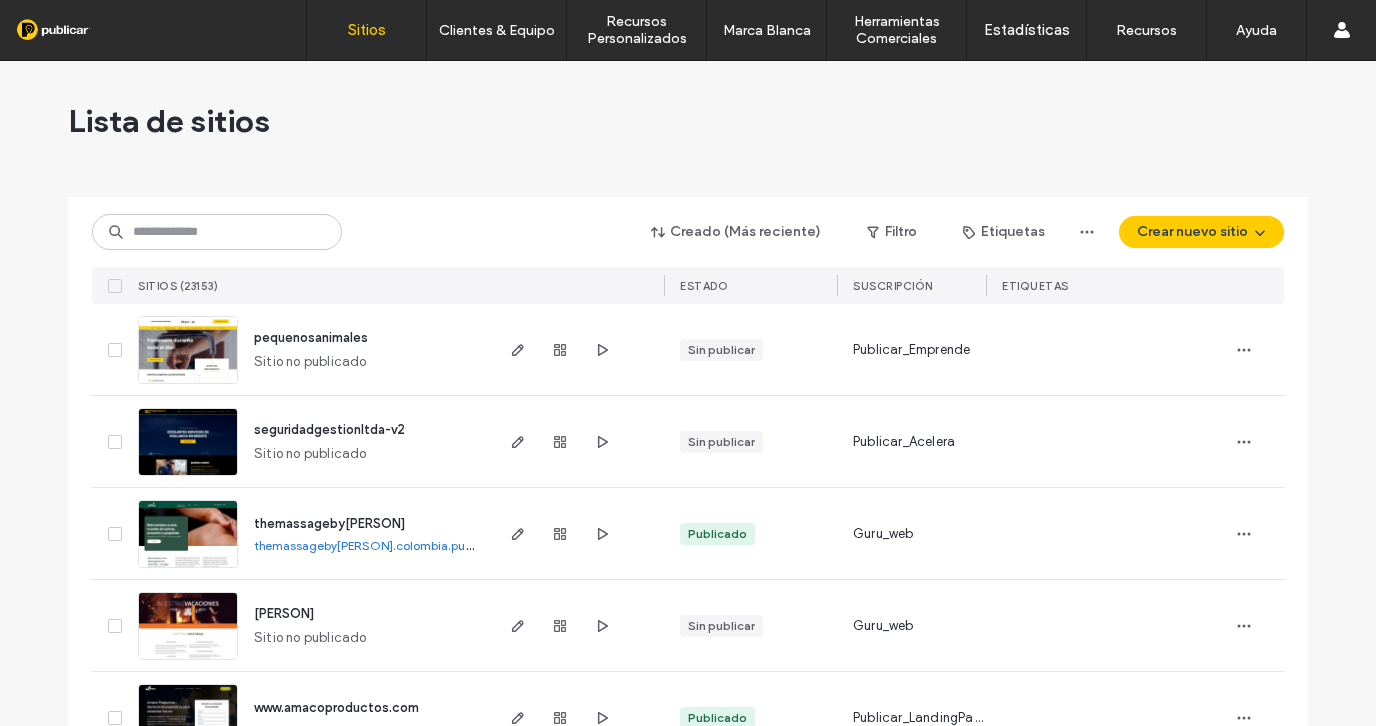 scroll, scrollTop: 0, scrollLeft: 0, axis: both 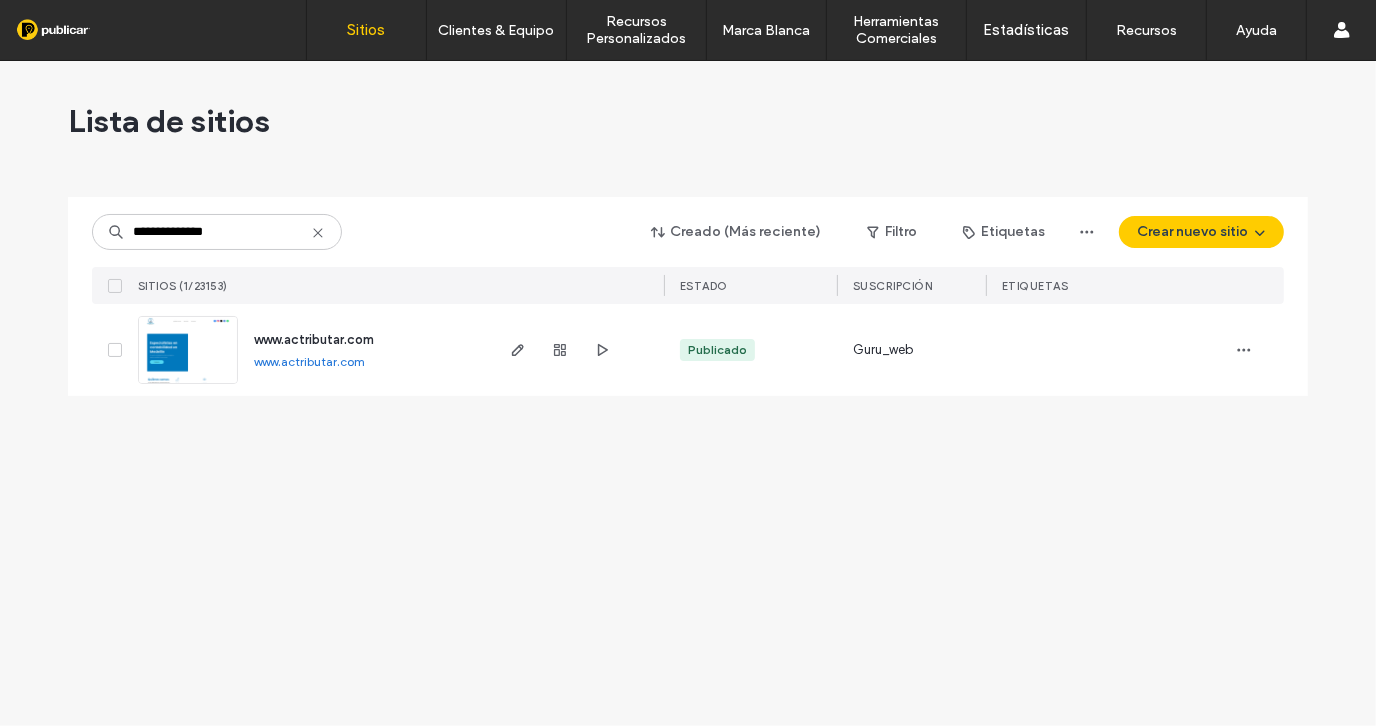 click on "**********" at bounding box center (217, 232) 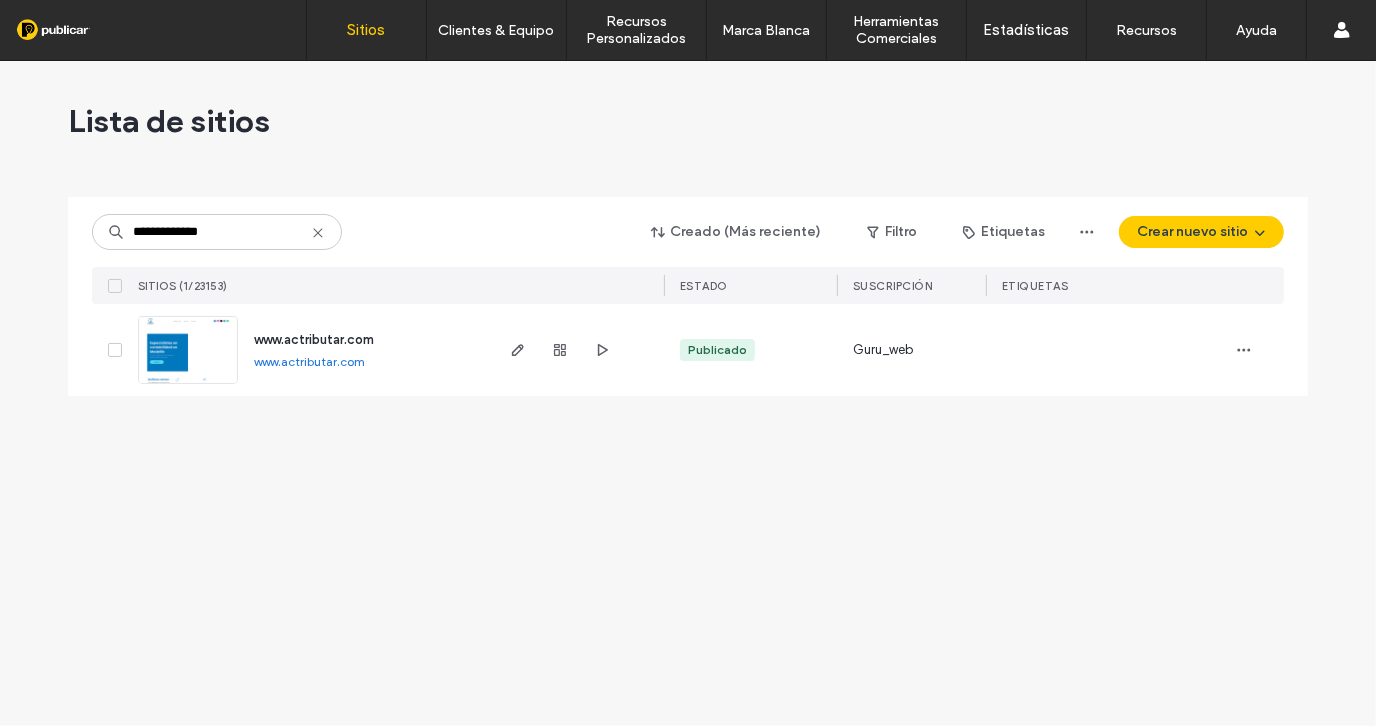 type on "**********" 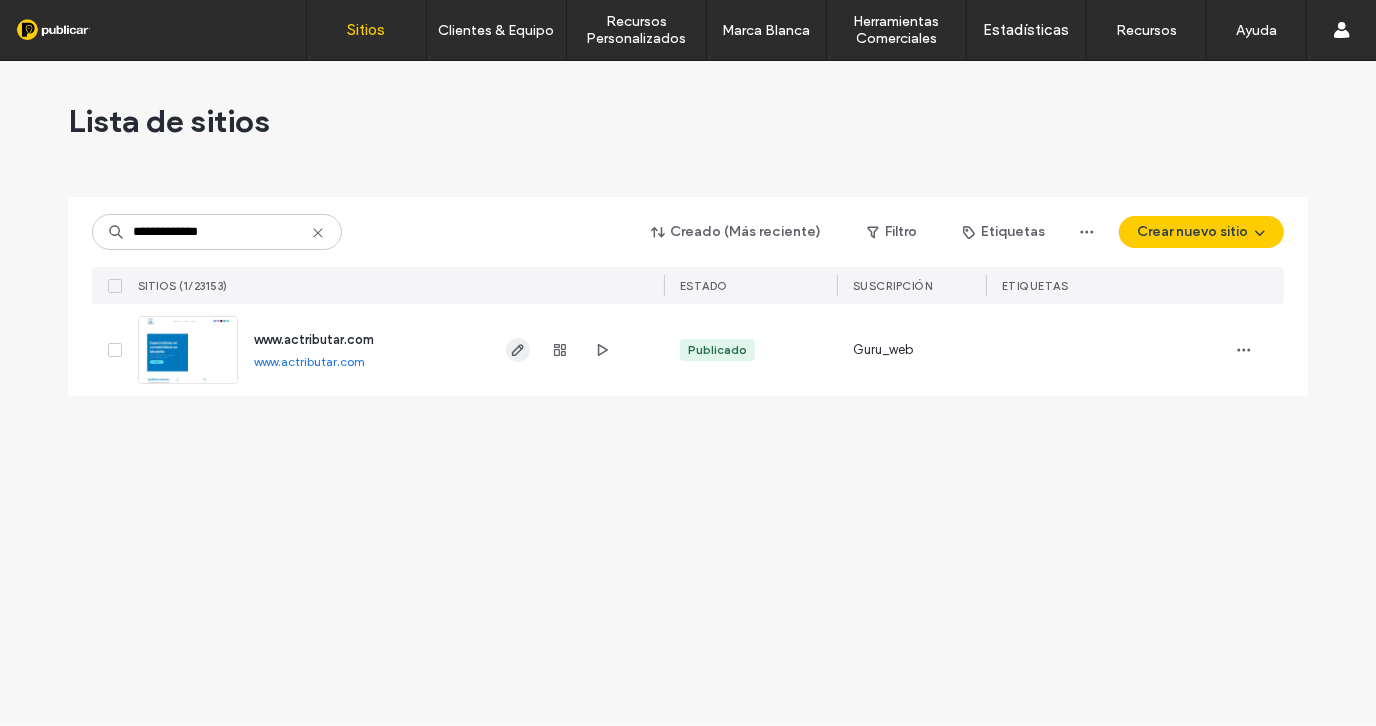 click 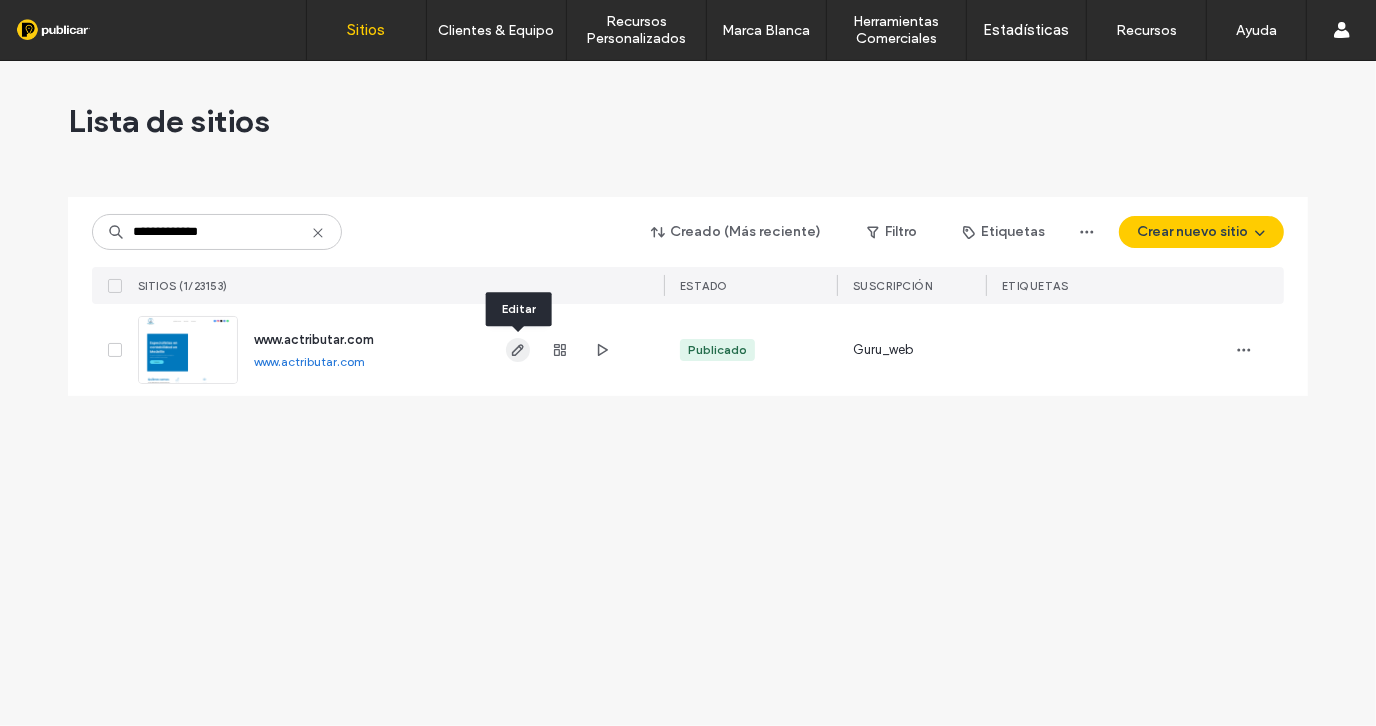 click 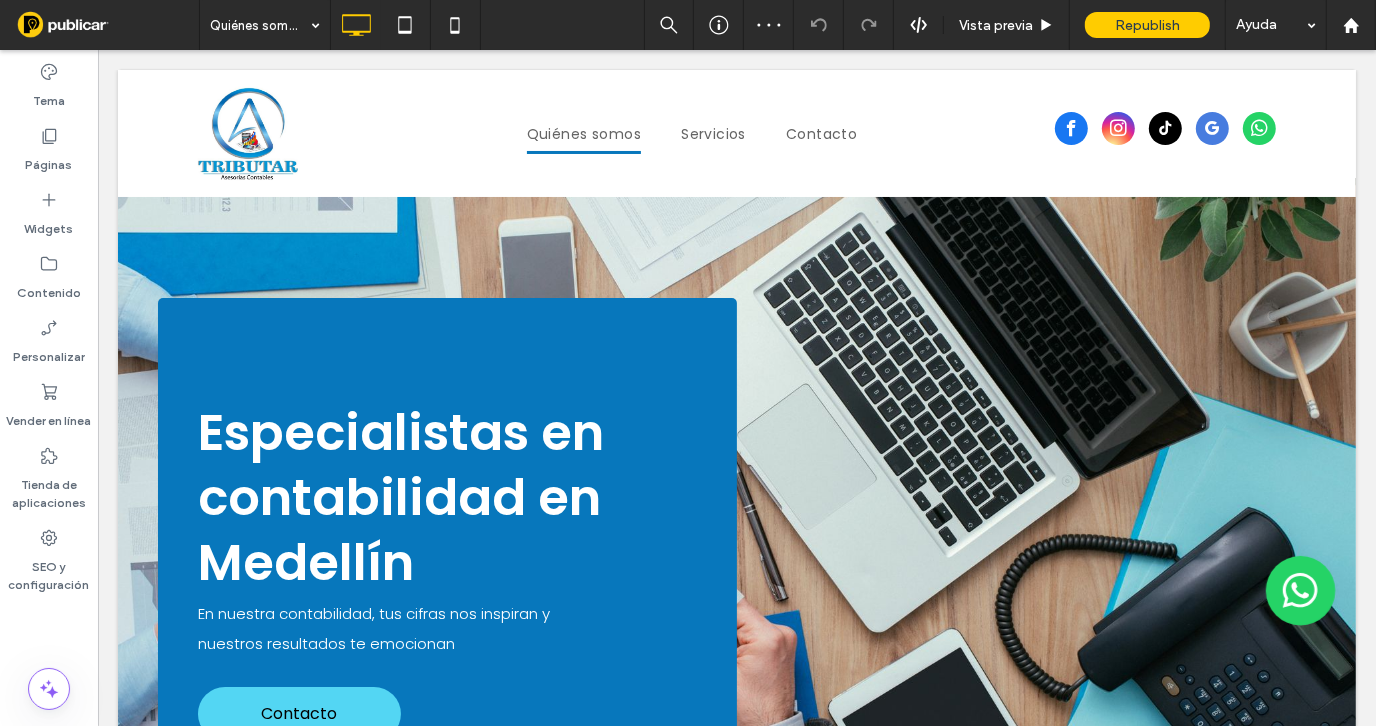 scroll, scrollTop: 0, scrollLeft: 0, axis: both 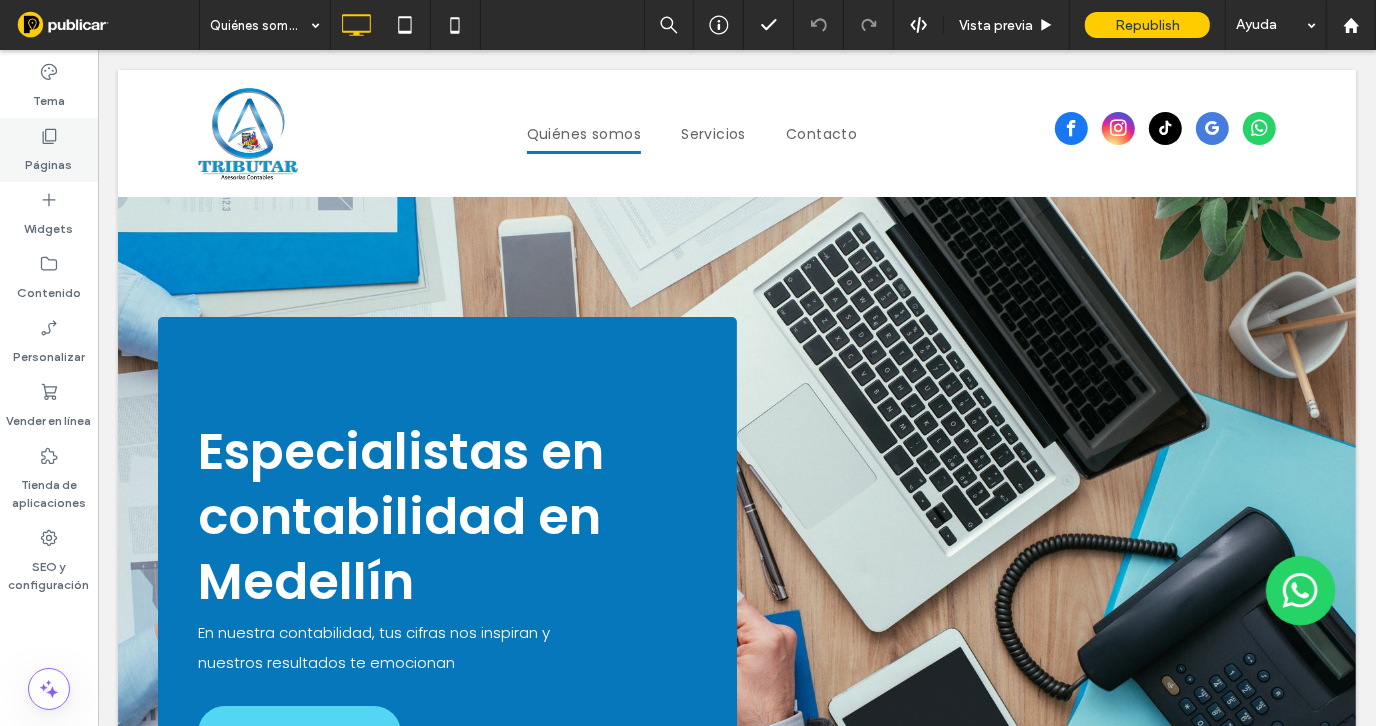 click on "Páginas" at bounding box center (49, 160) 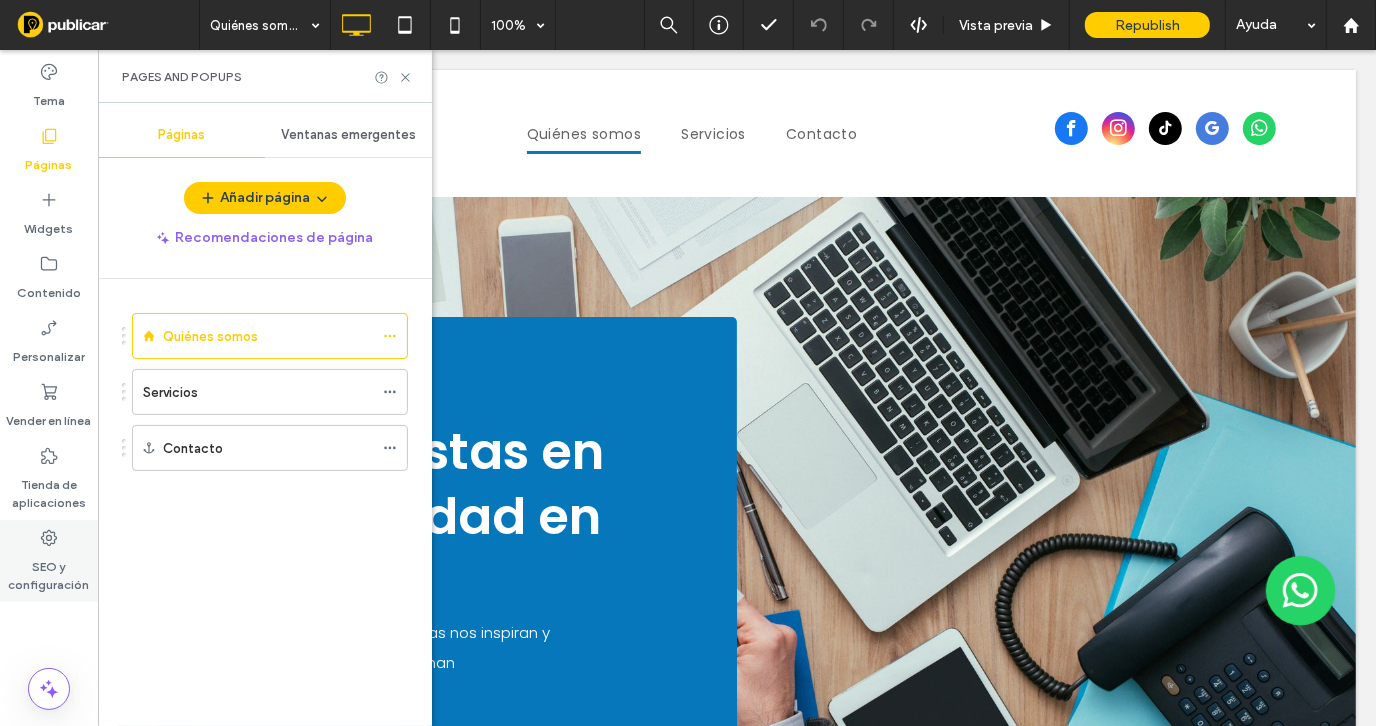 click on "SEO y configuración" at bounding box center (49, 571) 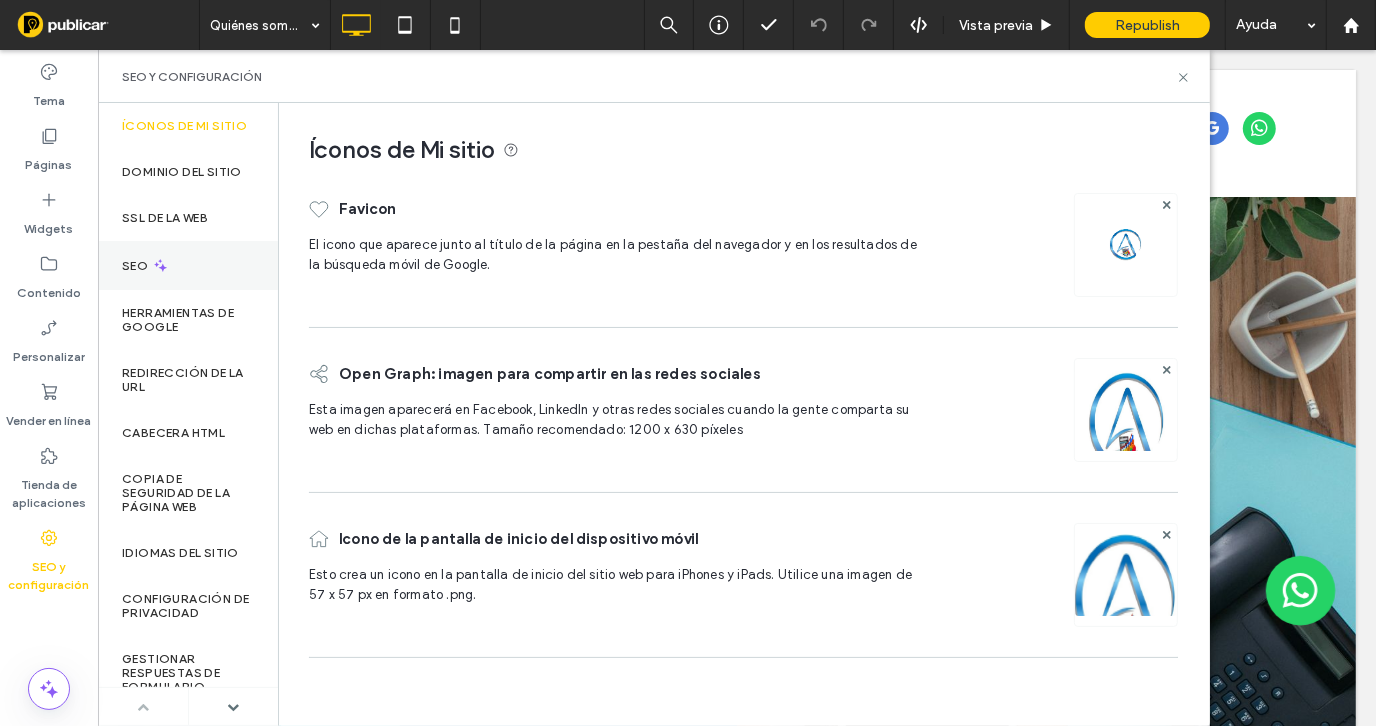 click 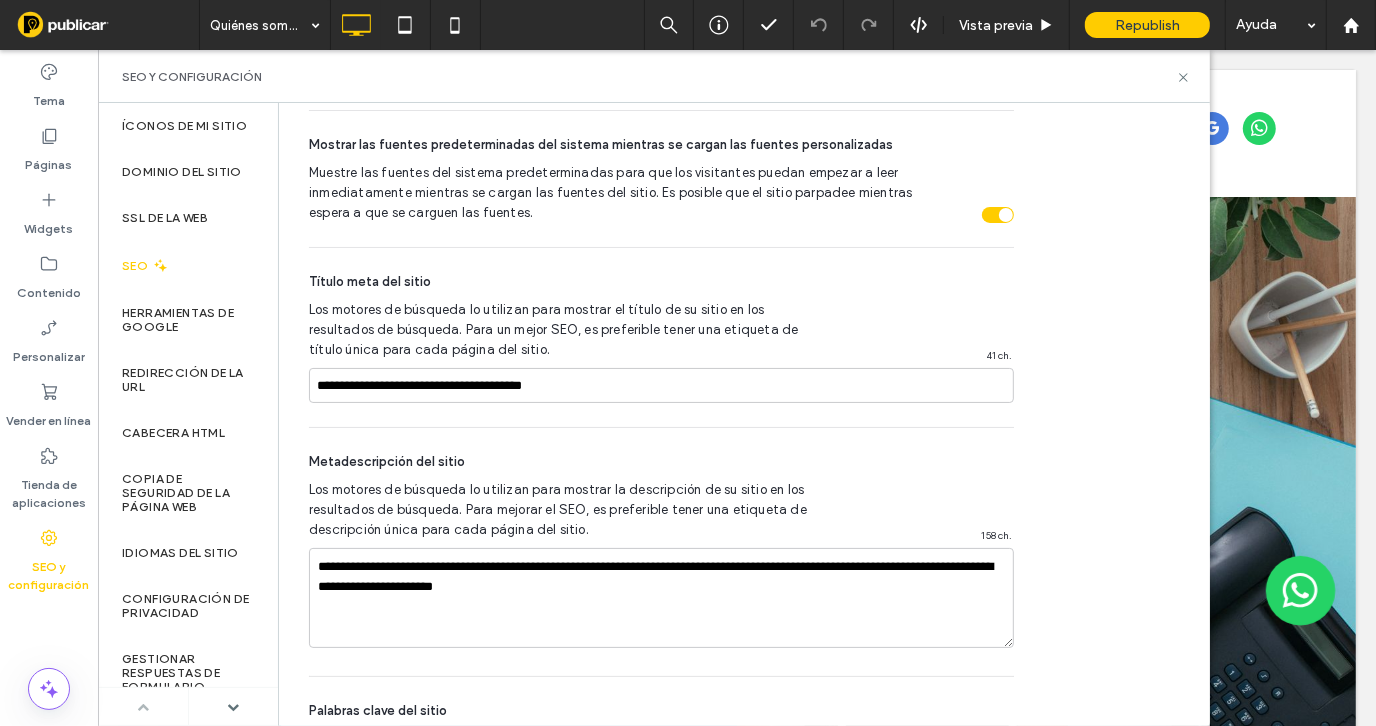 scroll, scrollTop: 1288, scrollLeft: 0, axis: vertical 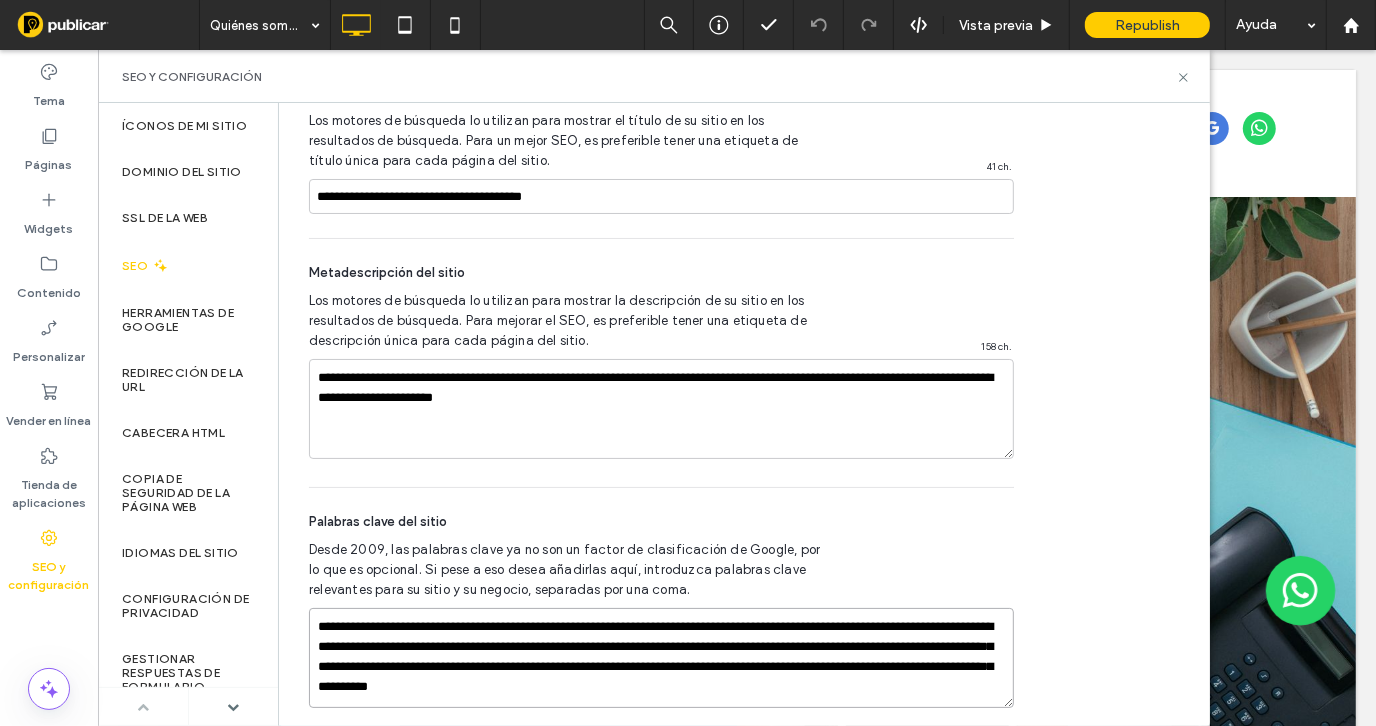 click on "**********" at bounding box center (661, 658) 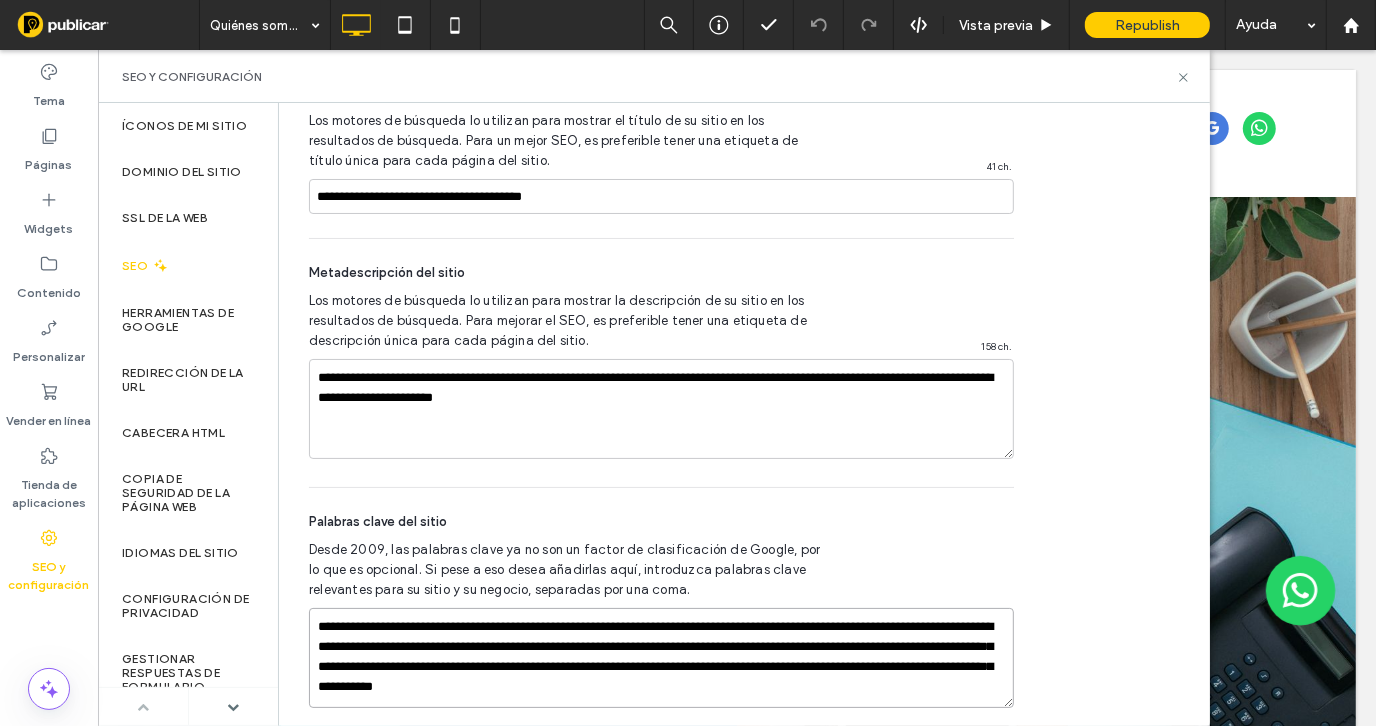 click on "**********" at bounding box center (661, 658) 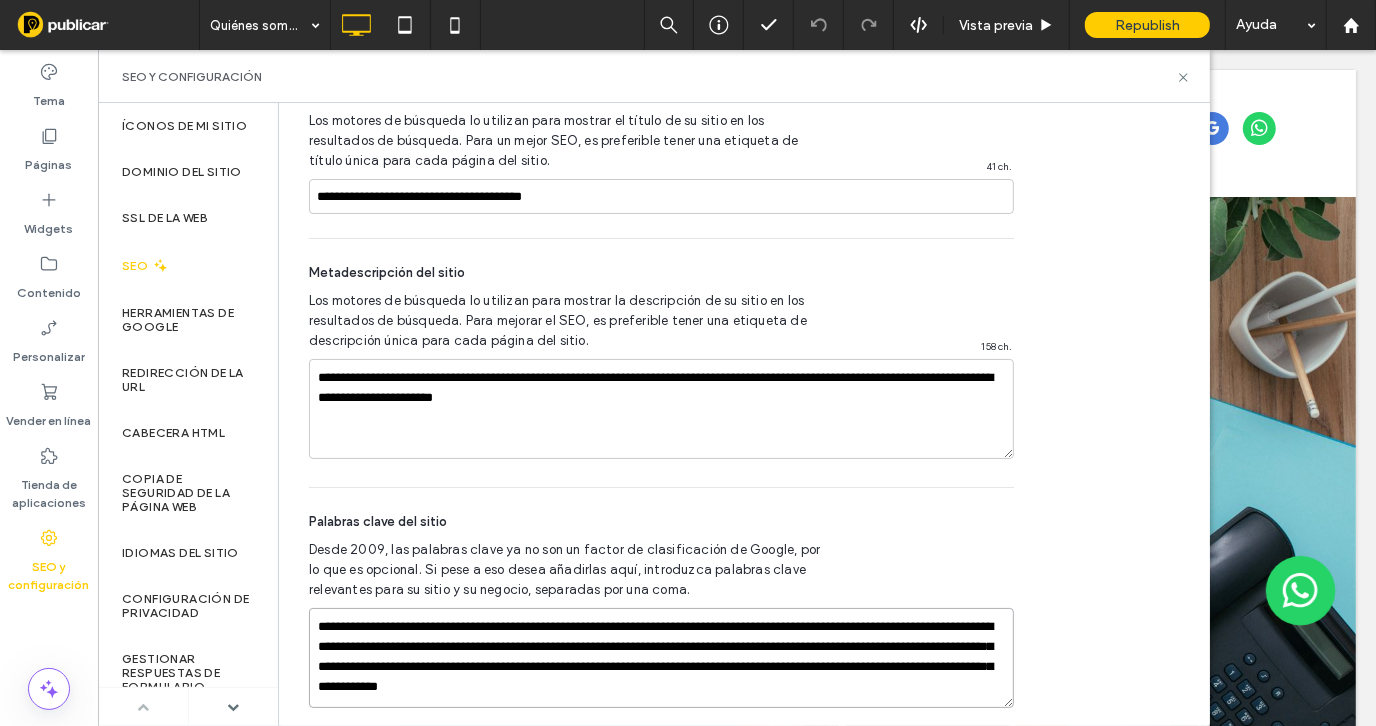 click on "**********" at bounding box center (661, 658) 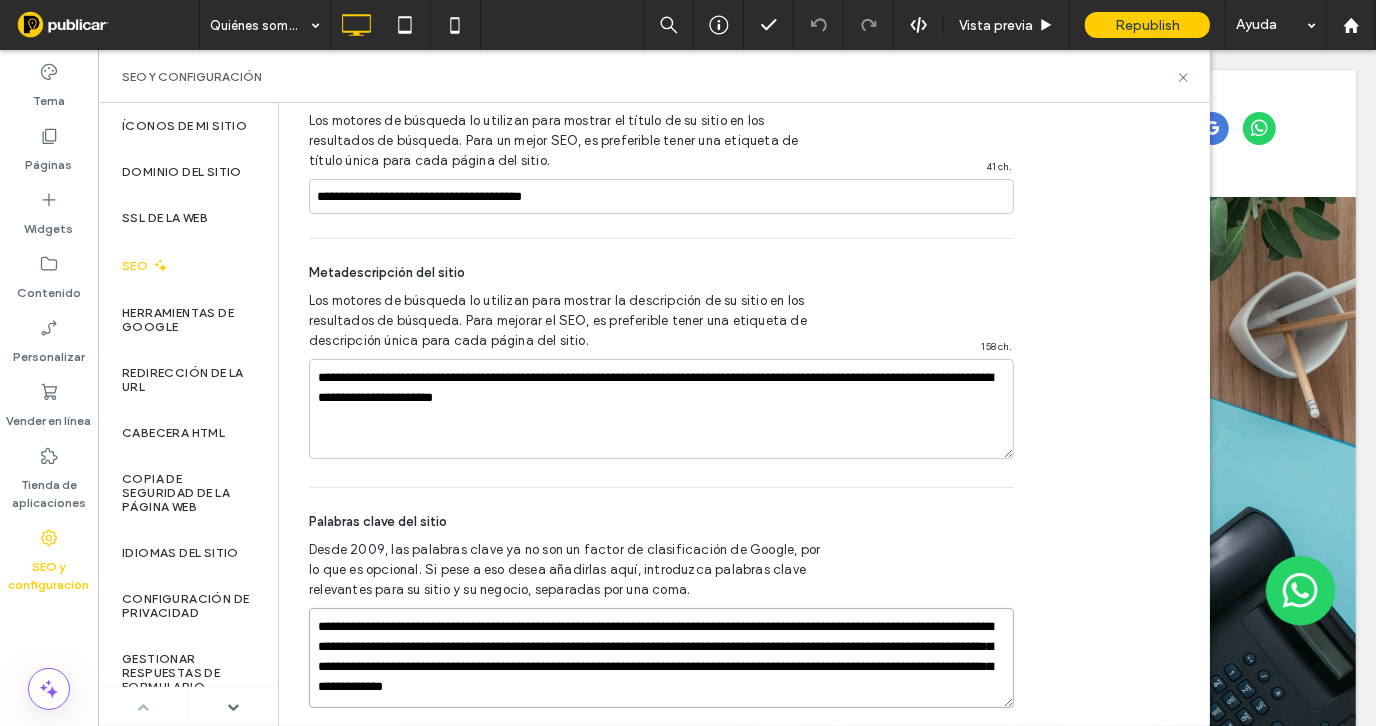 click on "**********" at bounding box center (661, 658) 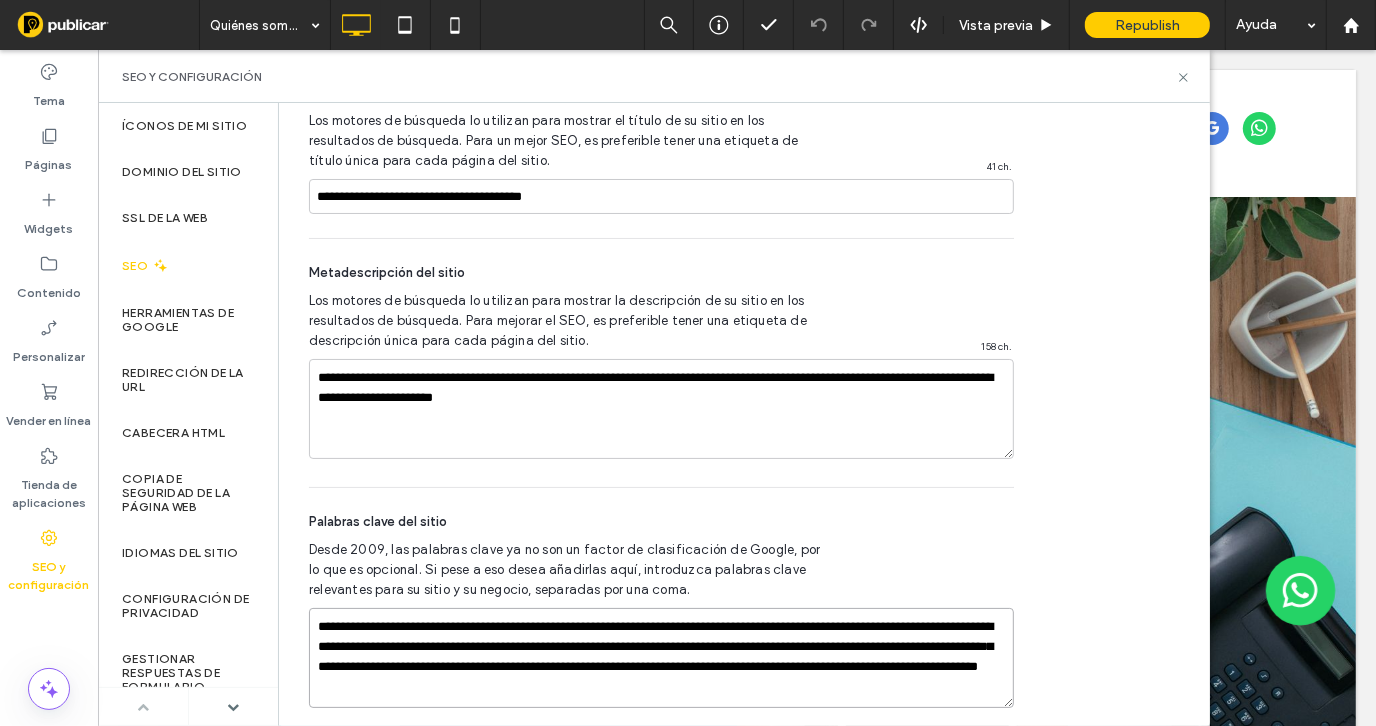 click on "**********" at bounding box center [661, 658] 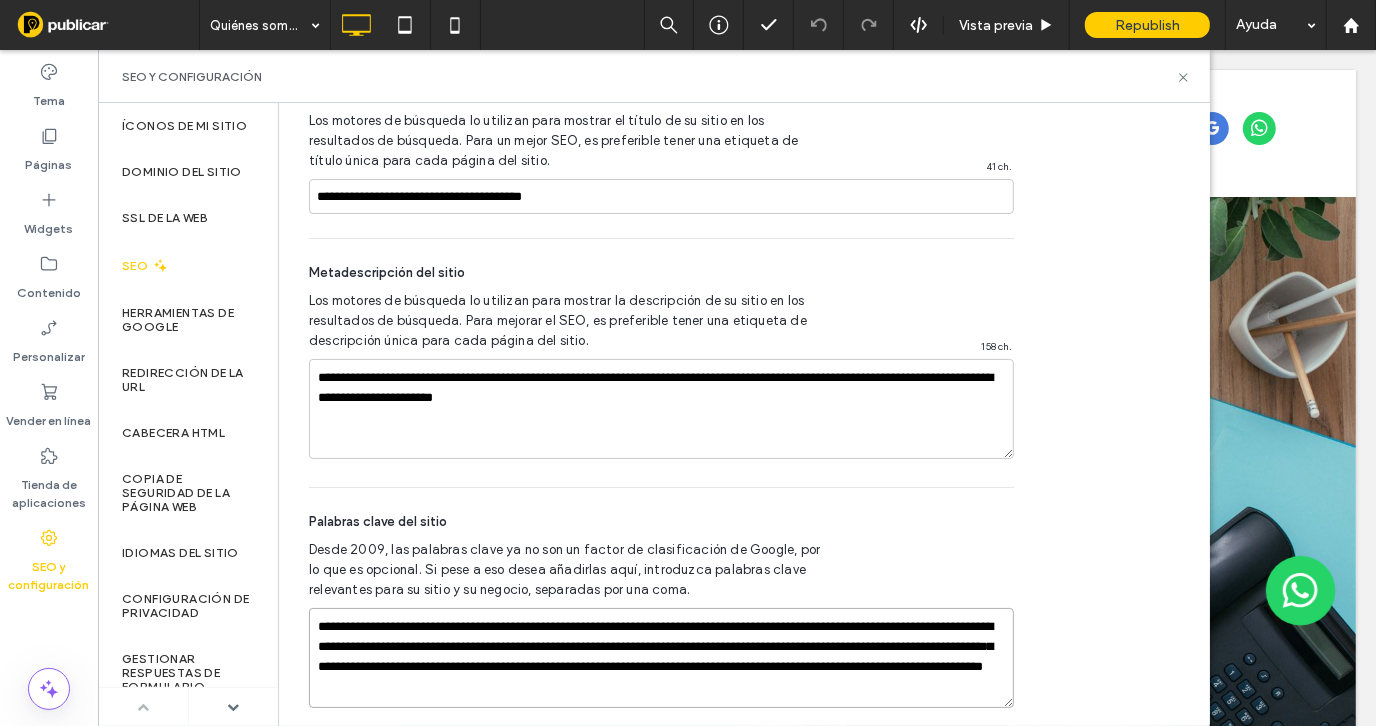 click on "**********" at bounding box center [661, 658] 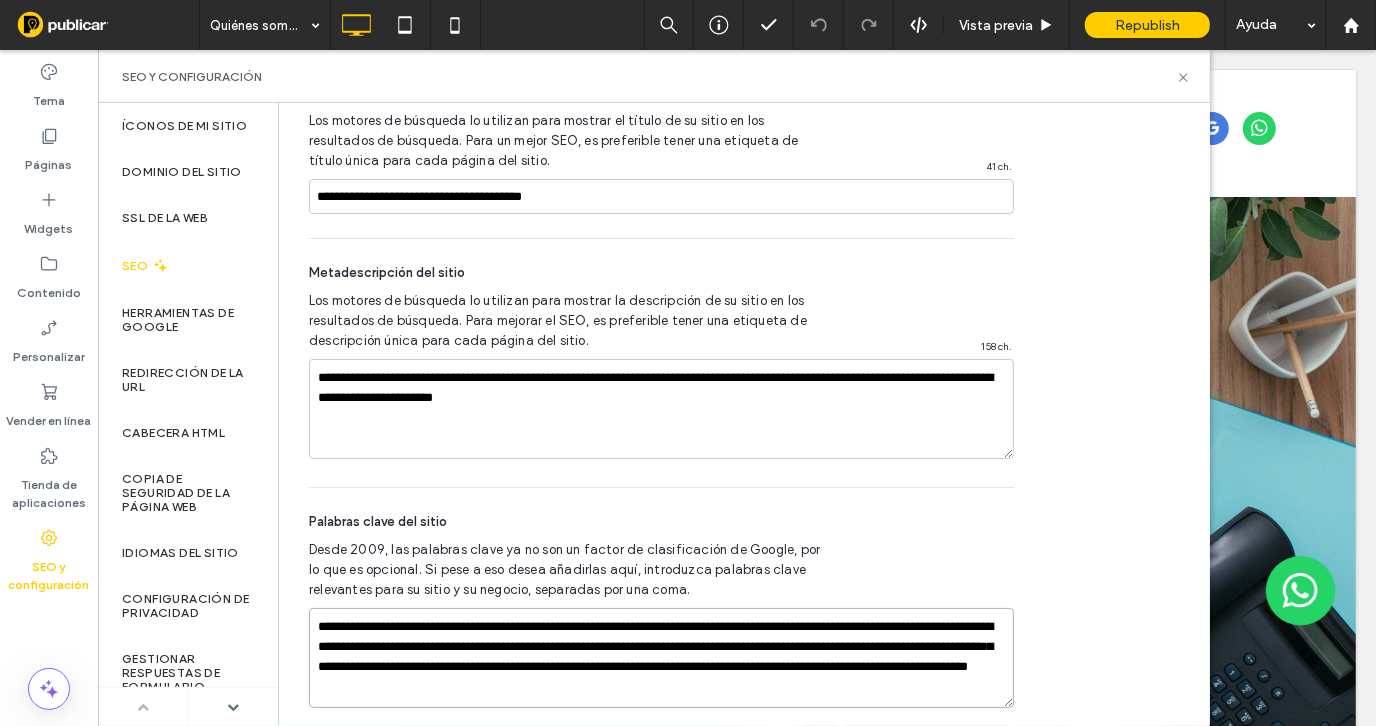 click on "**********" at bounding box center (661, 658) 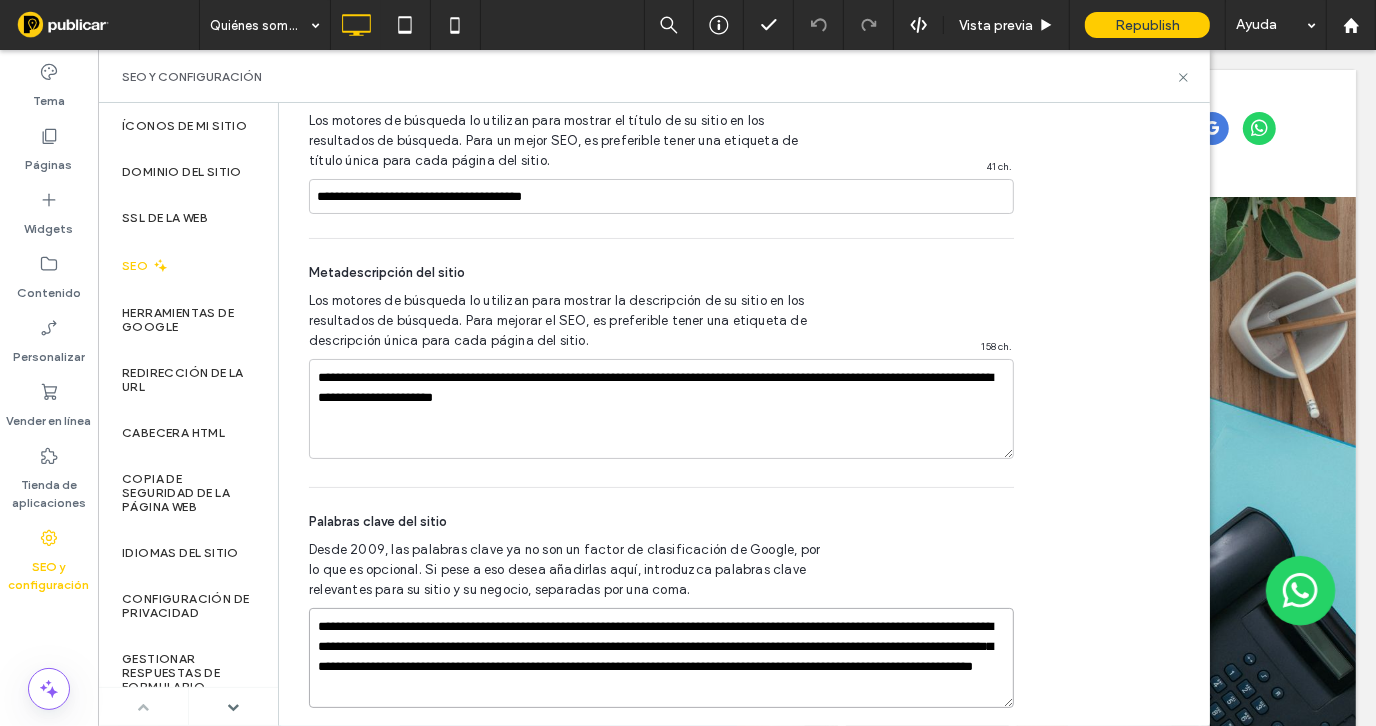 click on "**********" at bounding box center (661, 658) 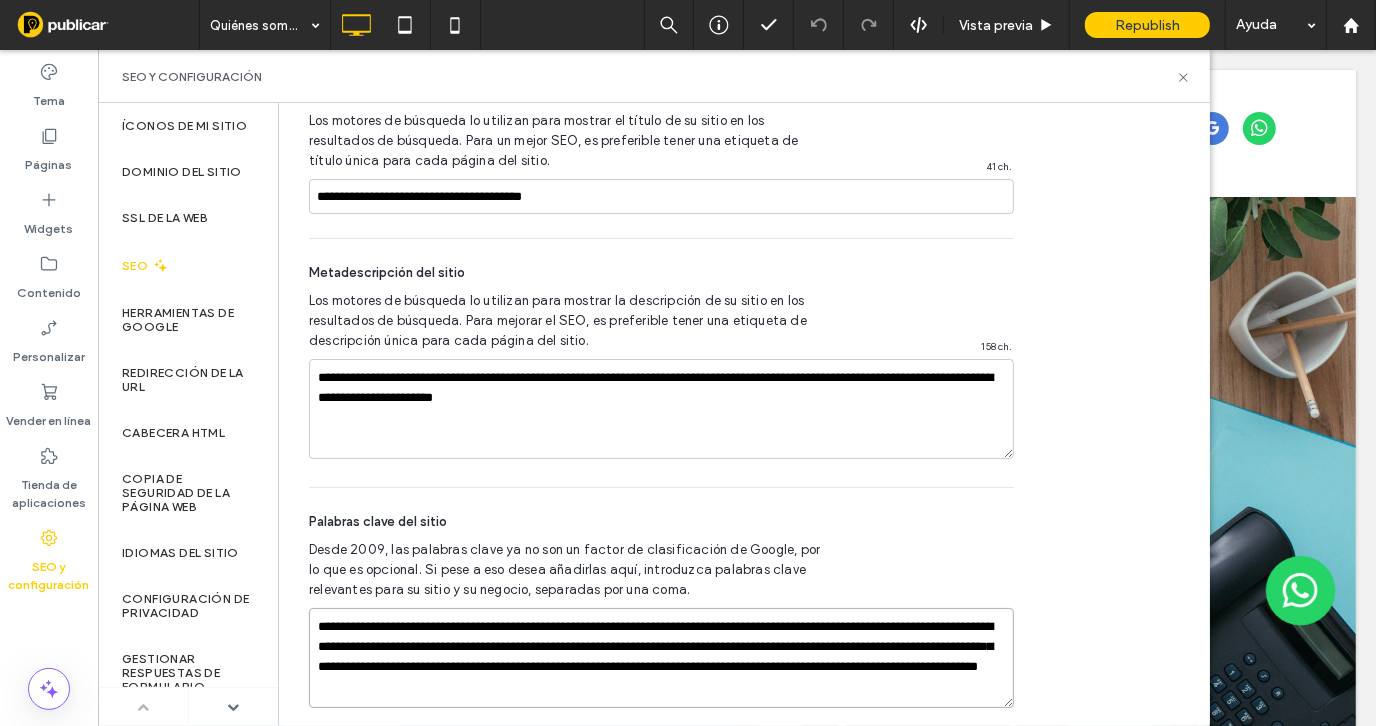 click on "**********" at bounding box center (661, 658) 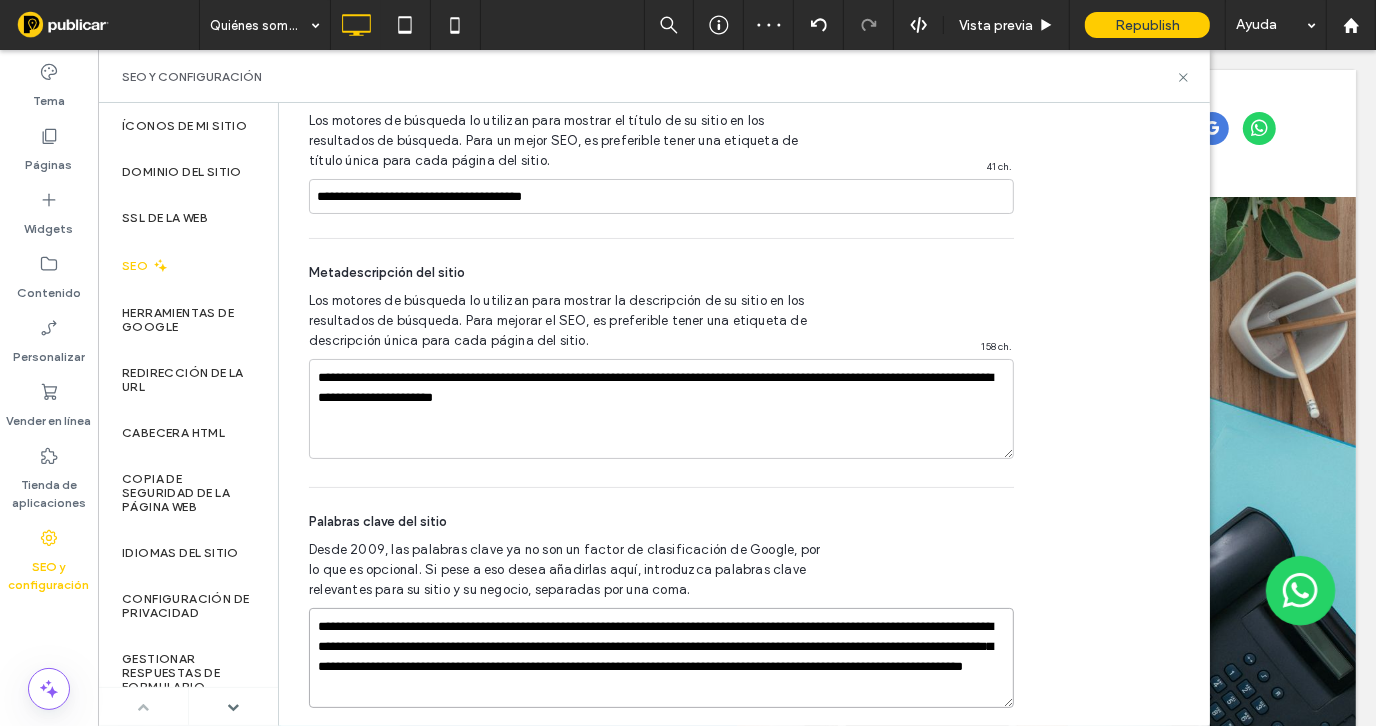 click on "**********" at bounding box center (661, 658) 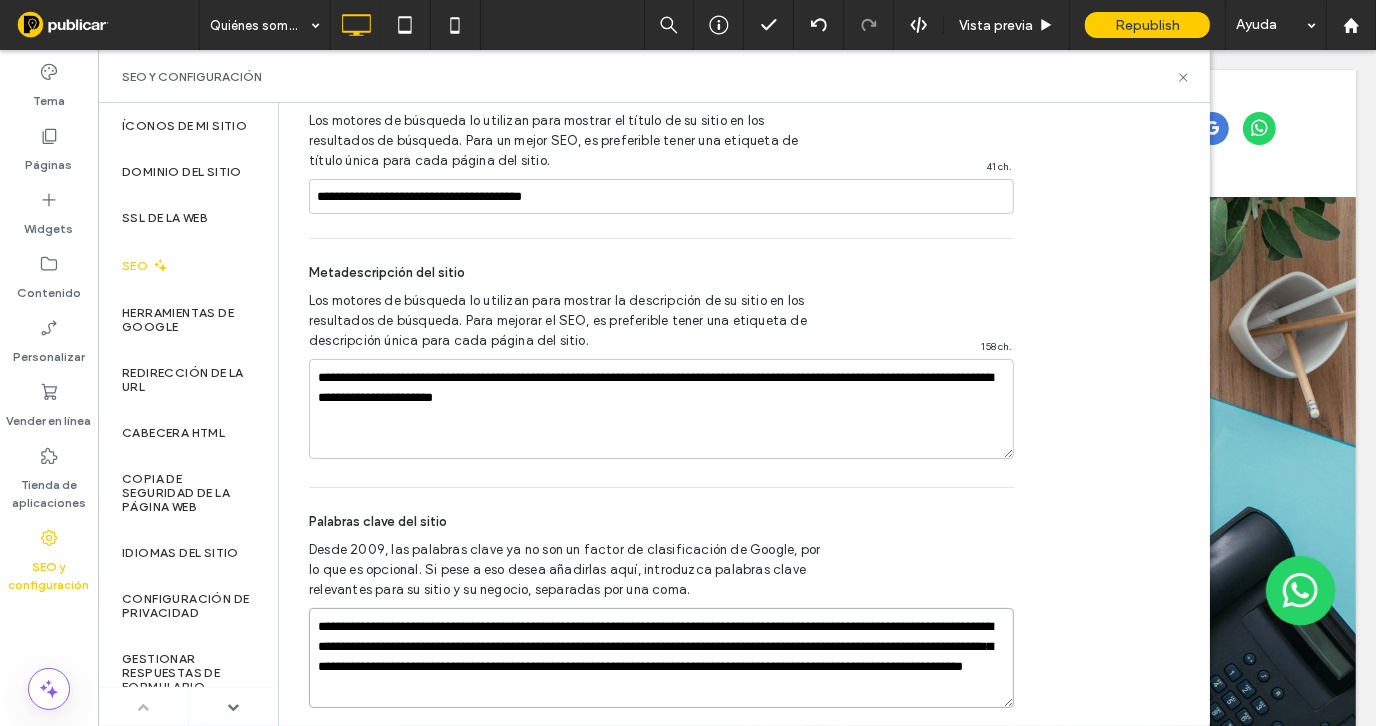 click on "**********" at bounding box center [661, 658] 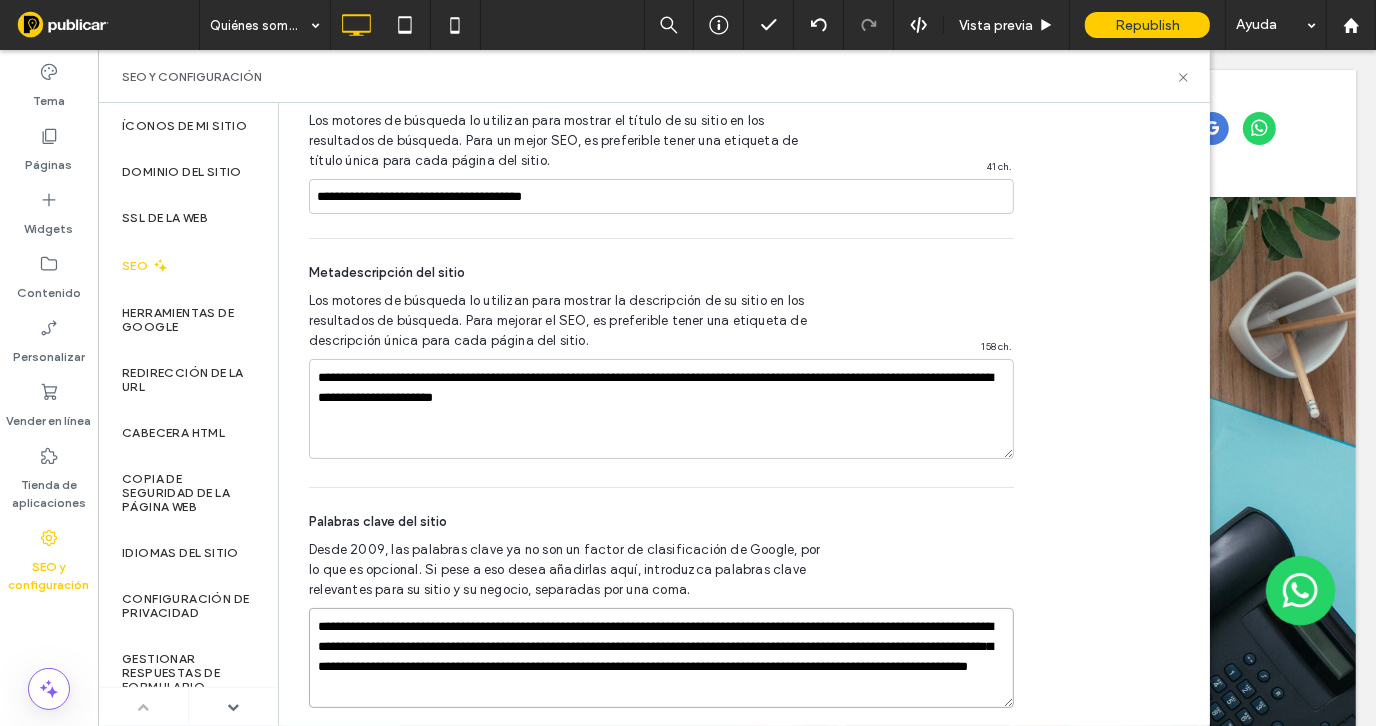 click on "**********" at bounding box center [661, 658] 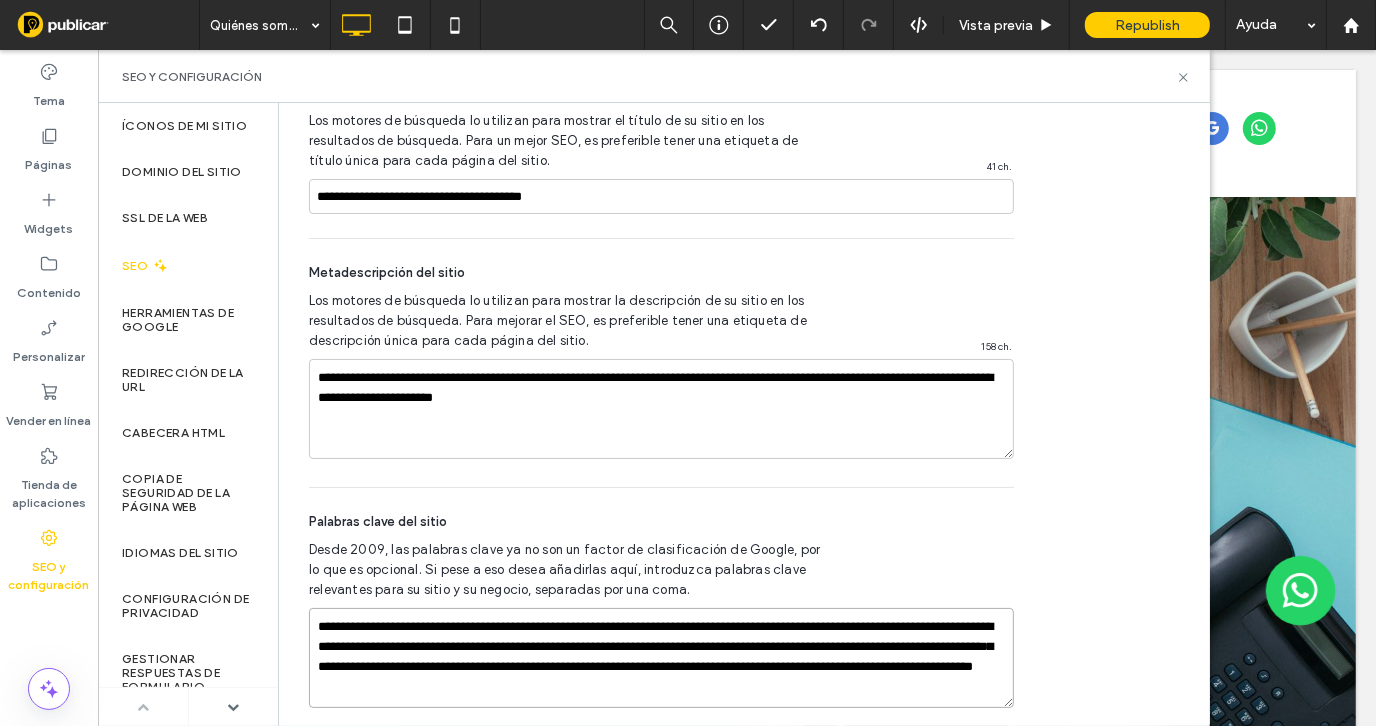 click on "**********" at bounding box center [661, 658] 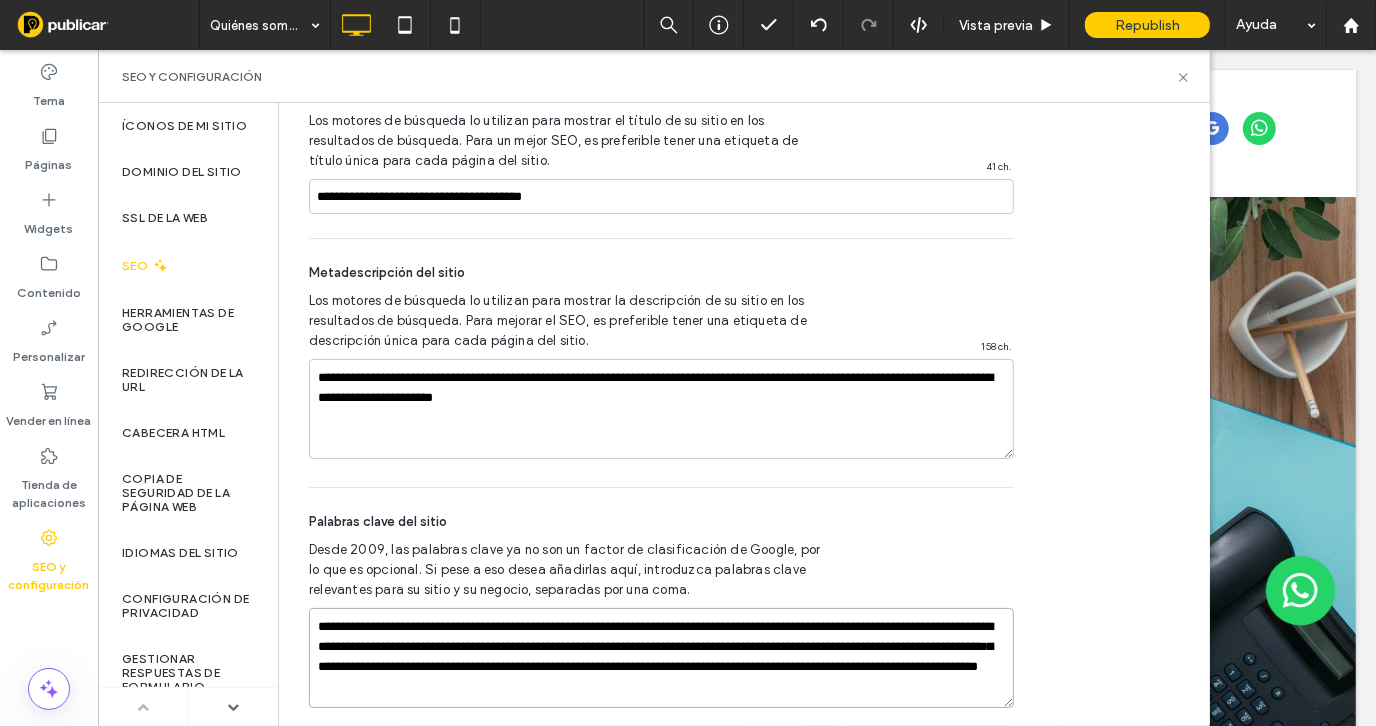 click on "**********" at bounding box center (661, 658) 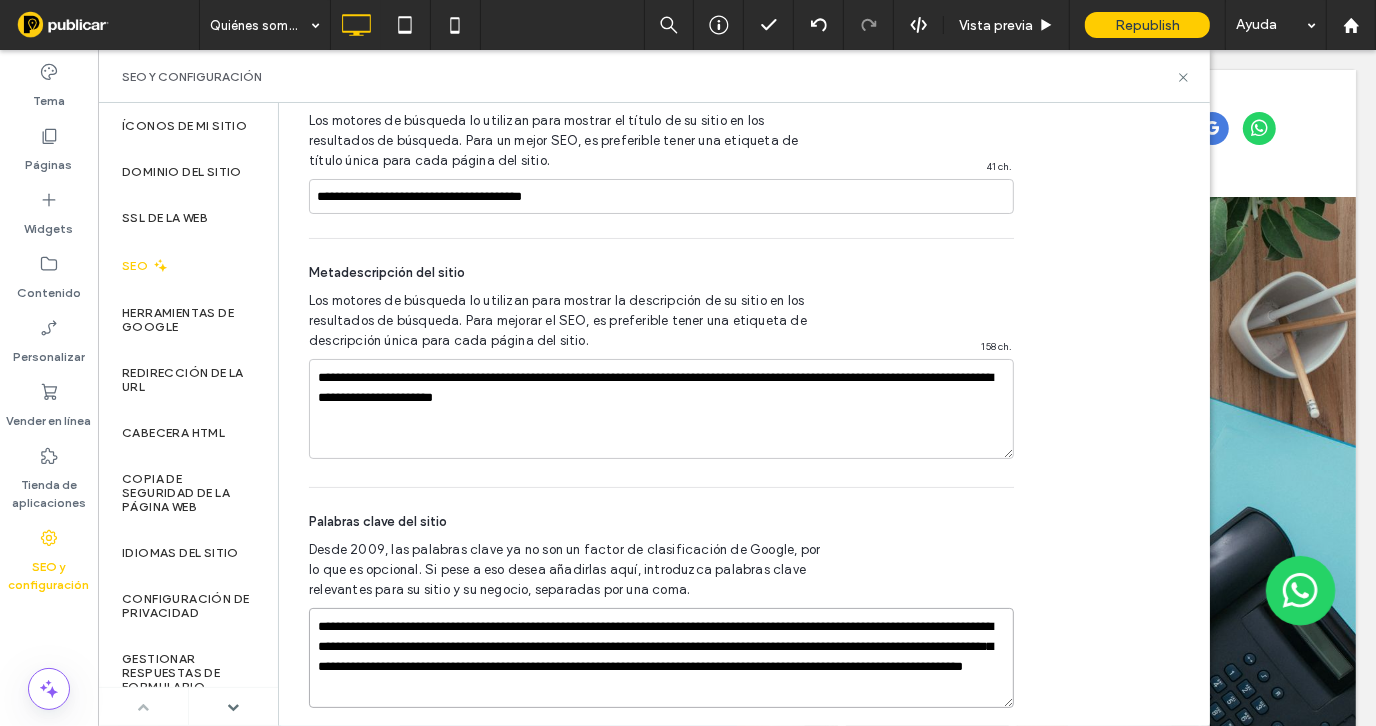 click on "**********" at bounding box center (661, 658) 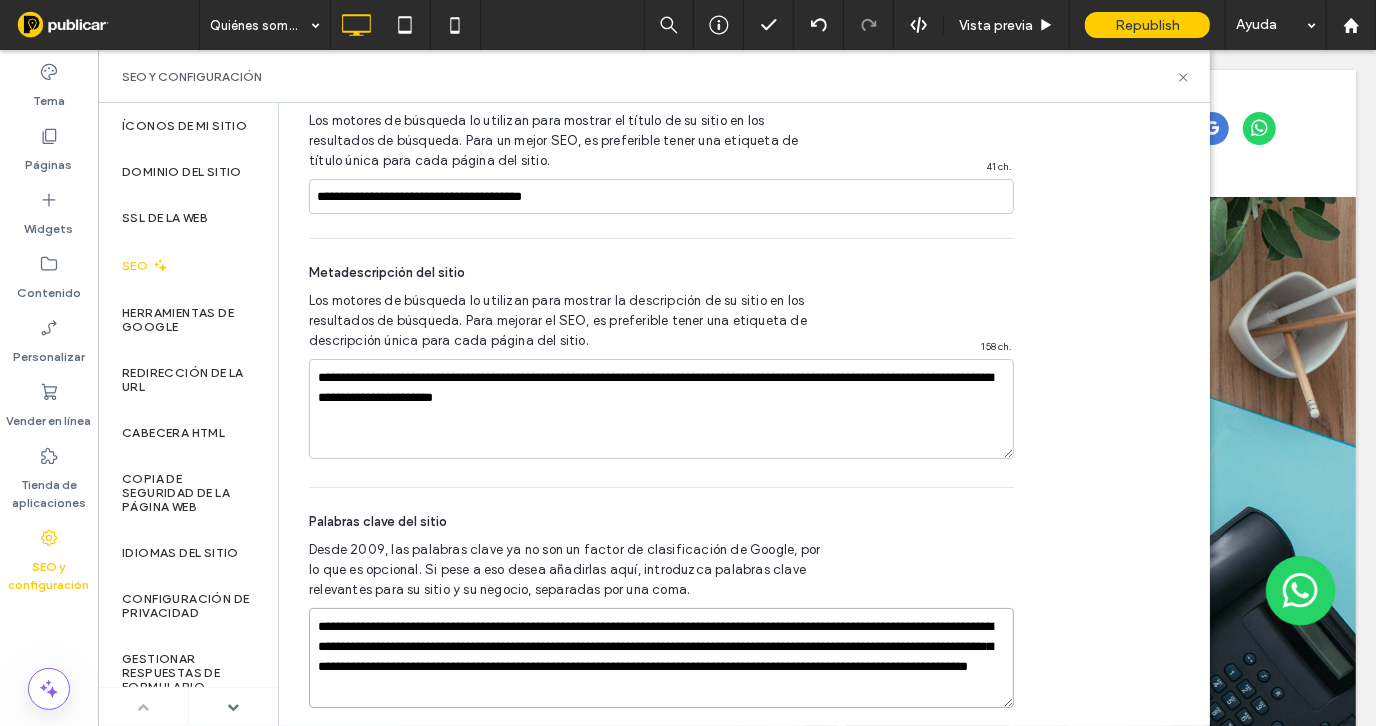 click on "**********" at bounding box center [661, 658] 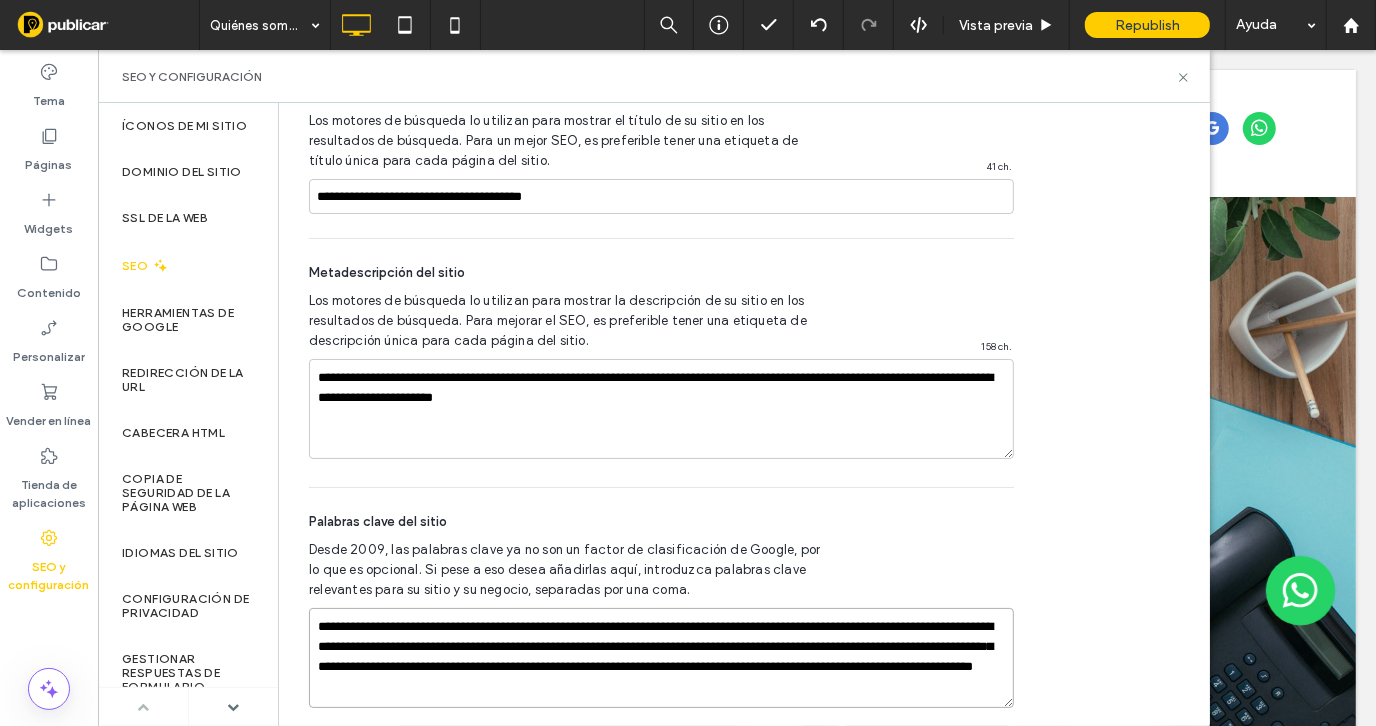 click on "**********" at bounding box center [661, 658] 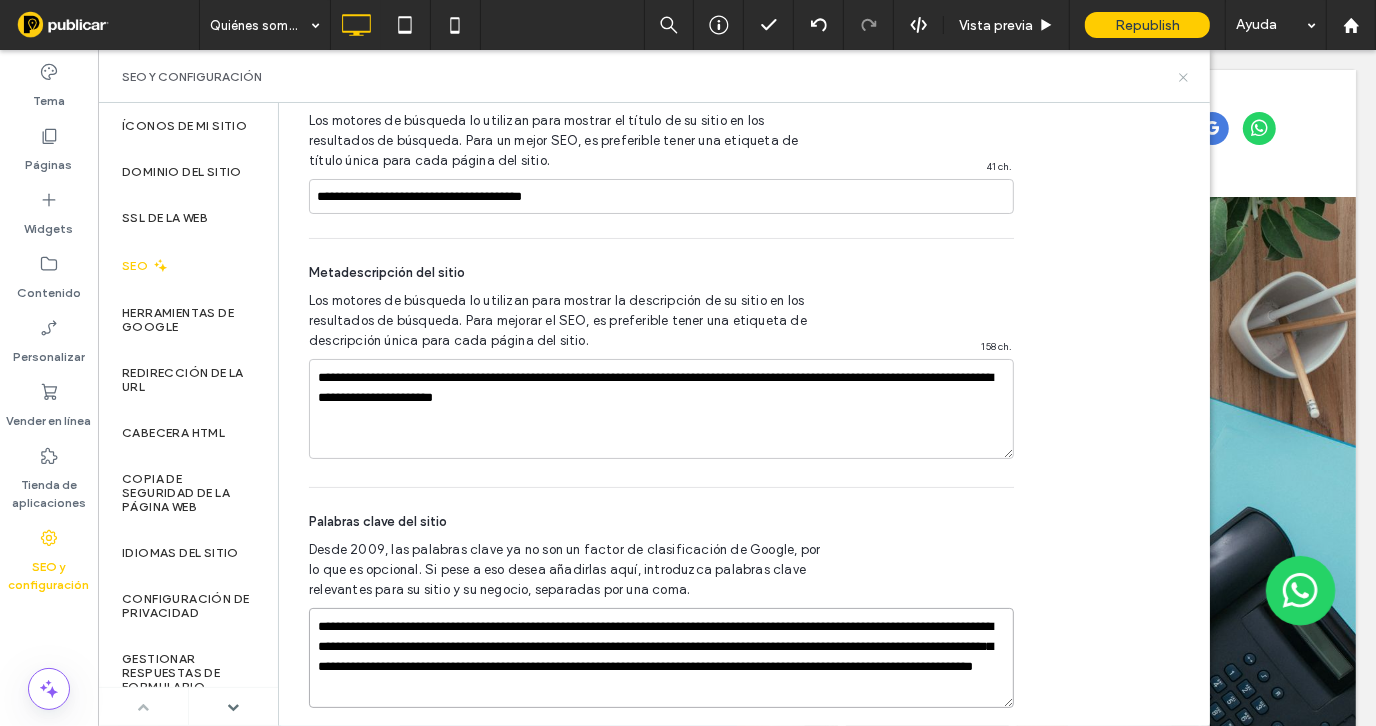 type on "**********" 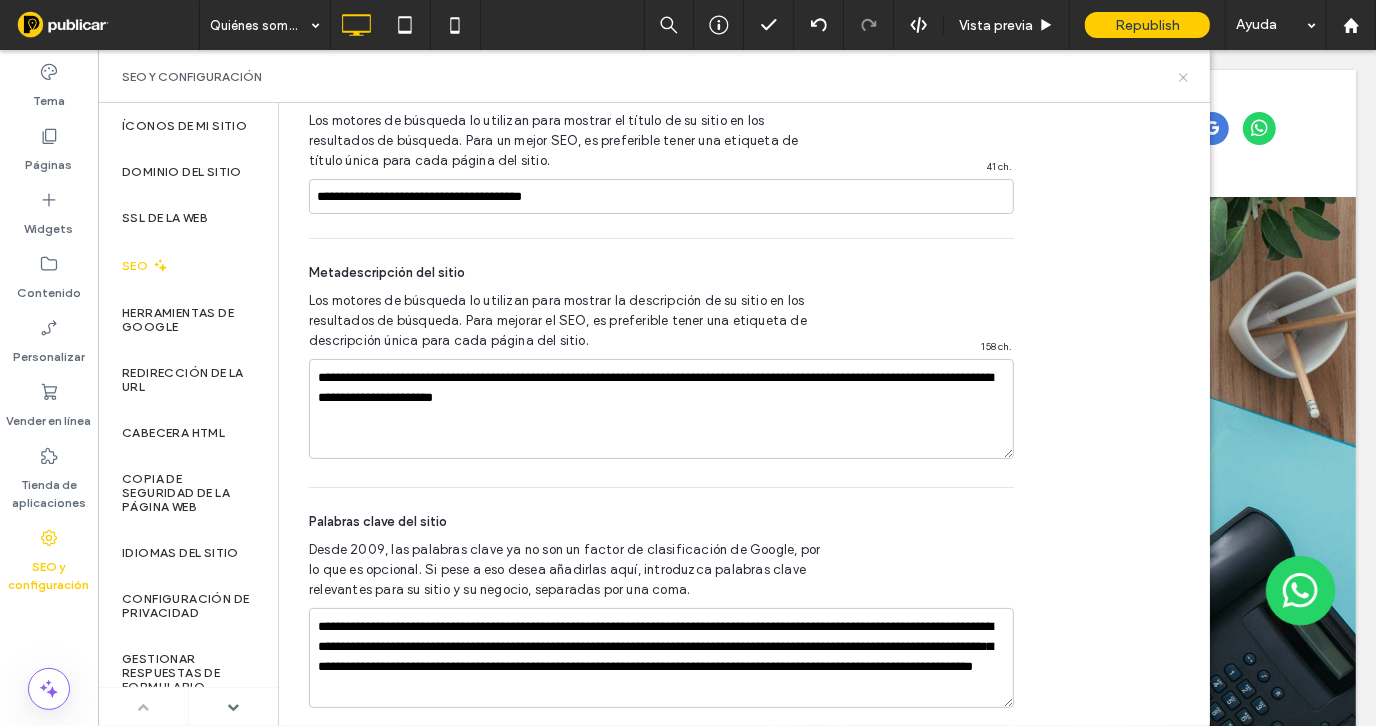 click 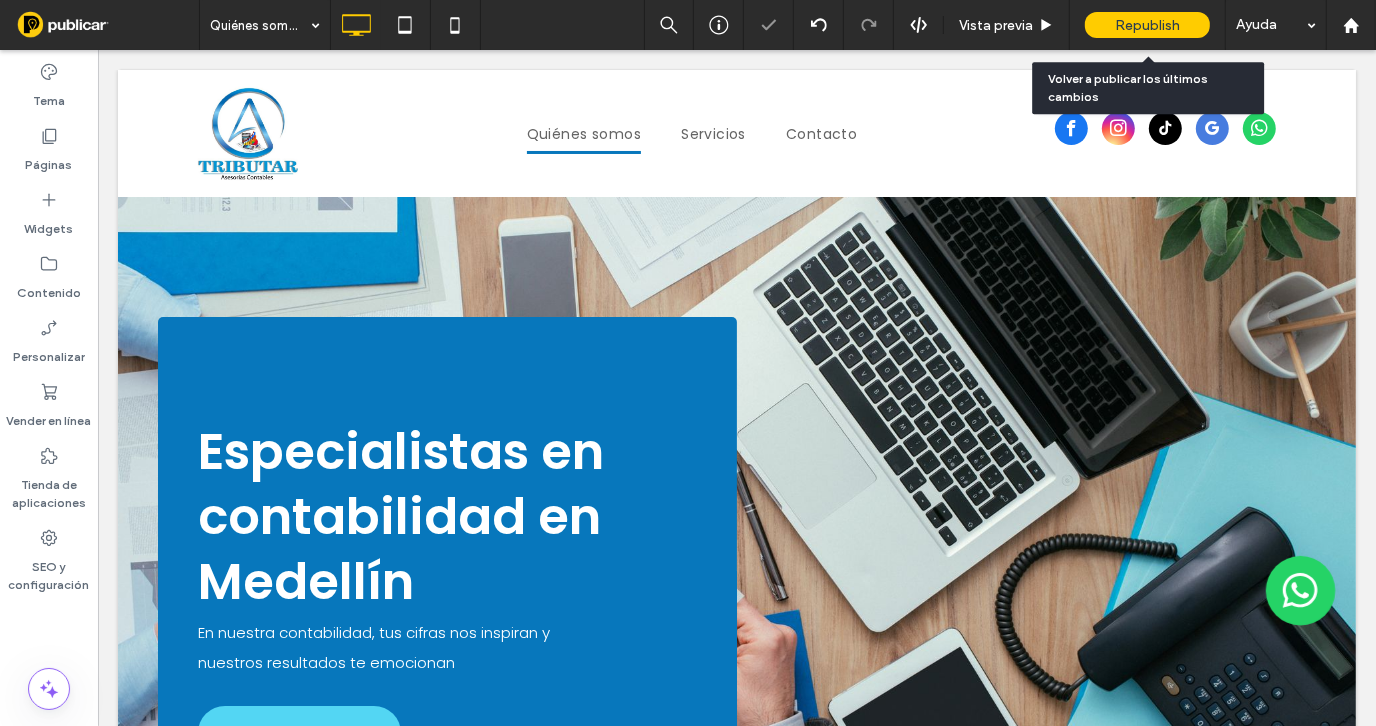 click on "Republish" at bounding box center [1147, 25] 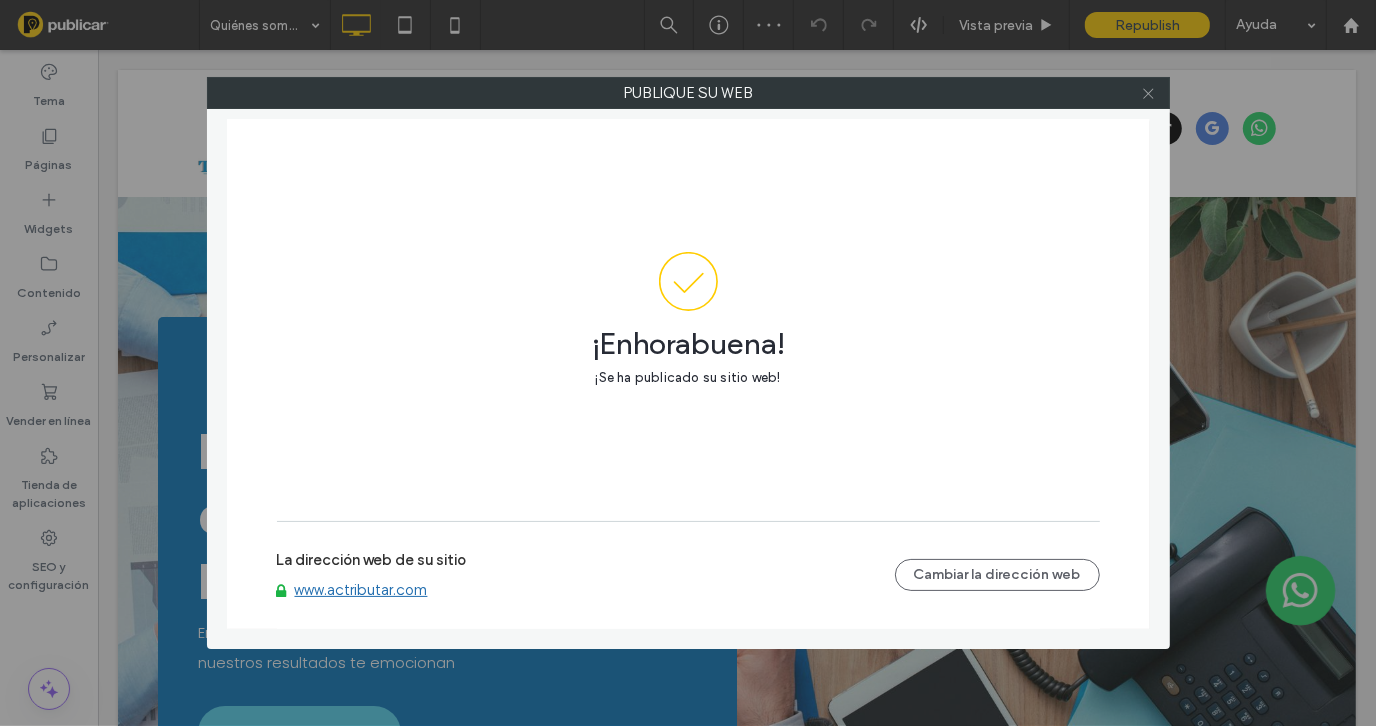 click 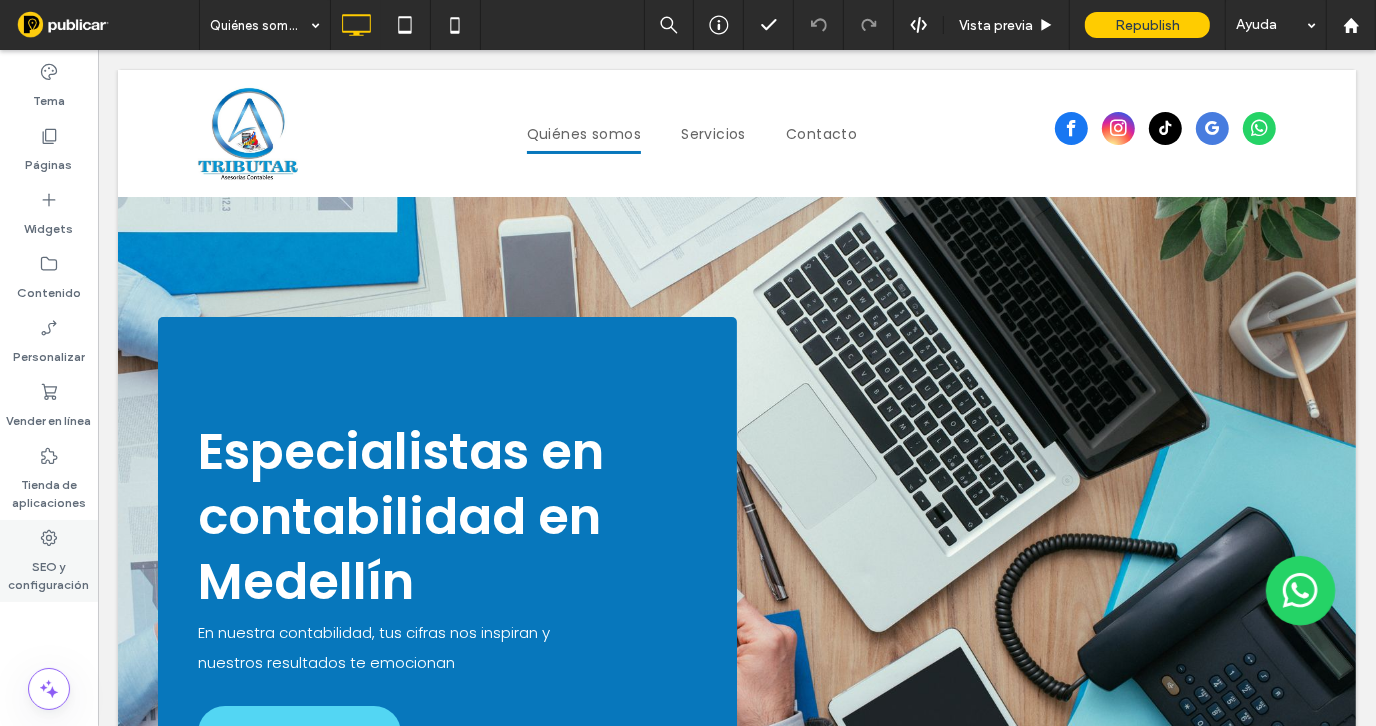 click on "SEO y configuración" at bounding box center [49, 571] 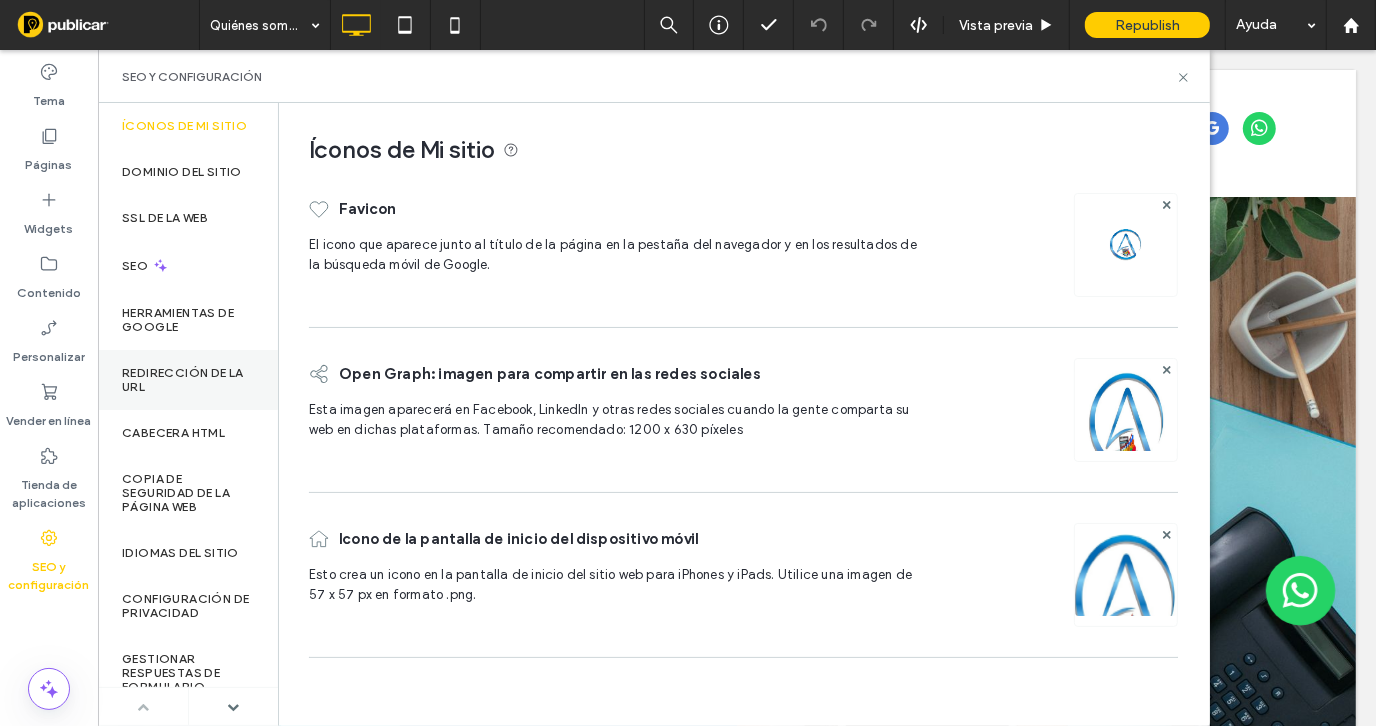 click on "Redirección de la URL" at bounding box center (188, 380) 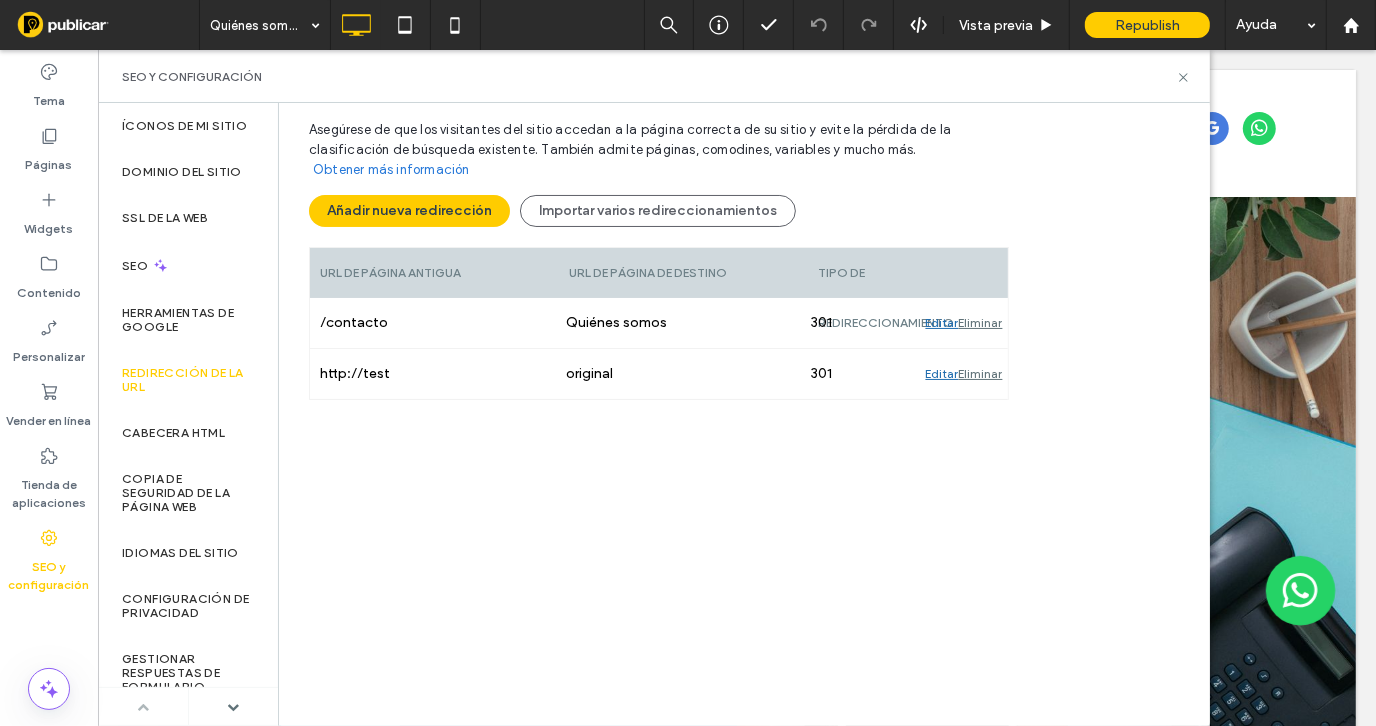 scroll, scrollTop: 0, scrollLeft: 0, axis: both 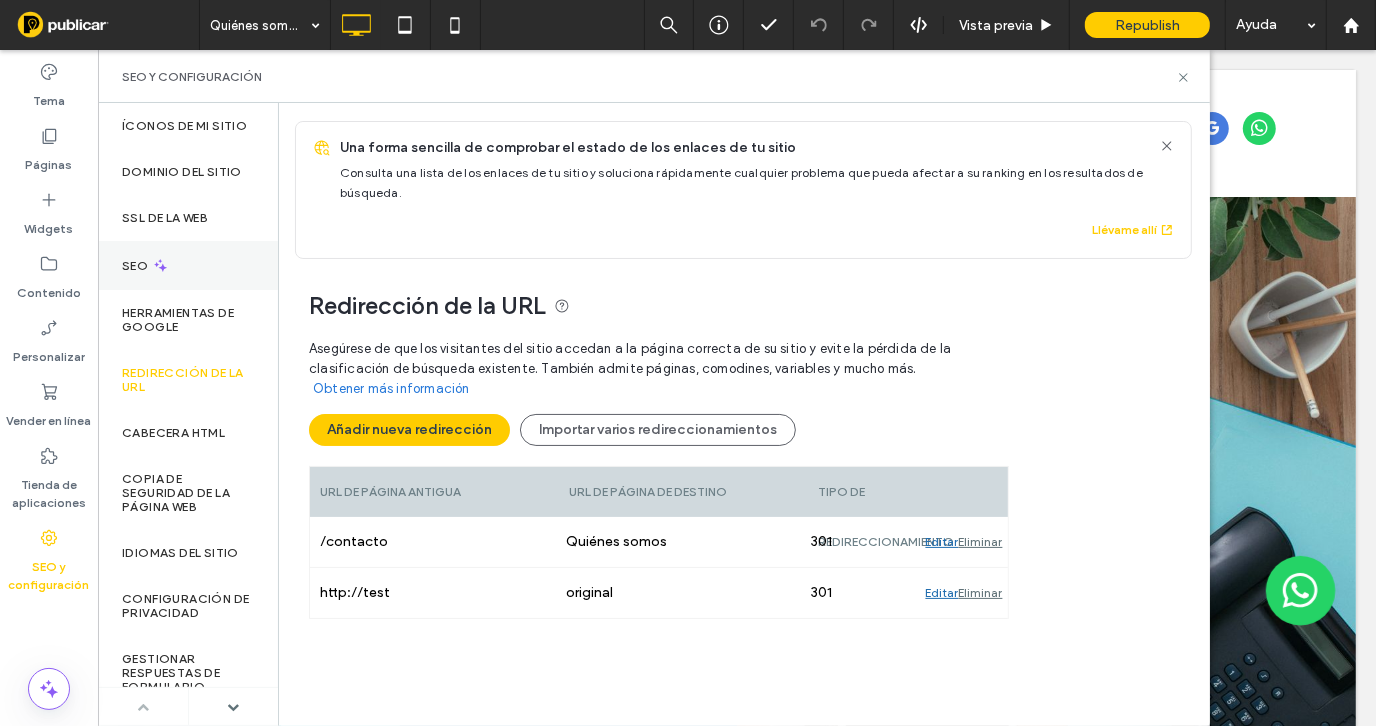 click on "SEO" at bounding box center (137, 266) 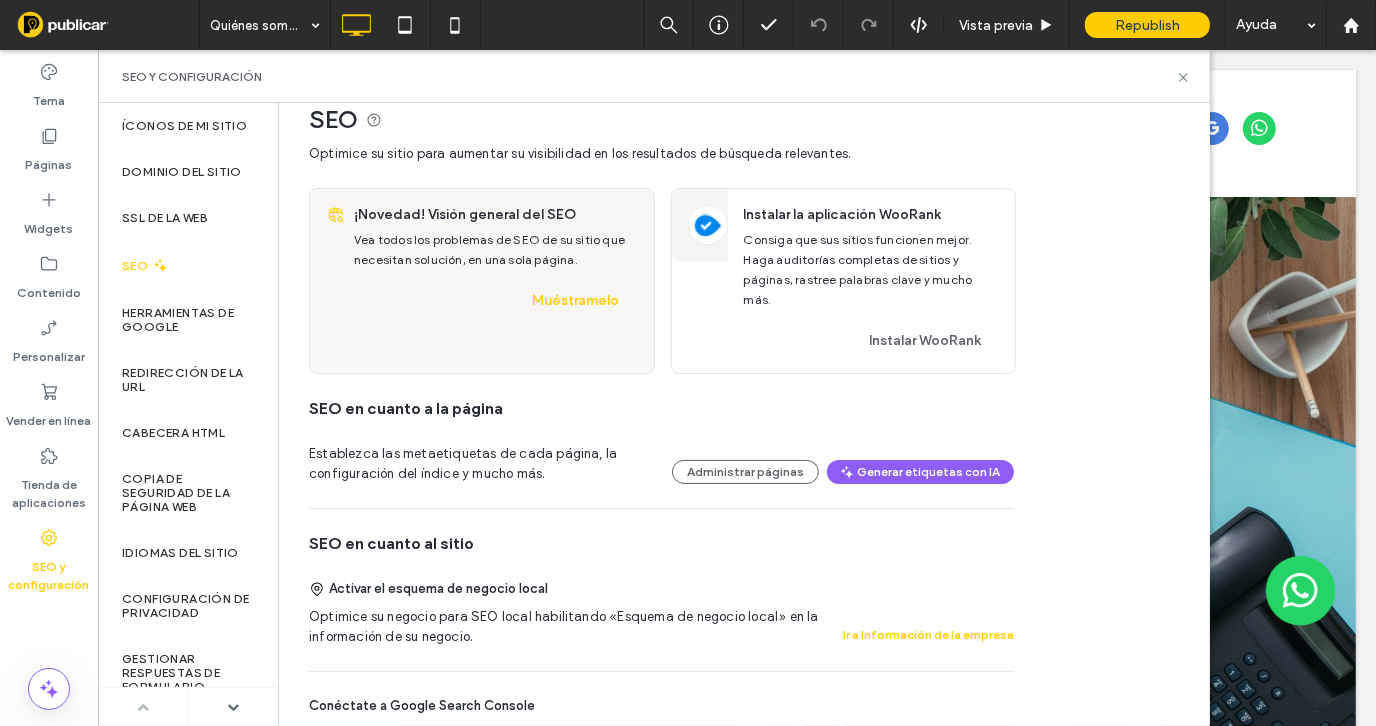 scroll, scrollTop: 0, scrollLeft: 0, axis: both 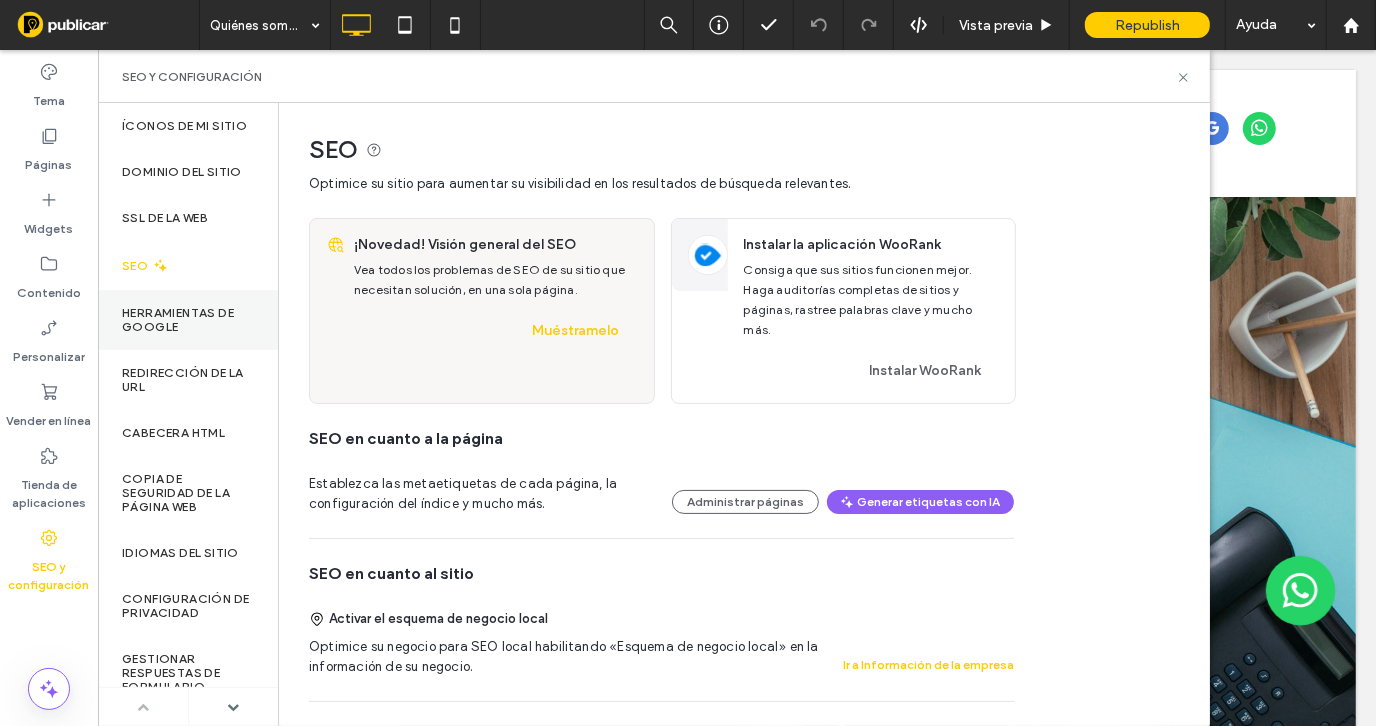 click on "Herramientas de Google" at bounding box center [188, 320] 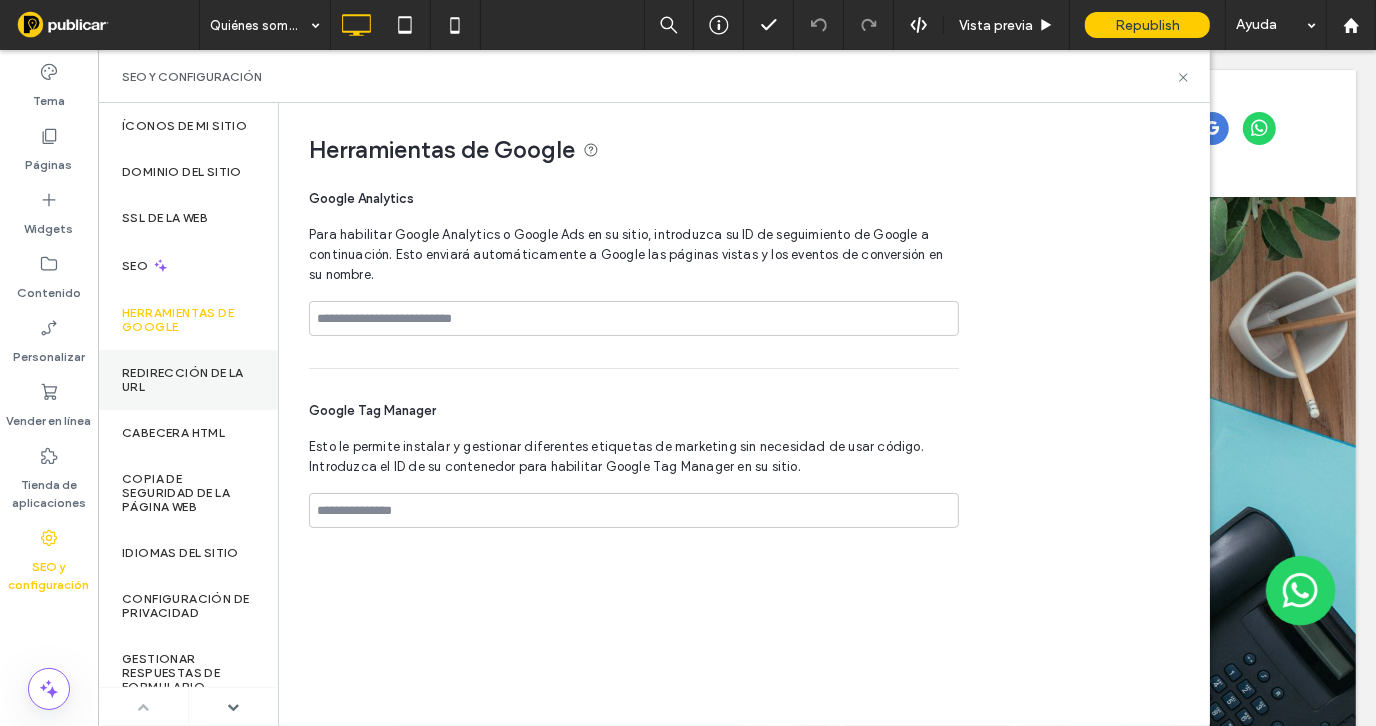 click on "Redirección de la URL" at bounding box center [188, 380] 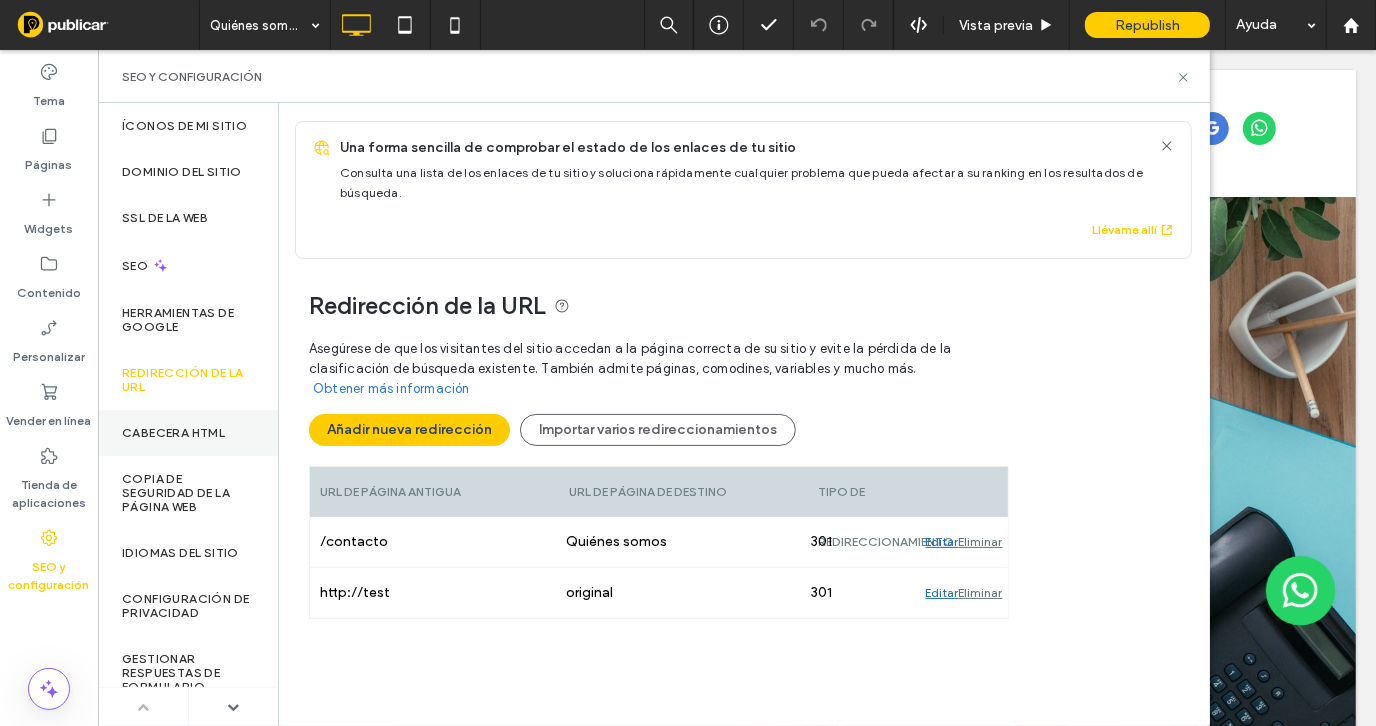 click on "CABECERA HTML" at bounding box center [188, 433] 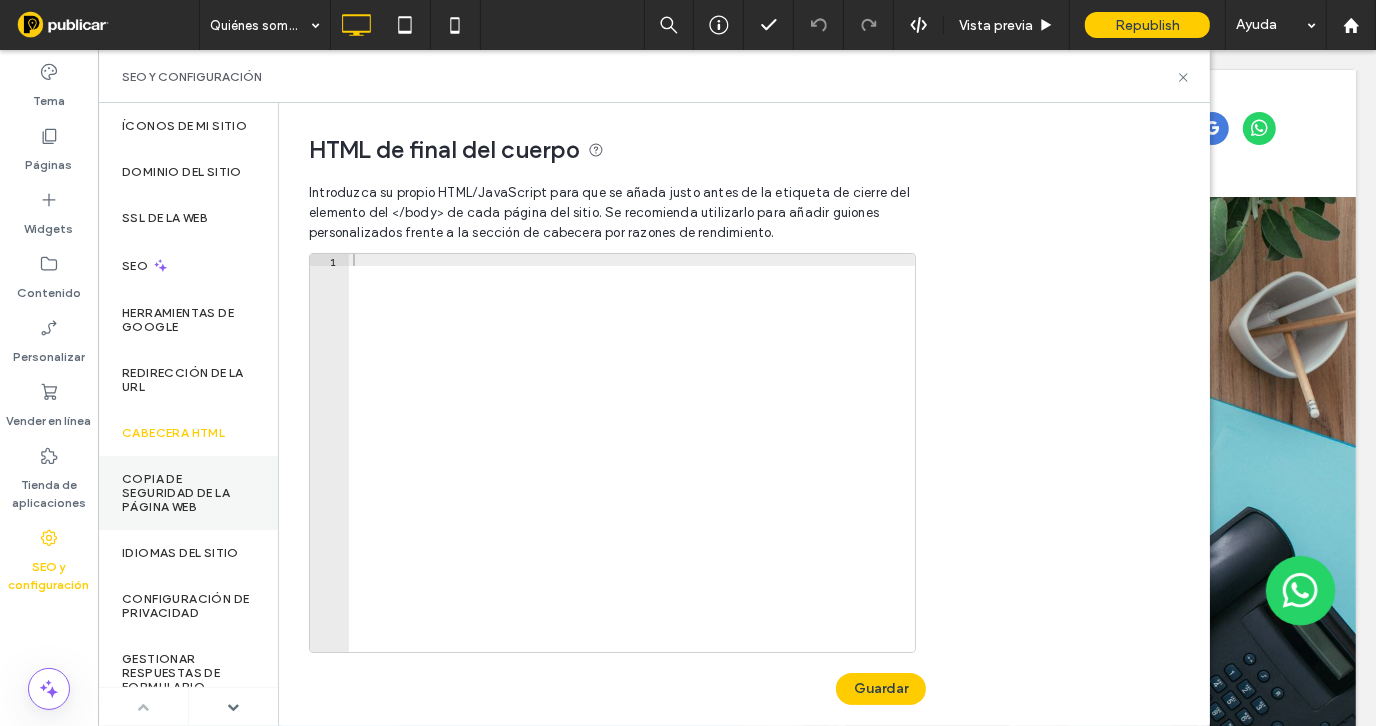 click on "Copia de seguridad de la página web" at bounding box center [188, 493] 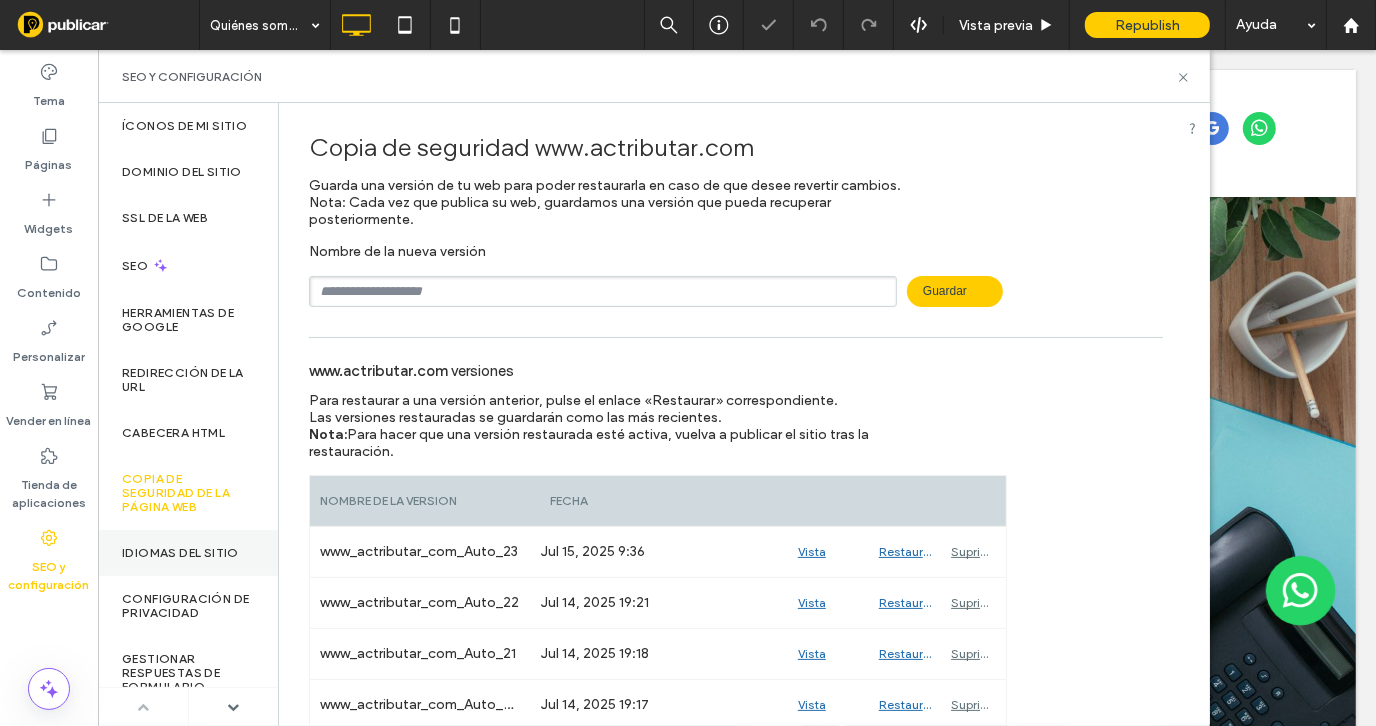 click on "Idiomas del sitio" at bounding box center (180, 553) 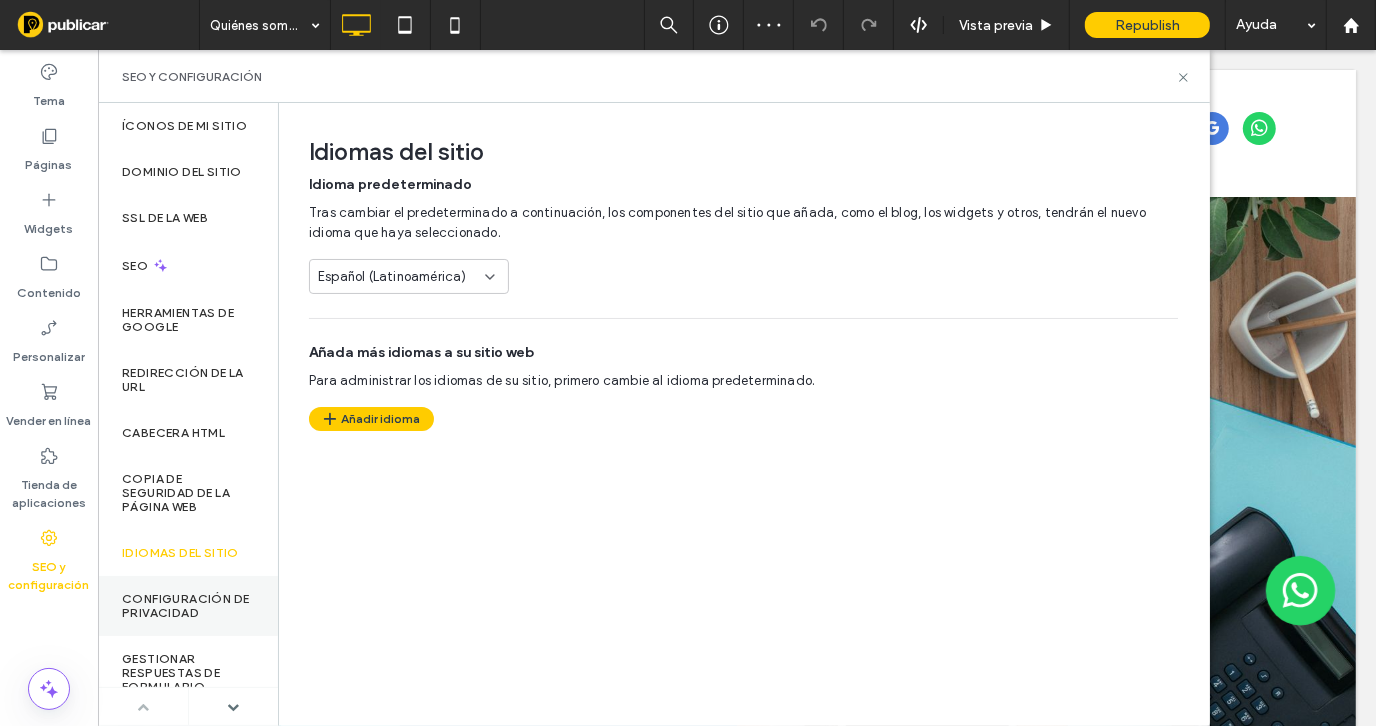 click on "Configuración de privacidad" at bounding box center (188, 606) 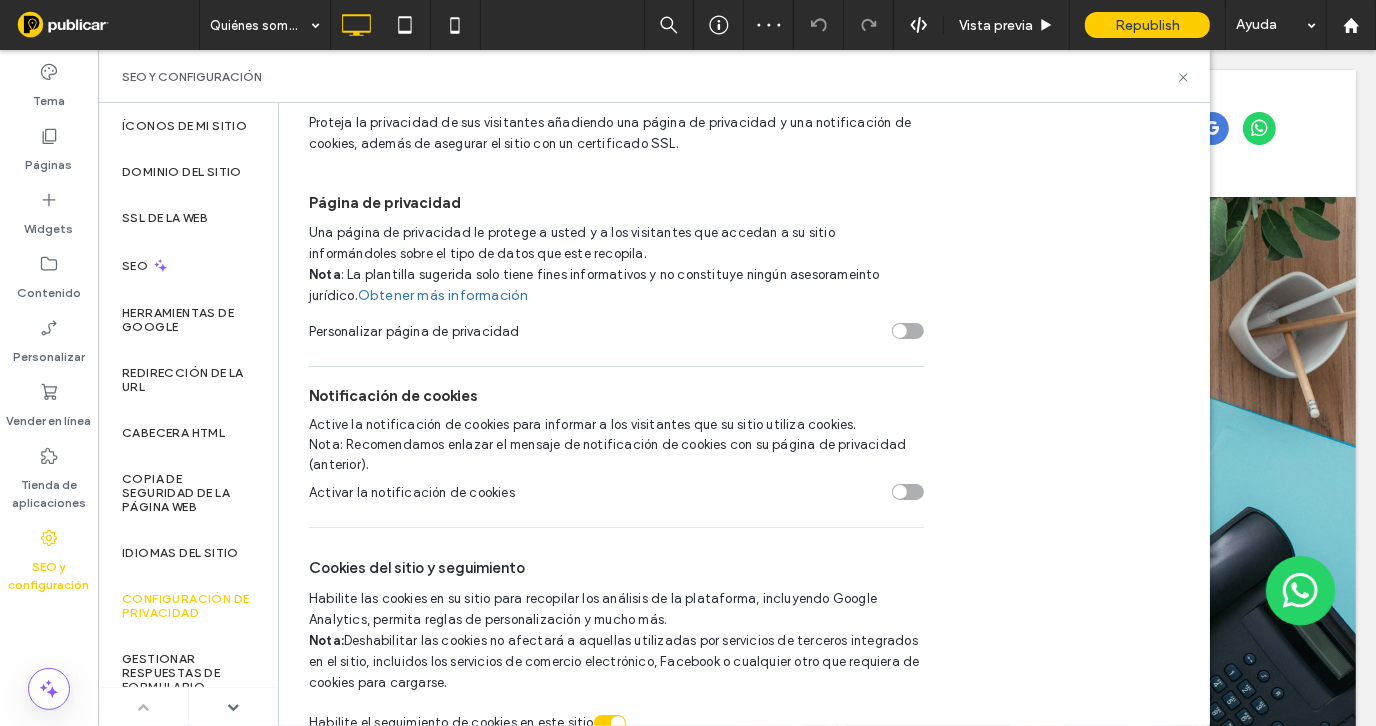 scroll, scrollTop: 93, scrollLeft: 0, axis: vertical 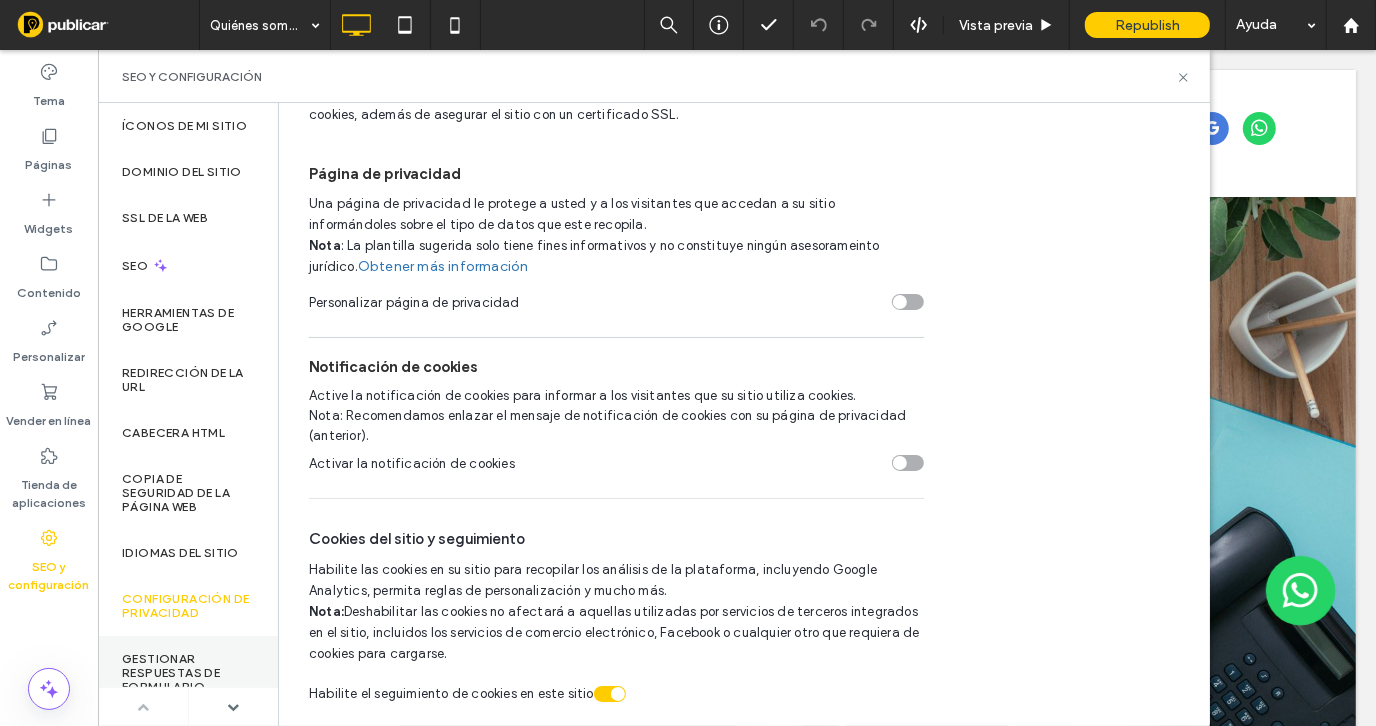 click on "Gestionar respuestas de formulario" at bounding box center (188, 673) 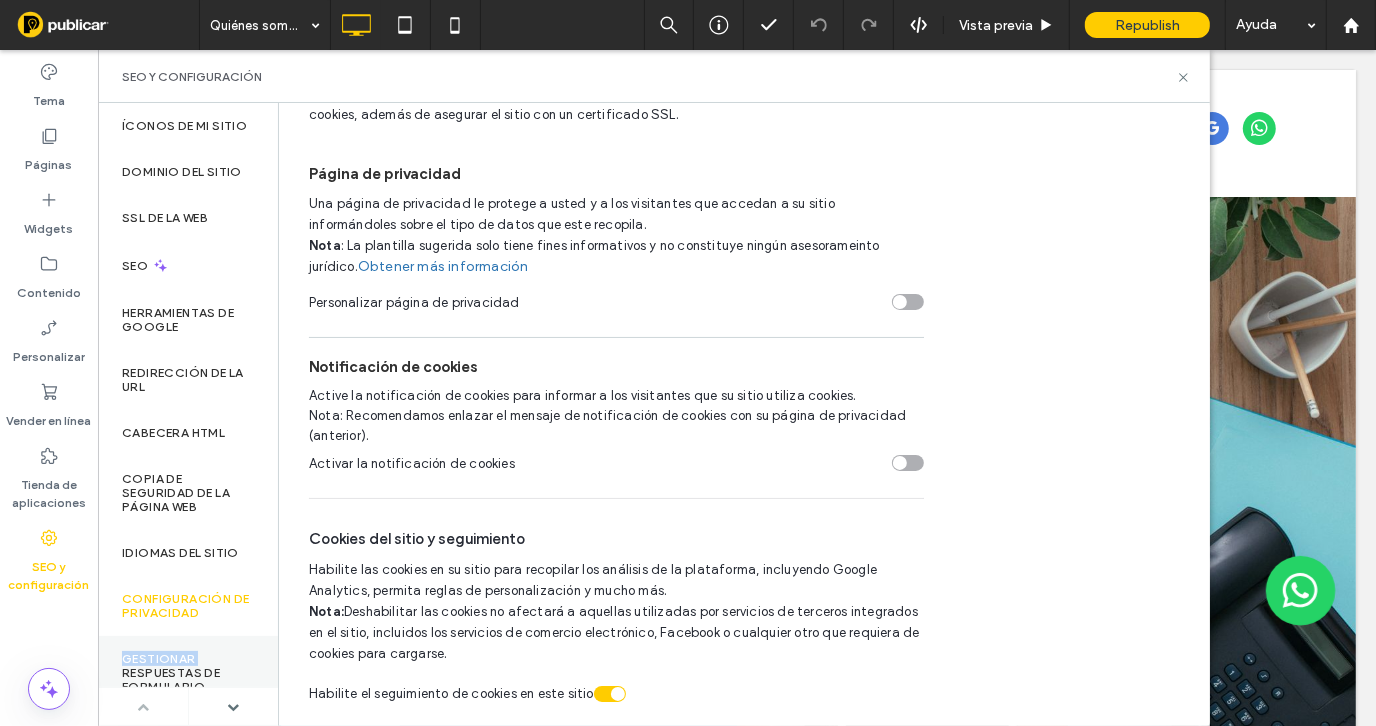 click on "Gestionar respuestas de formulario" at bounding box center (188, 673) 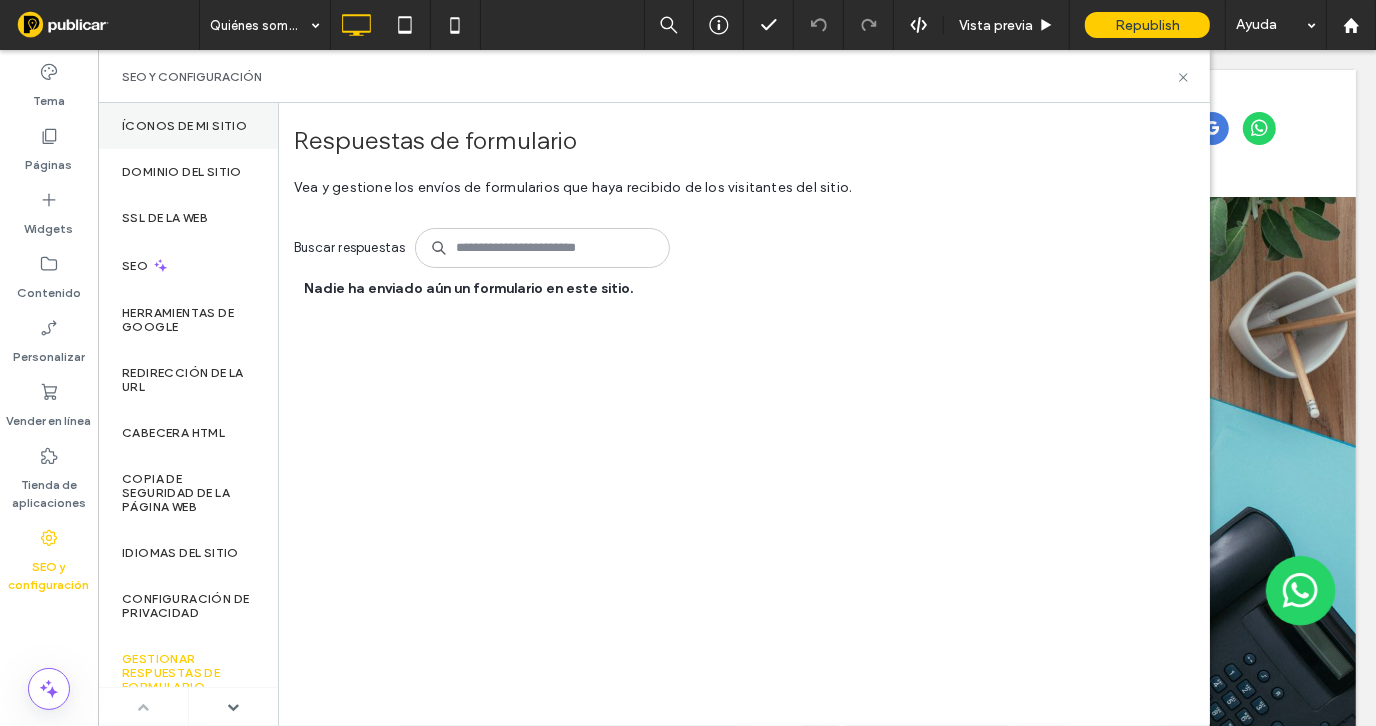 click on "Íconos de Mi sitio" at bounding box center (184, 126) 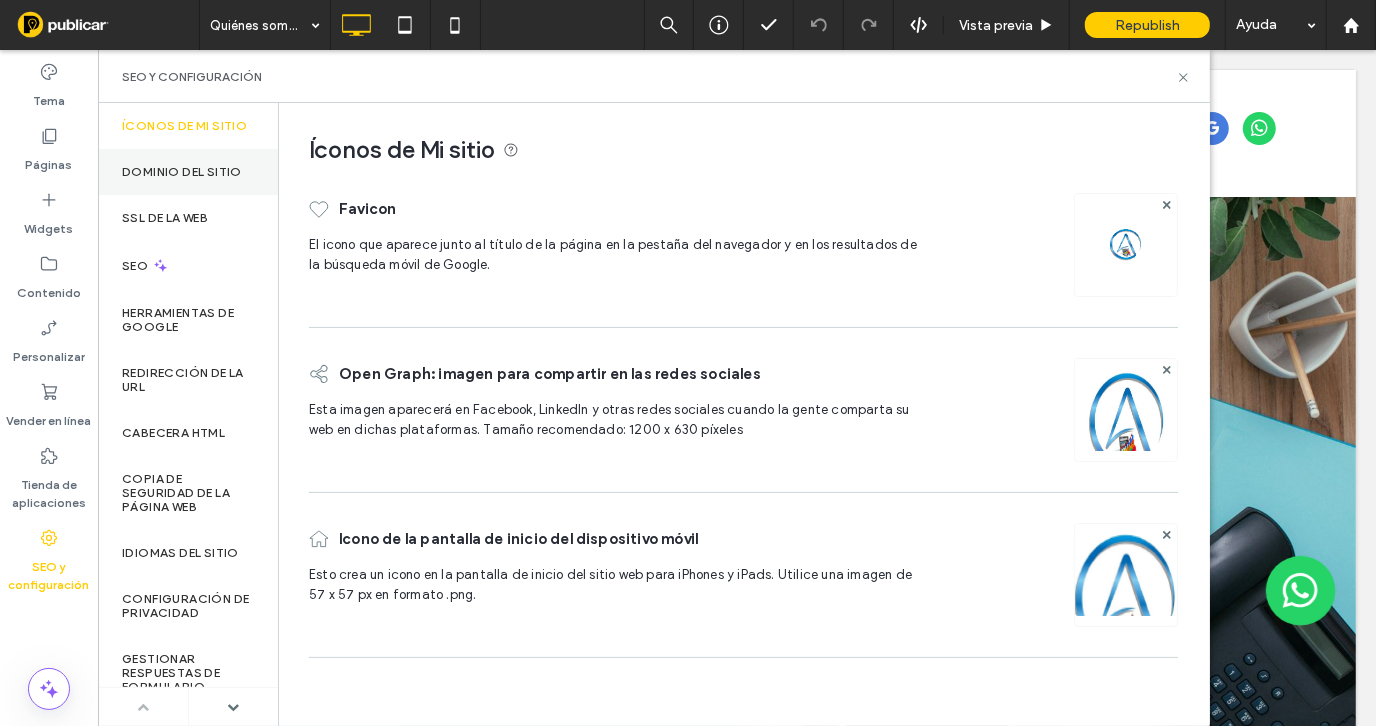 click on "Dominio del sitio" at bounding box center [182, 172] 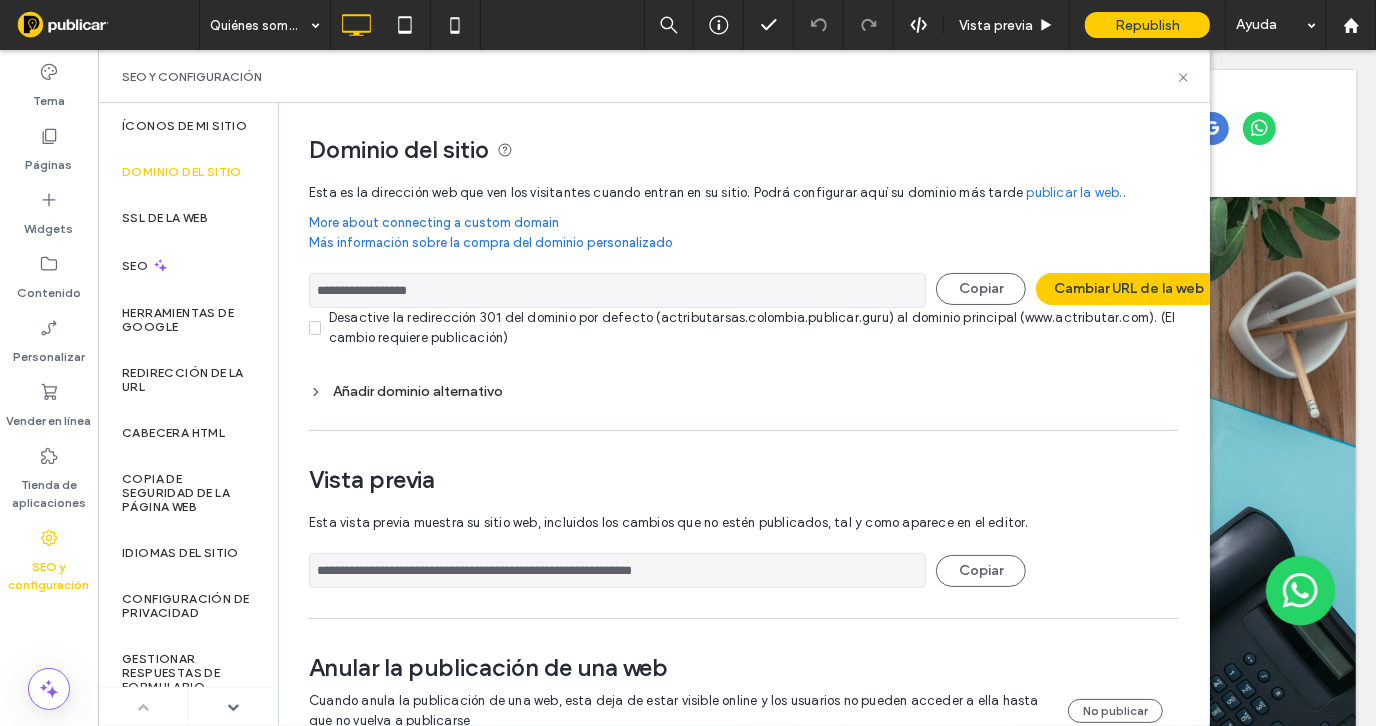 scroll, scrollTop: 56, scrollLeft: 0, axis: vertical 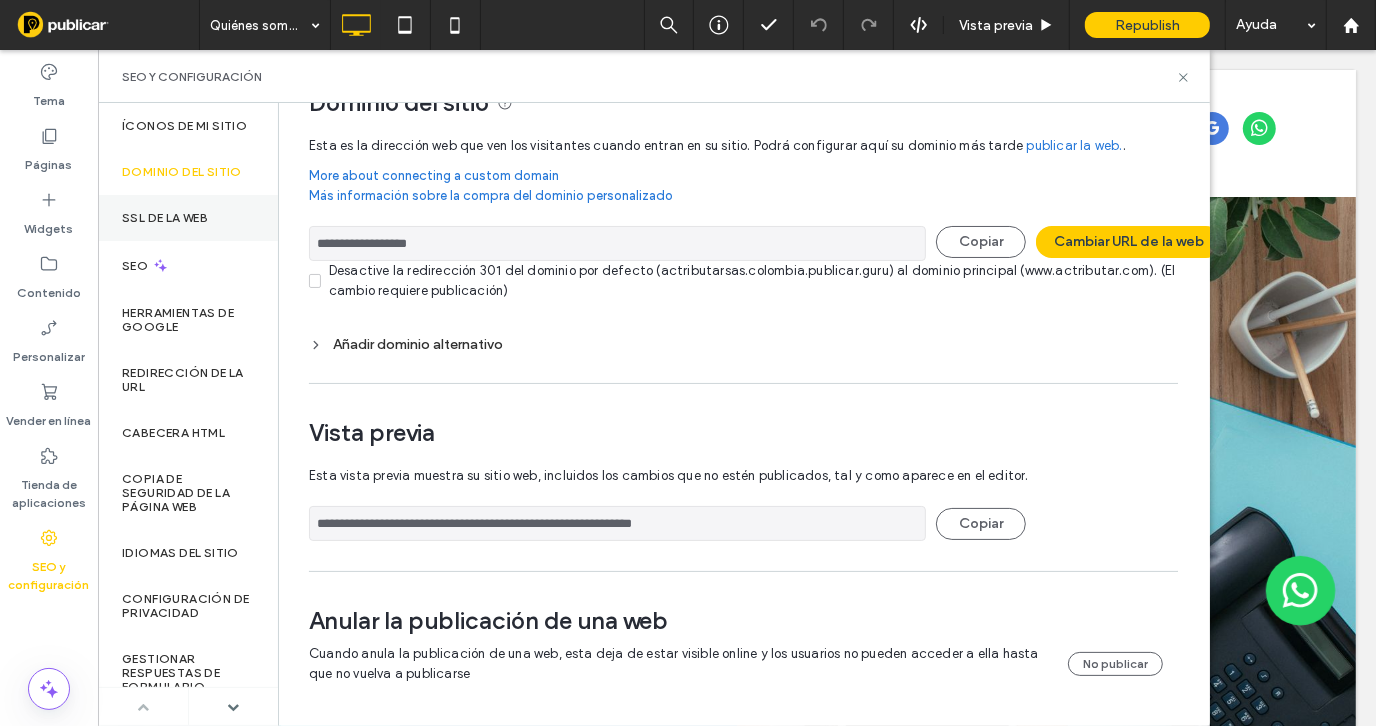 click on "SSL de la web" at bounding box center (165, 218) 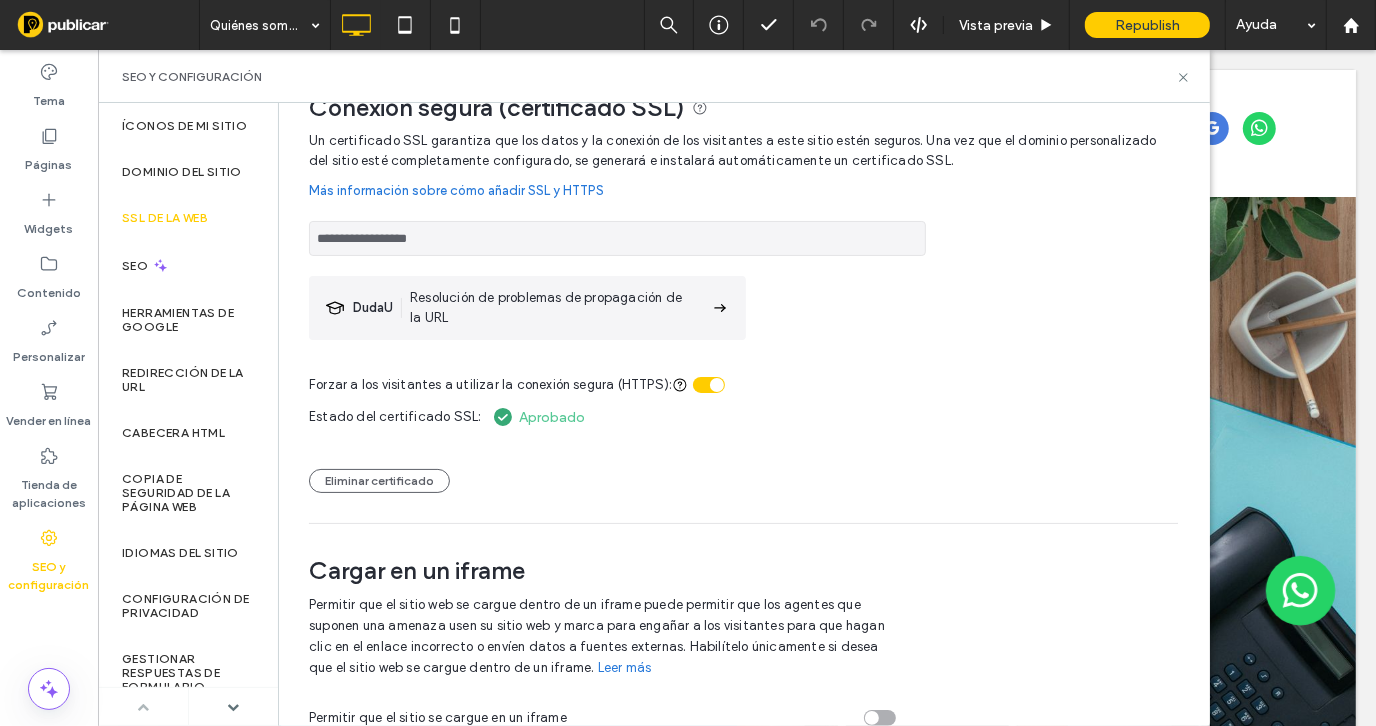 scroll, scrollTop: 61, scrollLeft: 0, axis: vertical 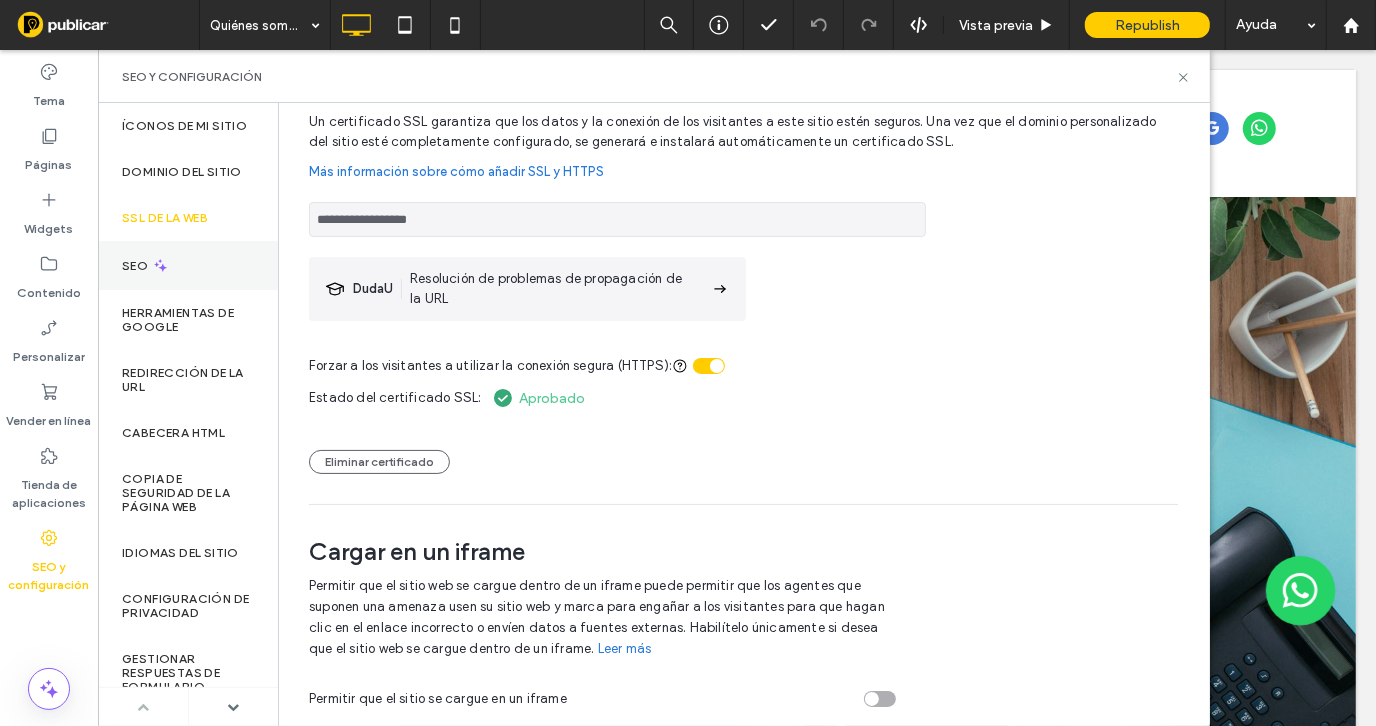 click on "SEO" at bounding box center [137, 266] 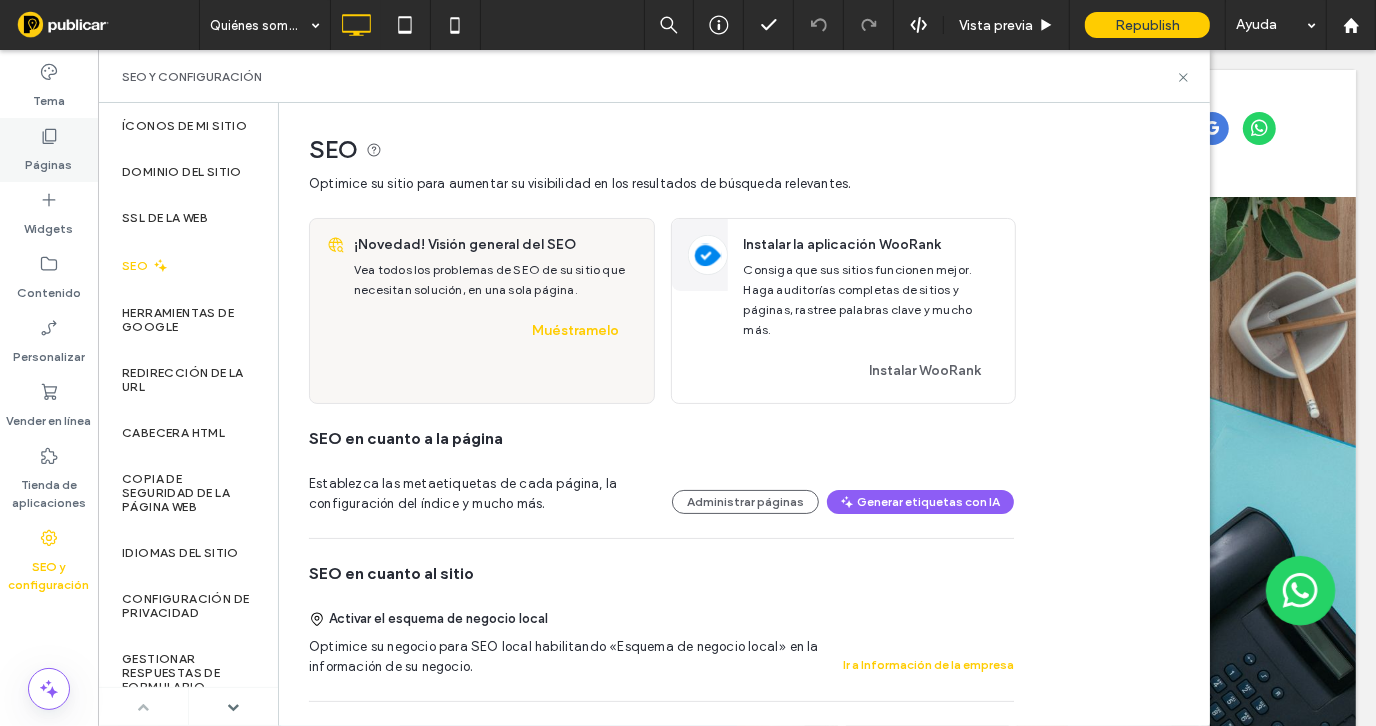 click on "Páginas" at bounding box center (49, 160) 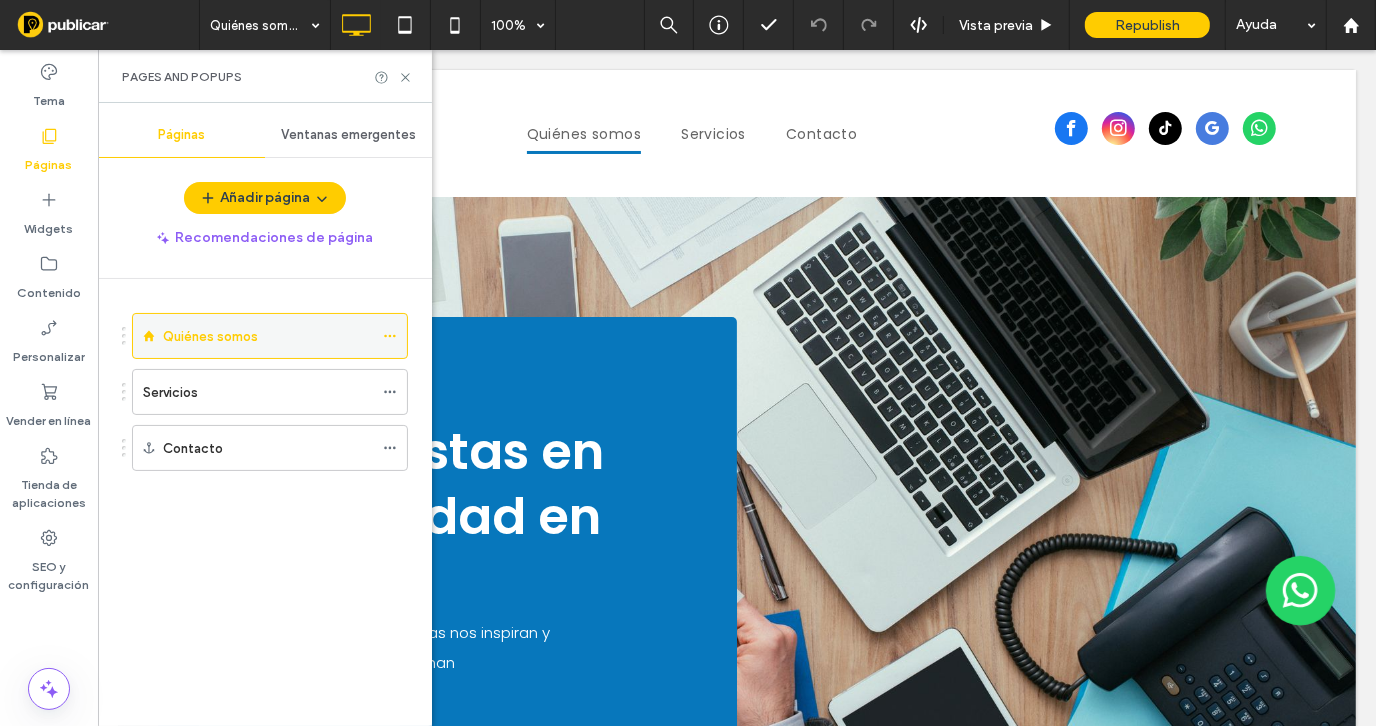 click 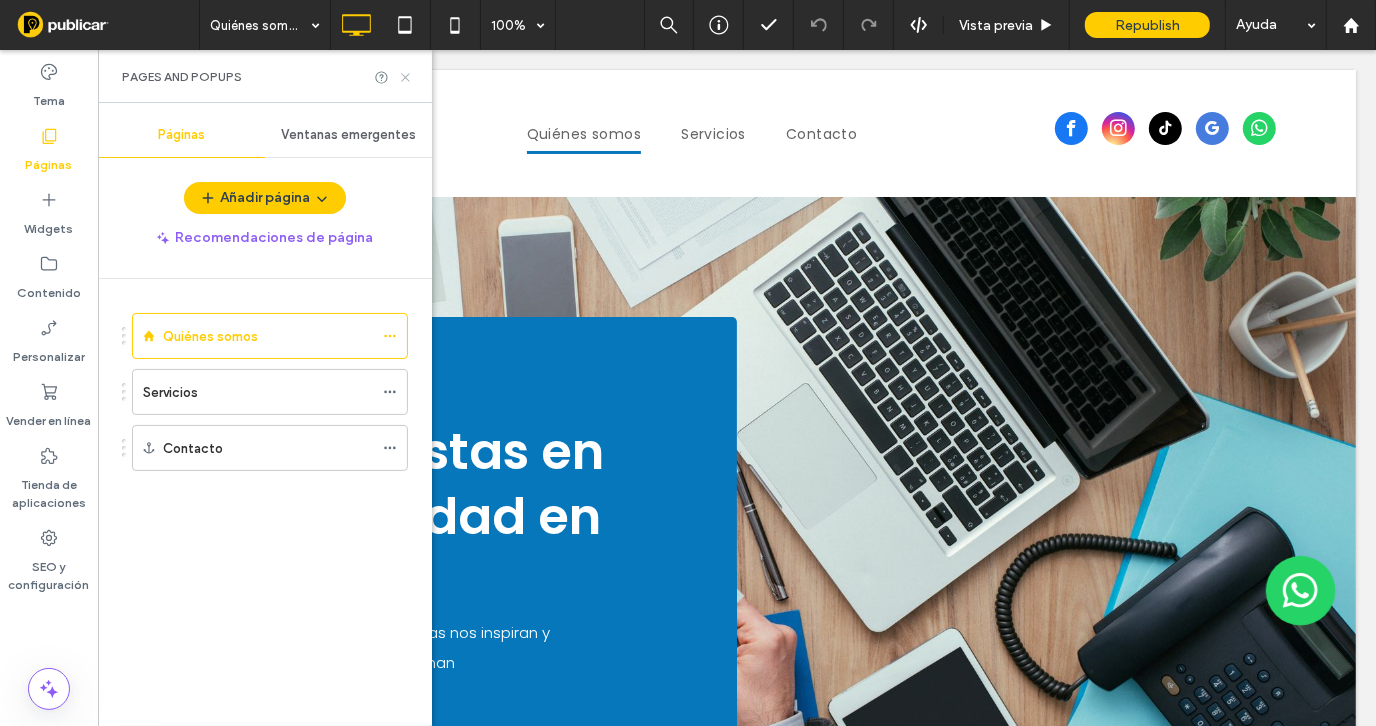 click 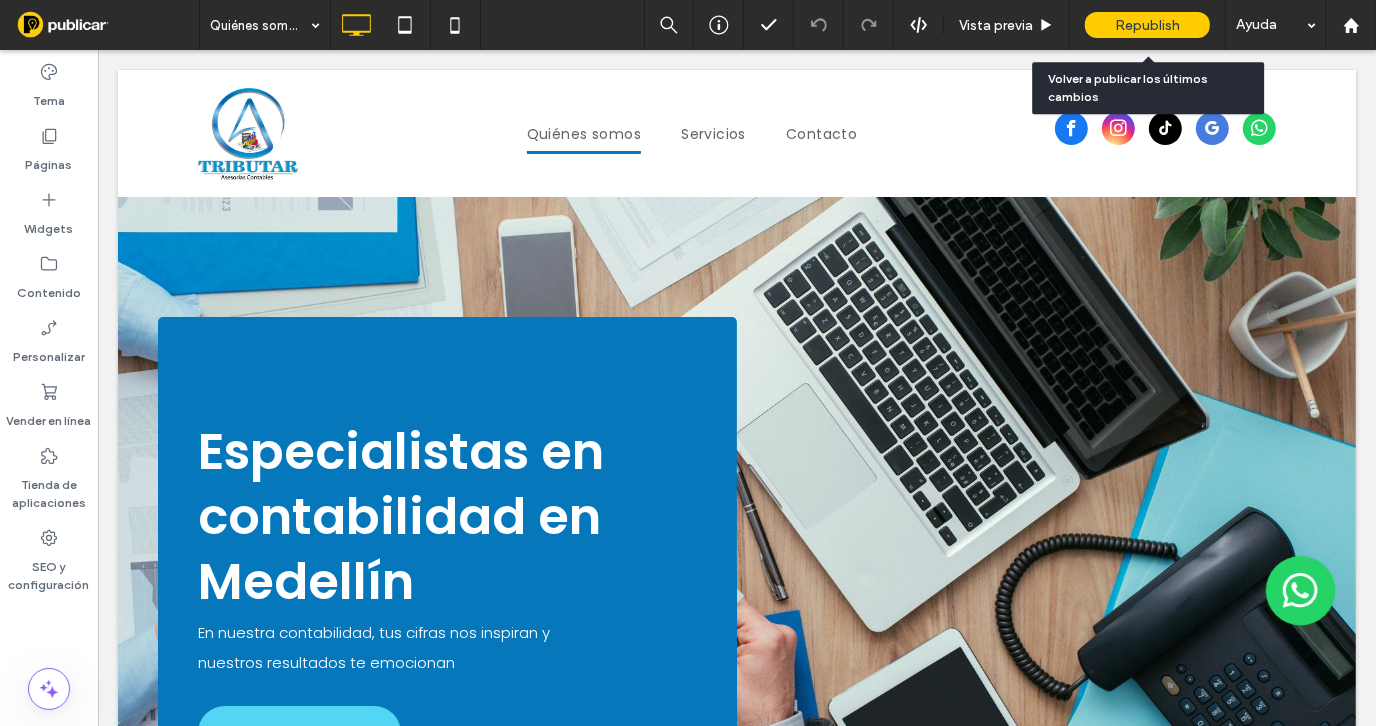 click on "Republish" at bounding box center (1147, 25) 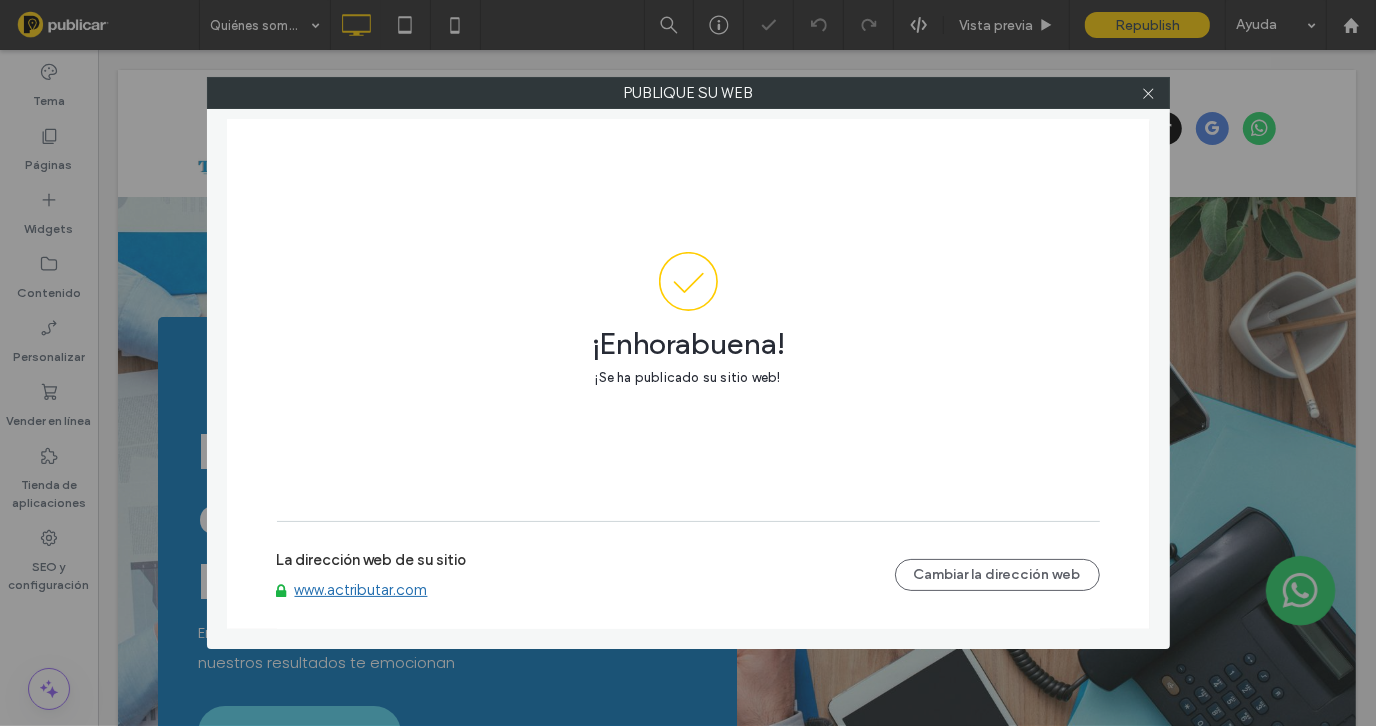 click on "www.actributar.com" at bounding box center [361, 590] 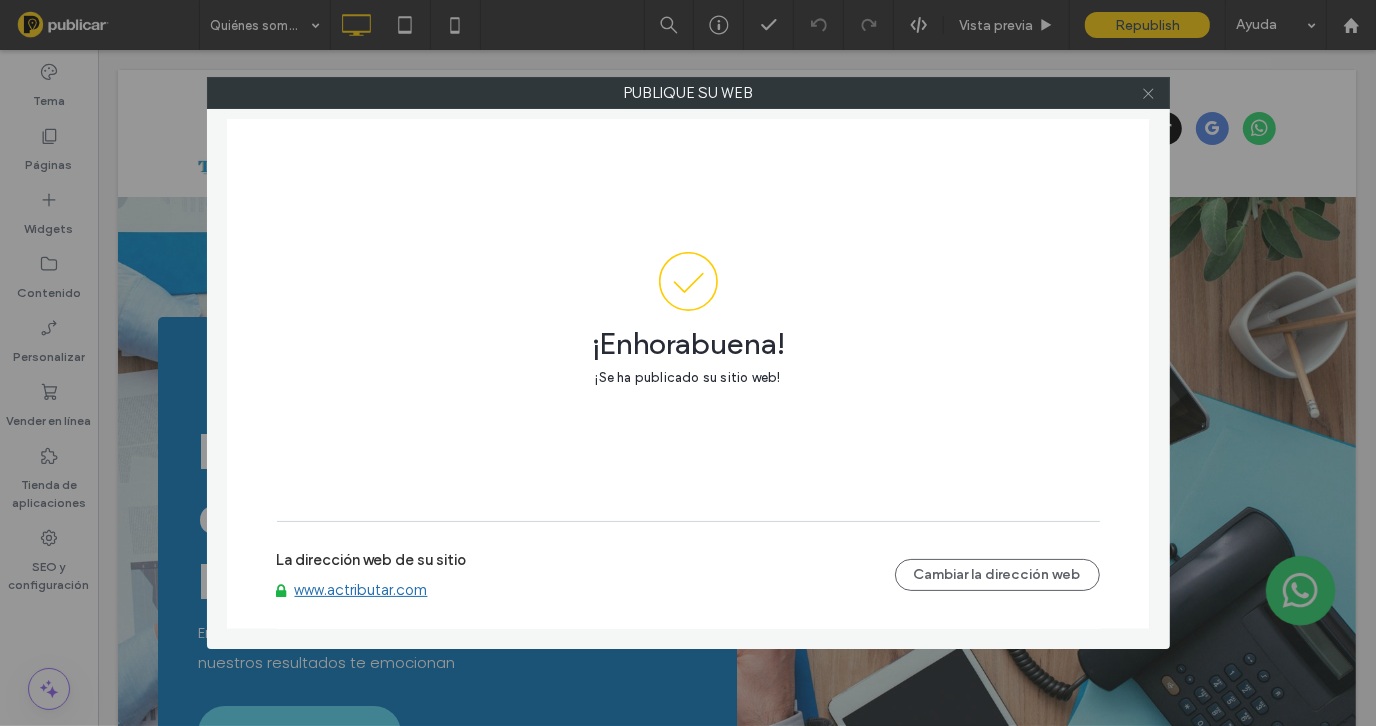 click 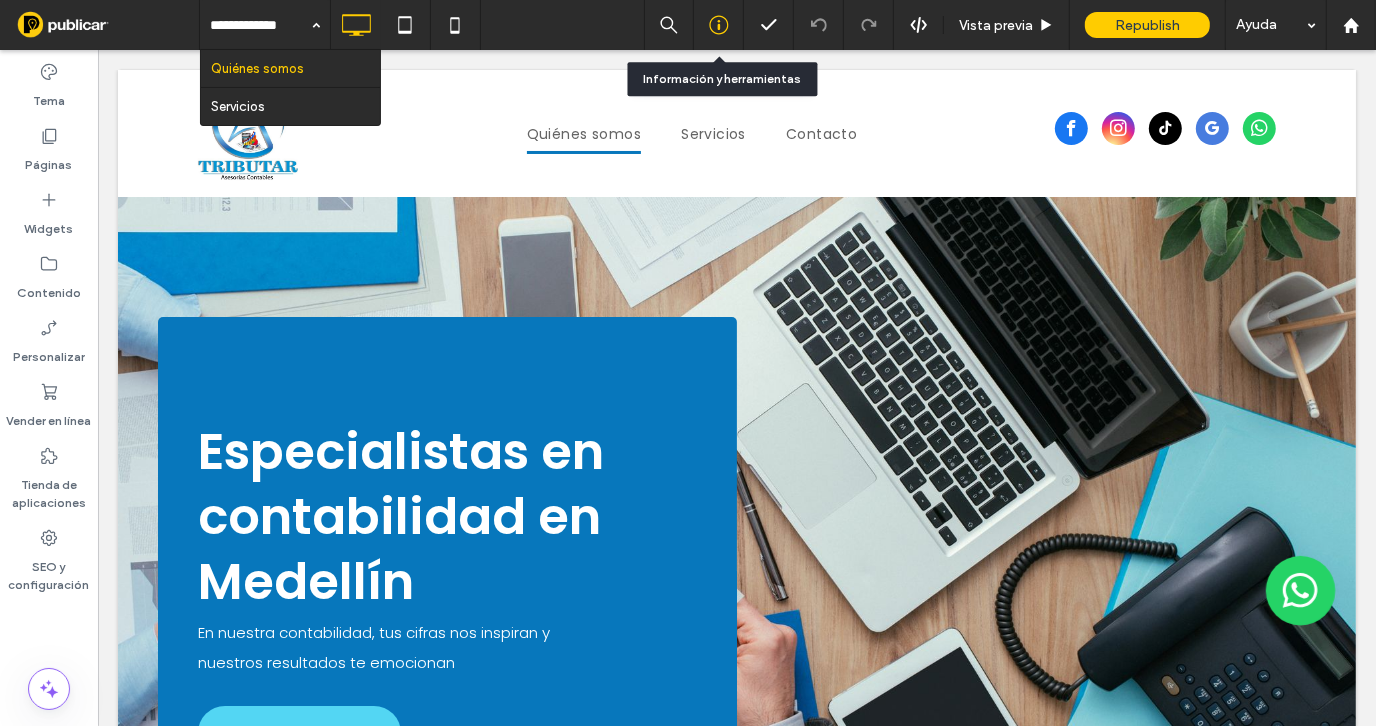click 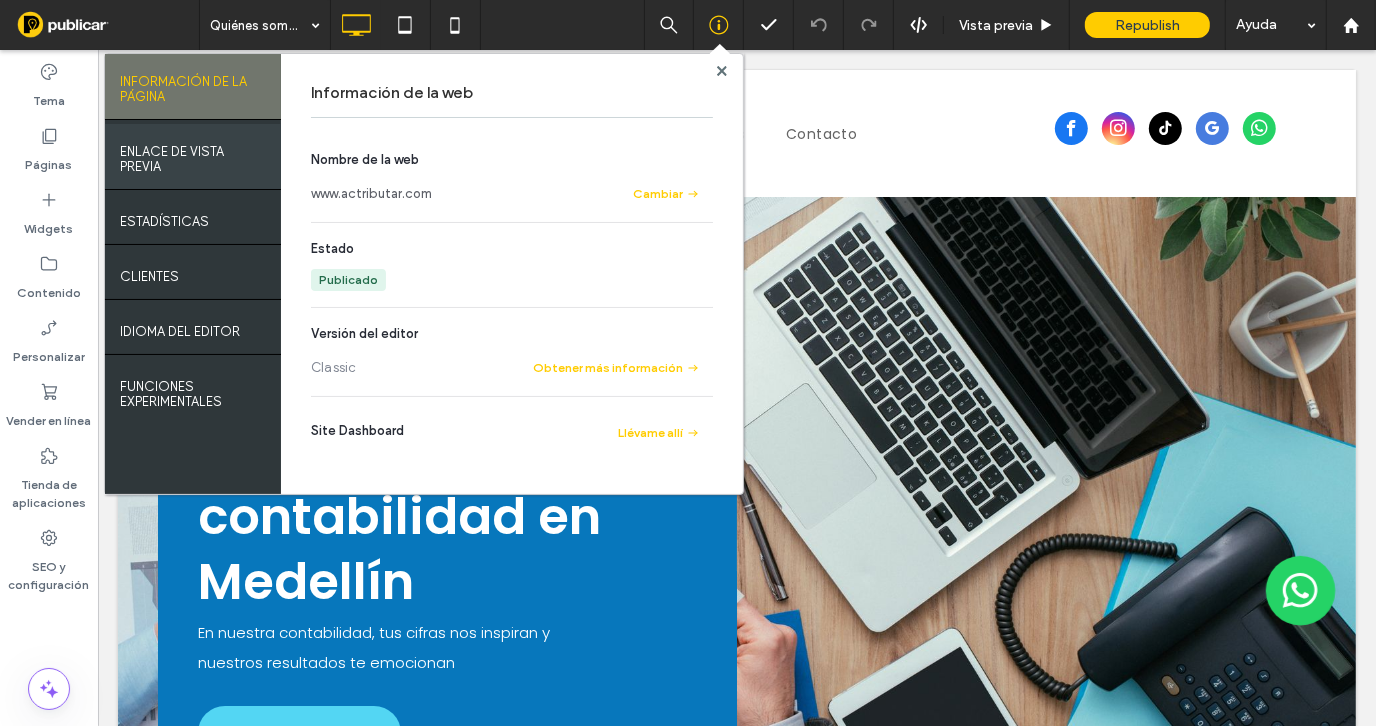 click on "ENLACE DE VISTA PREVIA" at bounding box center [193, 154] 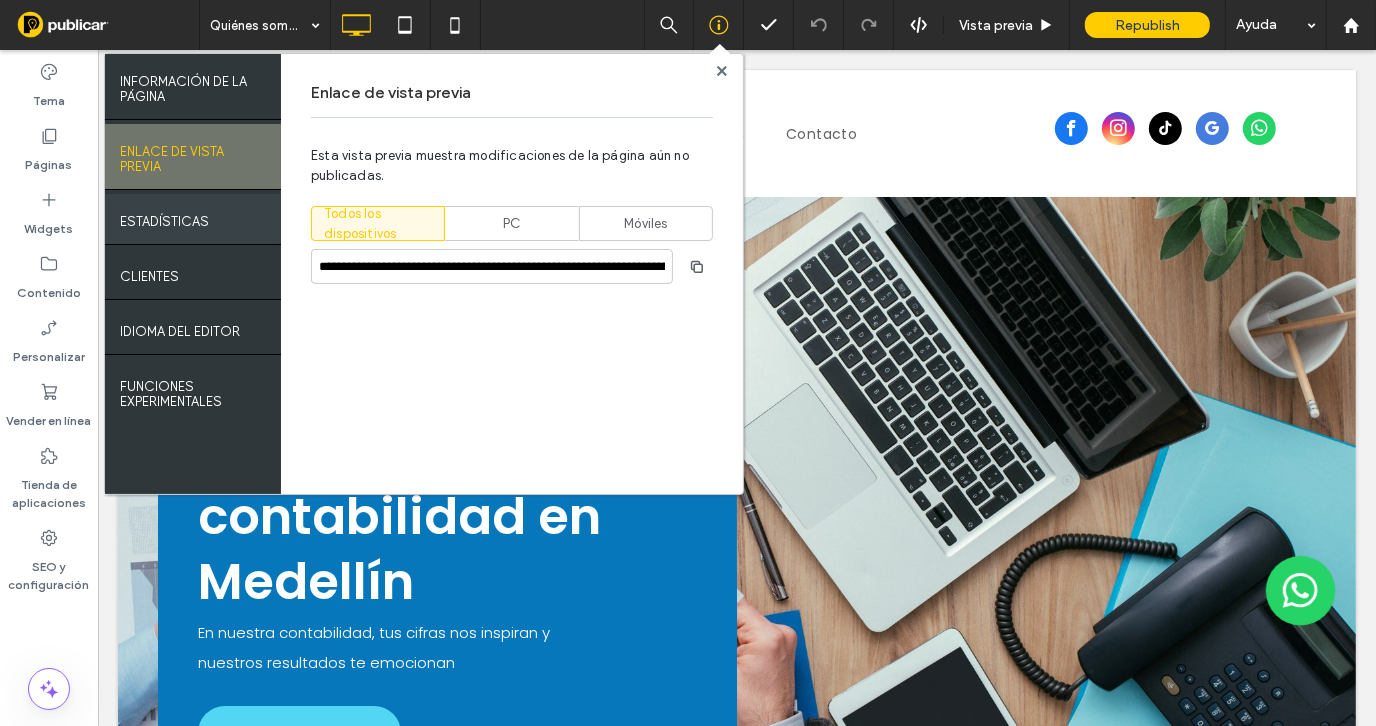 click on "ESTADÍSTICAS" at bounding box center (193, 219) 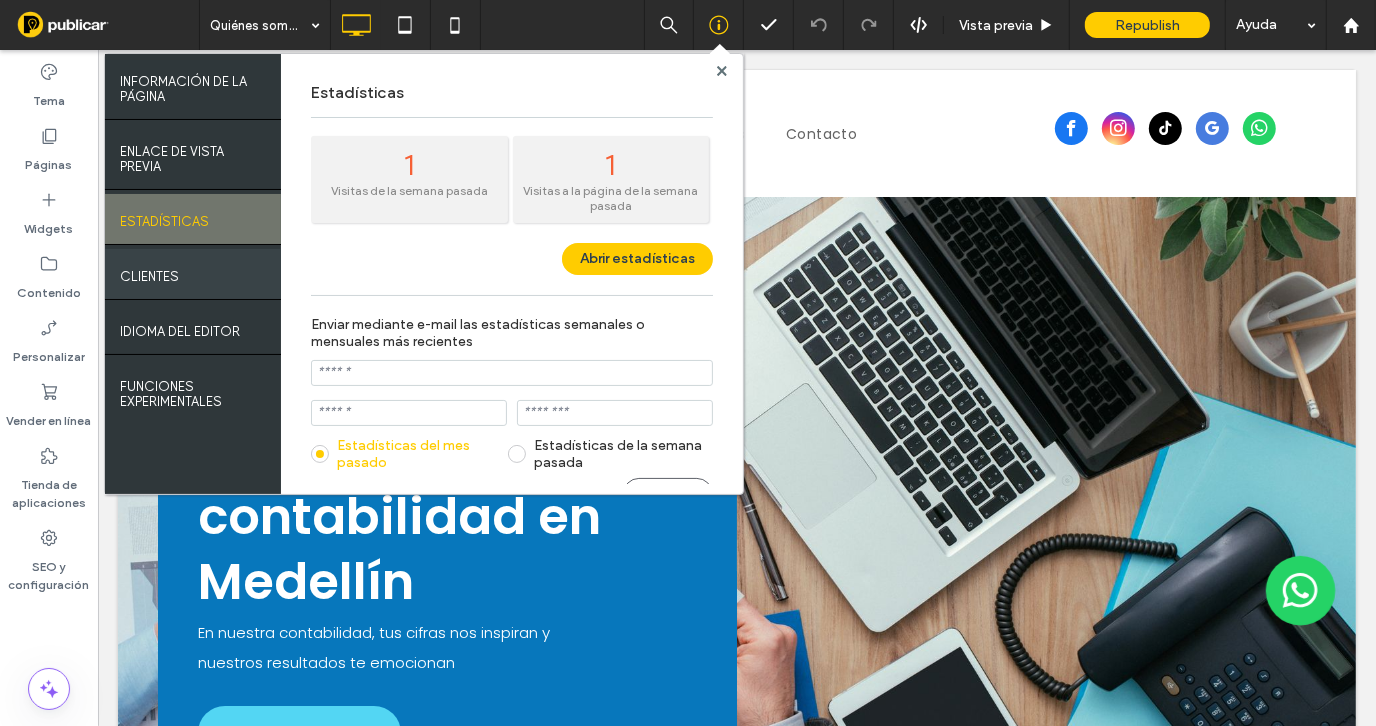 click on "Clientes" at bounding box center [193, 274] 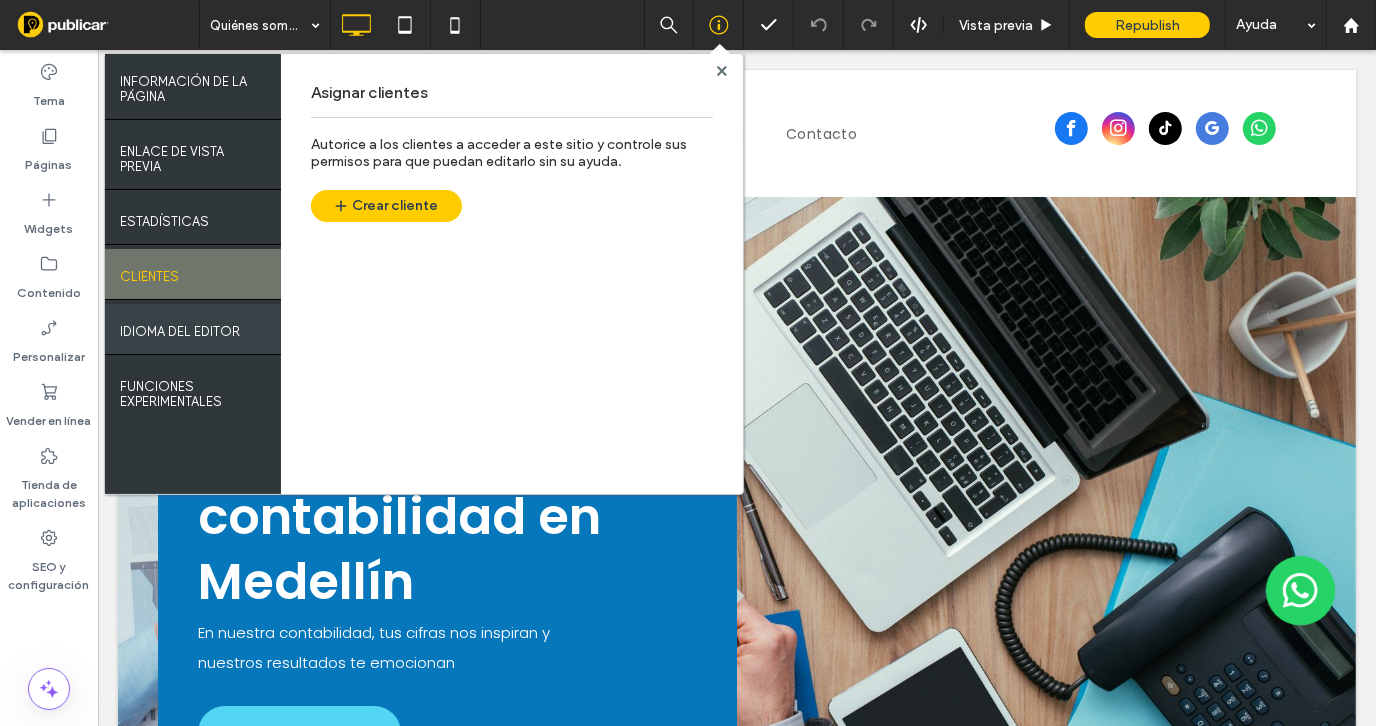 click on "IDIOMA DEL EDITOR" at bounding box center (180, 326) 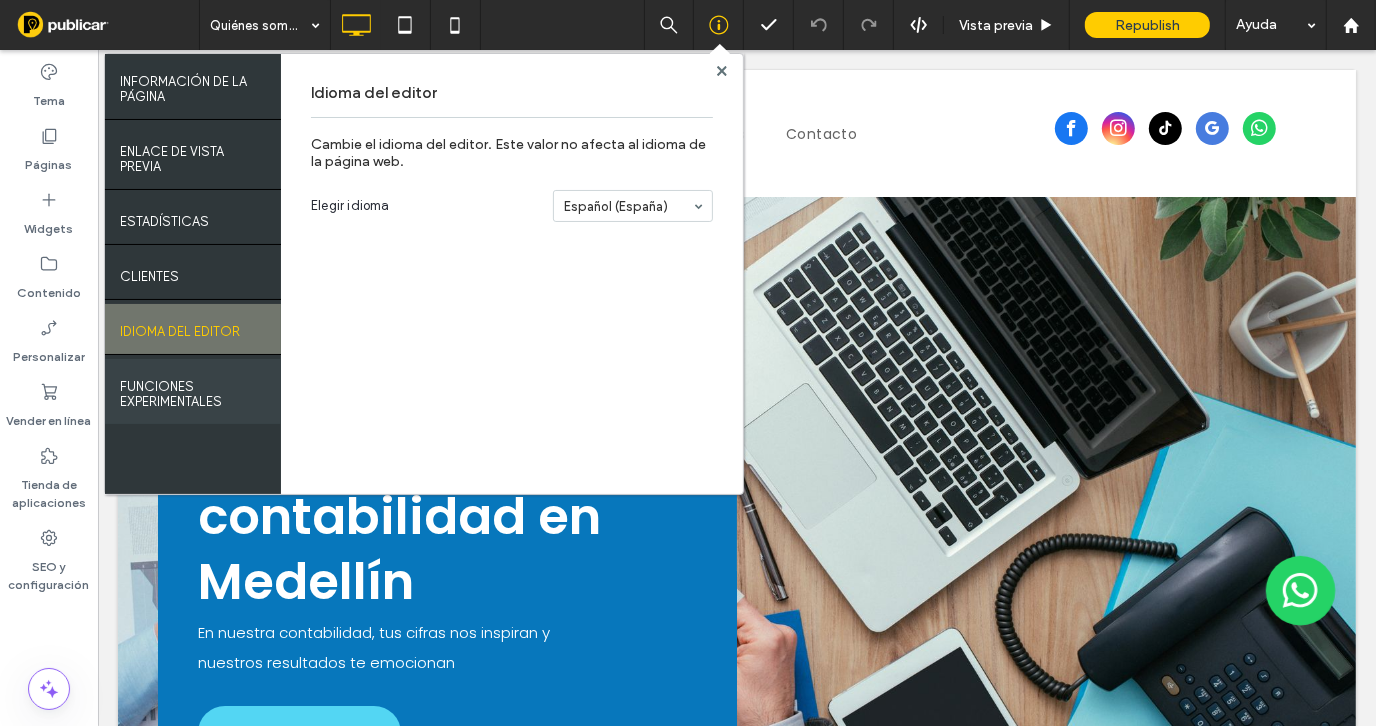 click on "FUNCIONES EXPERIMENTALES" at bounding box center (193, 389) 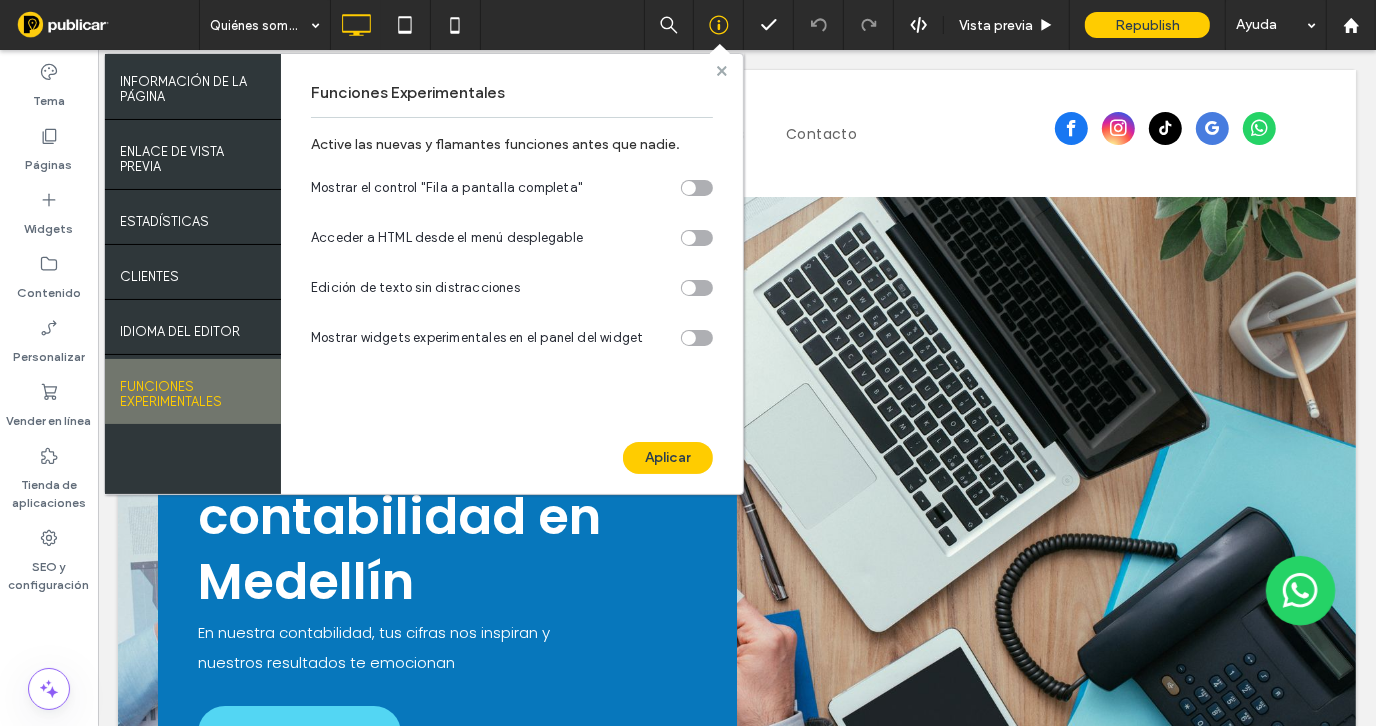 click 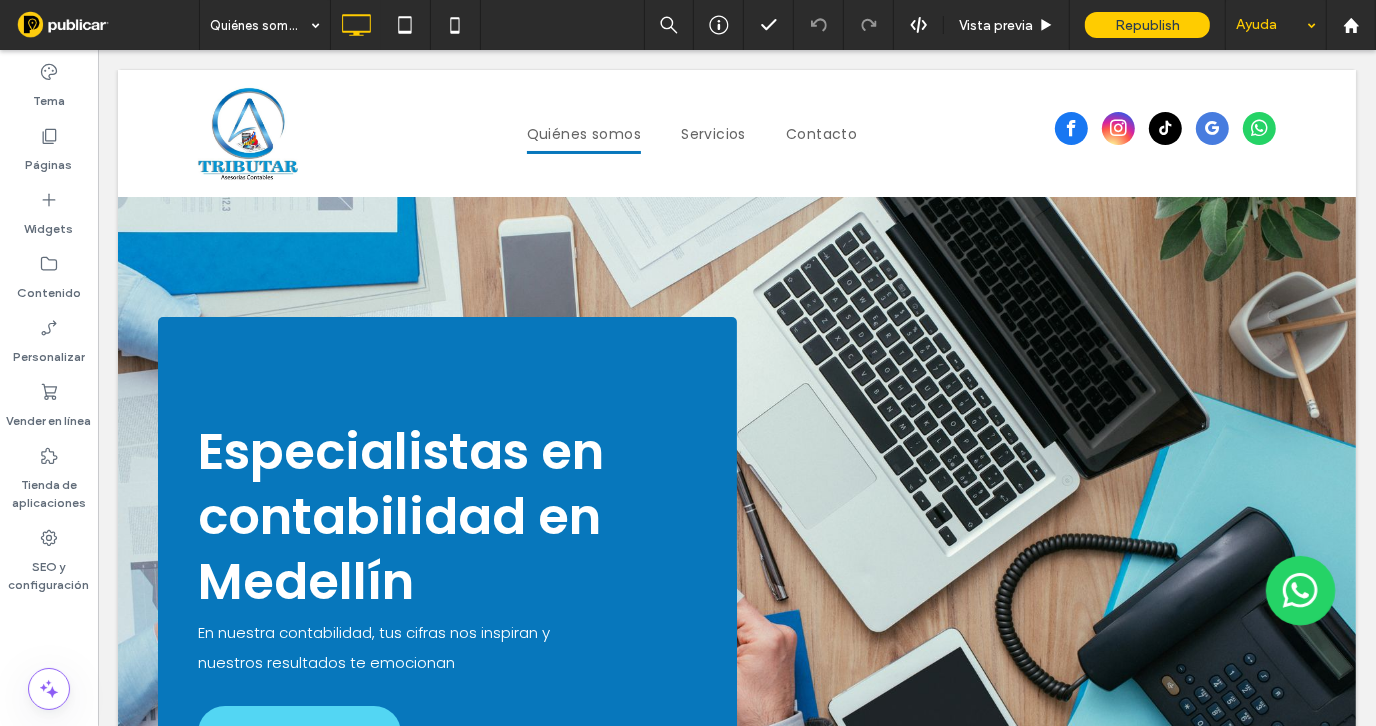 click on "Ayuda" at bounding box center (1276, 25) 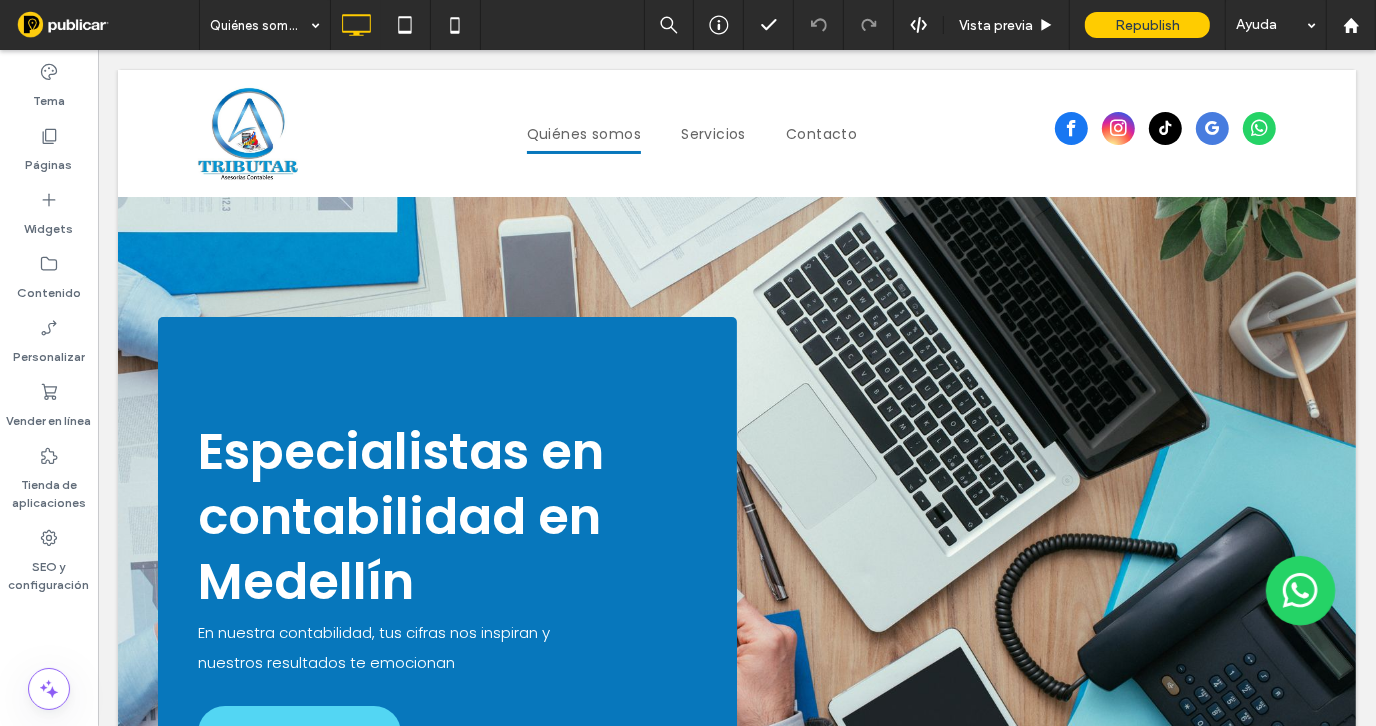 click on "Quiénes somos Vista previa Republish Ayuda" at bounding box center [787, 25] 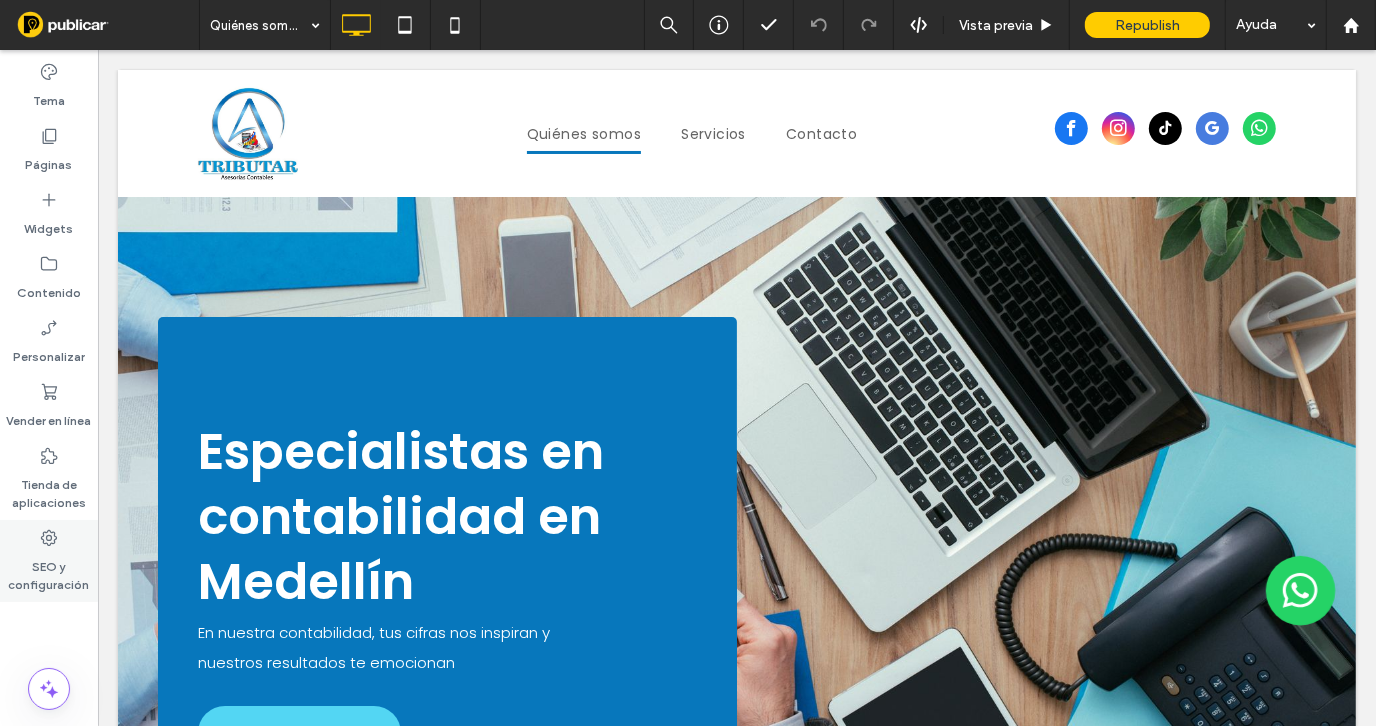 click on "SEO y configuración" at bounding box center (49, 571) 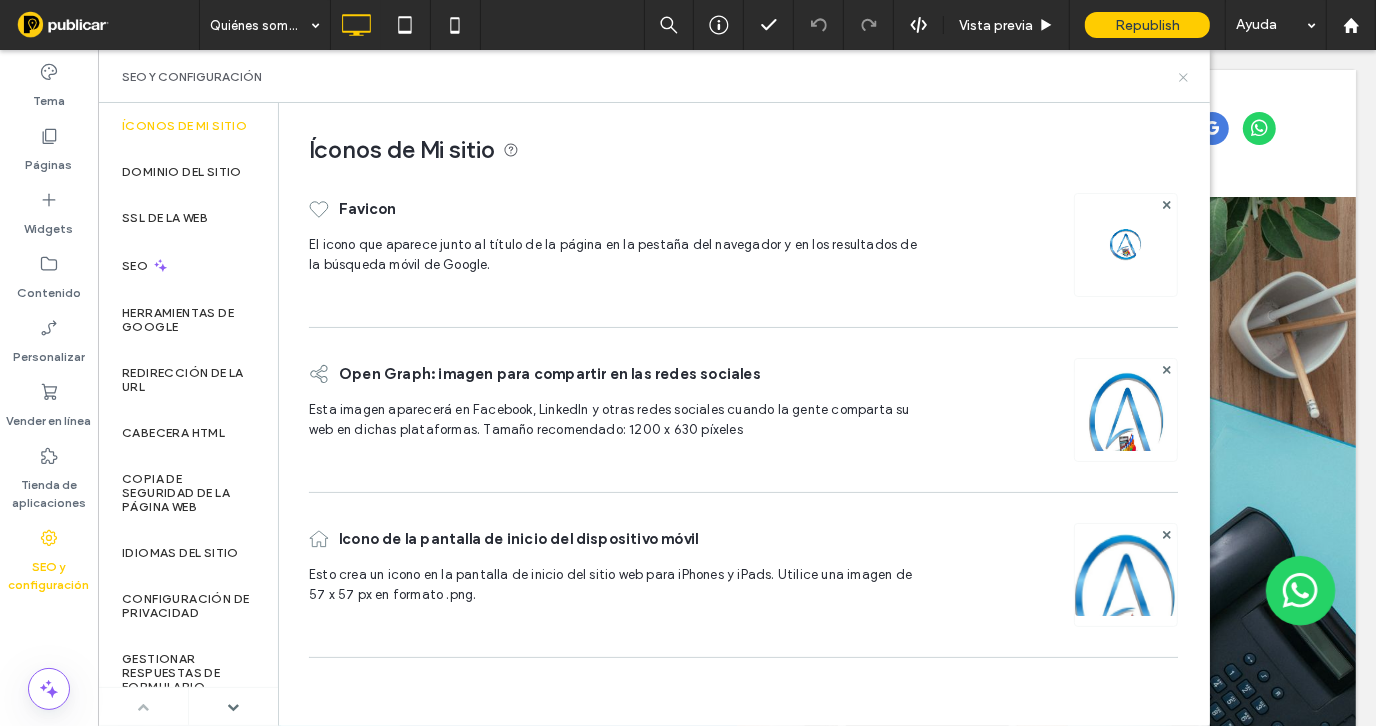 click 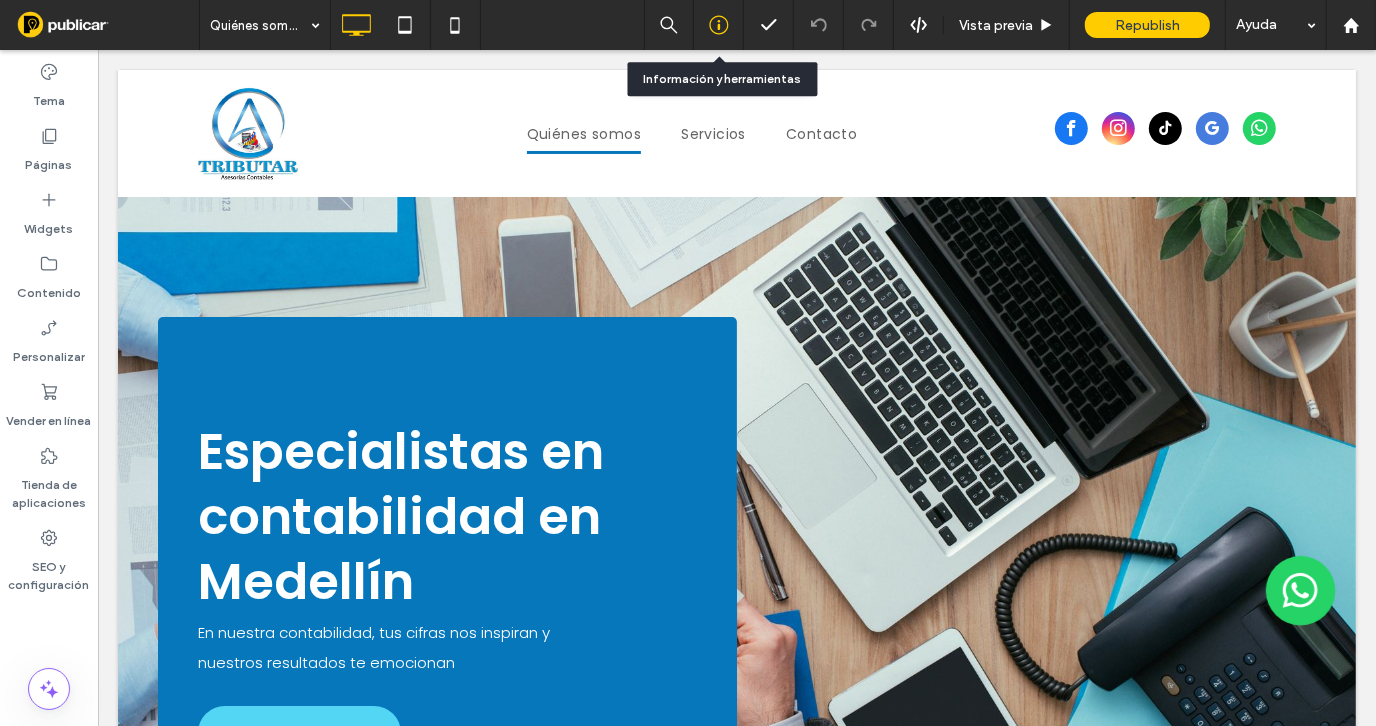 click 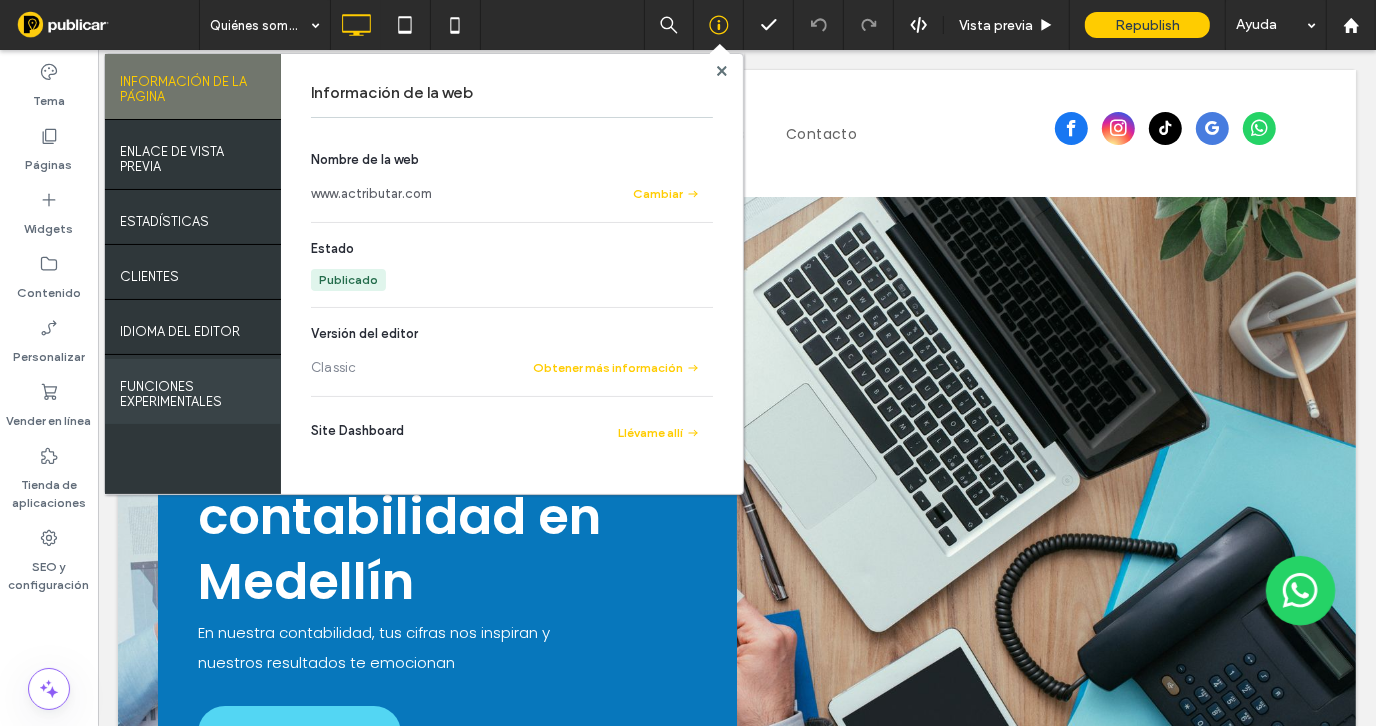 click on "FUNCIONES EXPERIMENTALES" at bounding box center [193, 389] 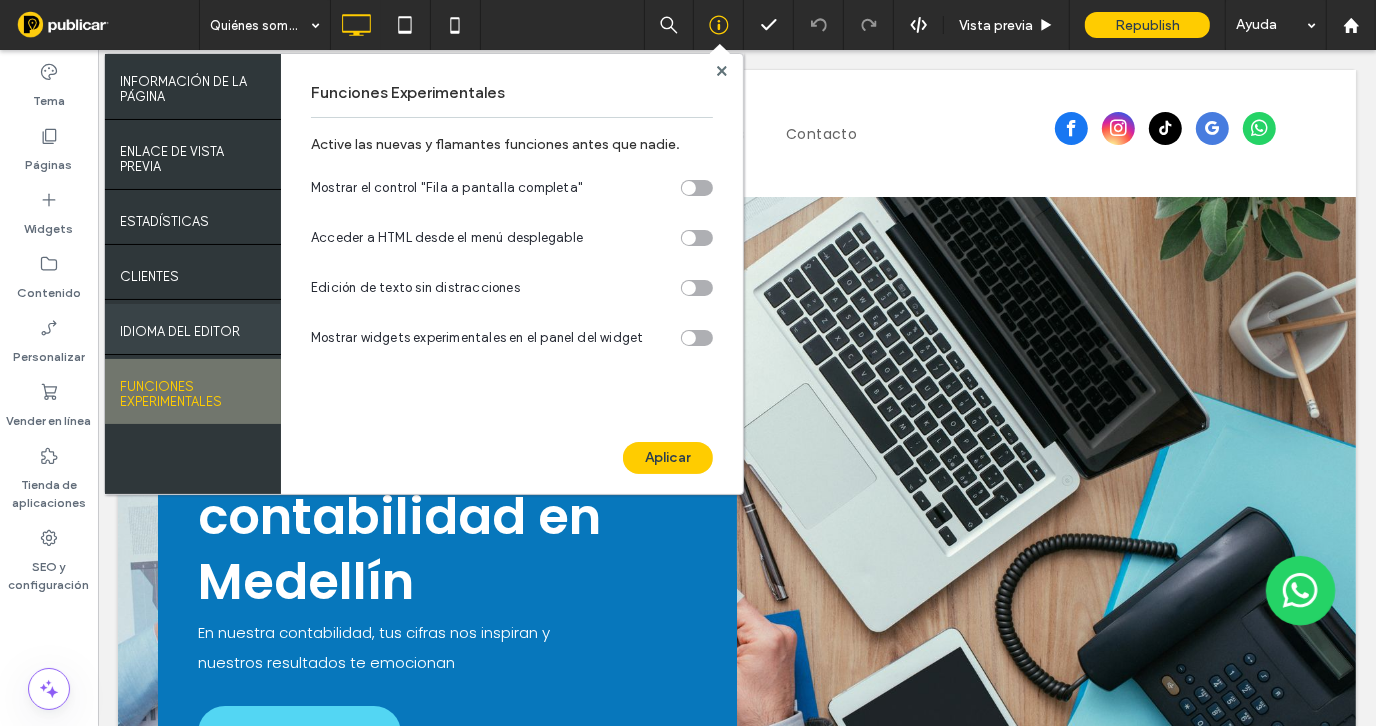 click on "IDIOMA DEL EDITOR" at bounding box center [180, 326] 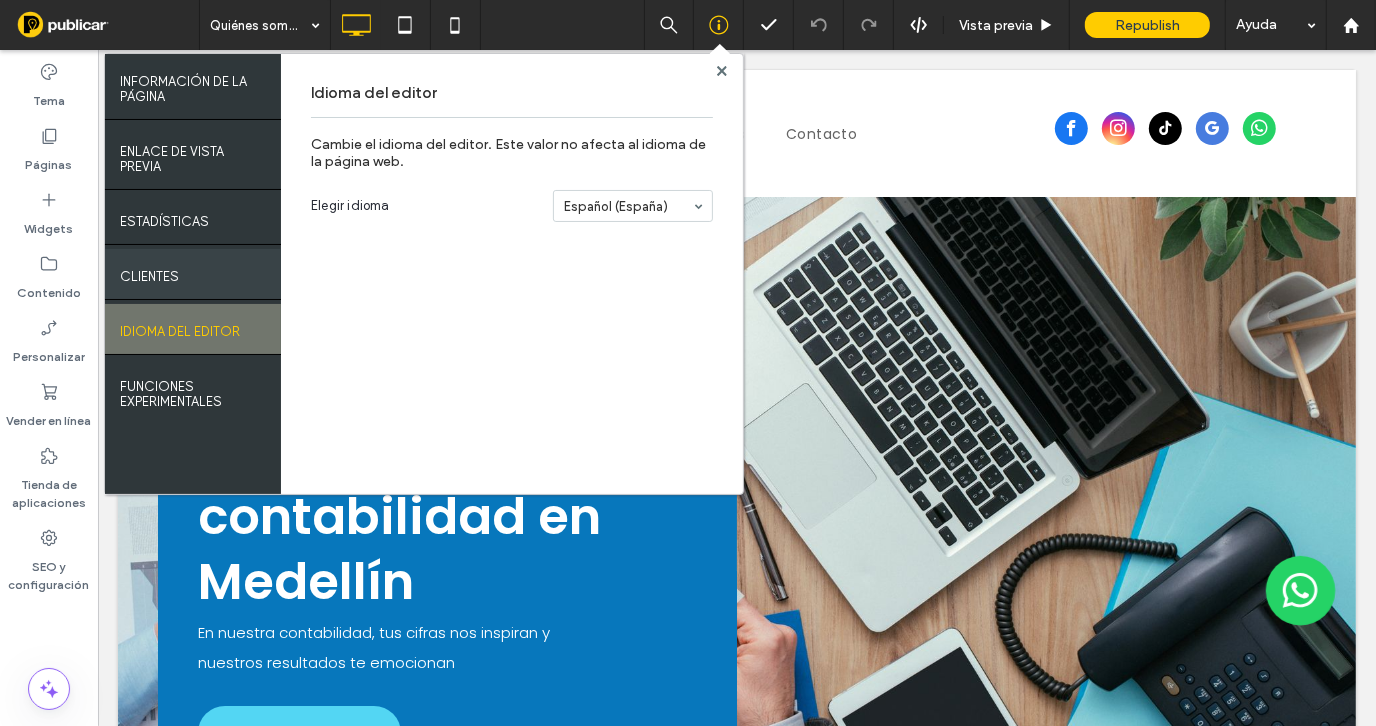 click on "Clientes" at bounding box center (193, 274) 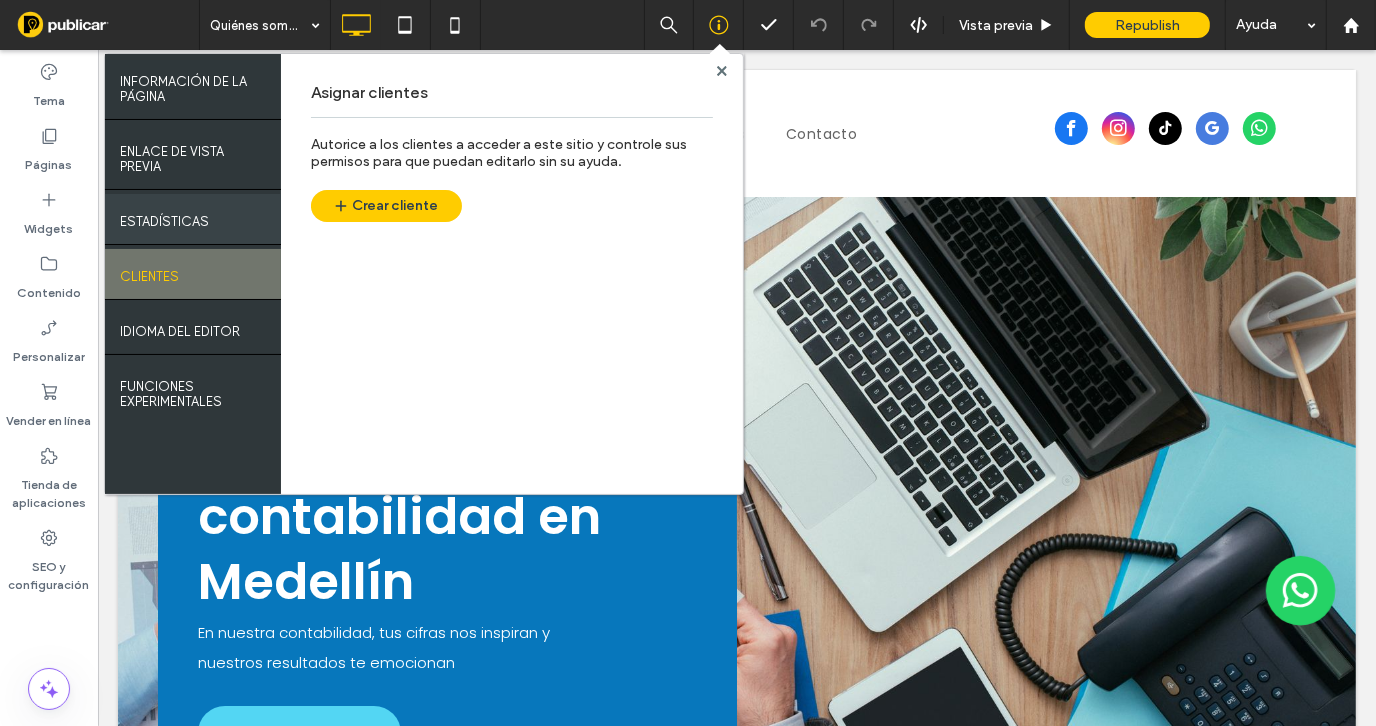 click on "ESTADÍSTICAS" at bounding box center [193, 219] 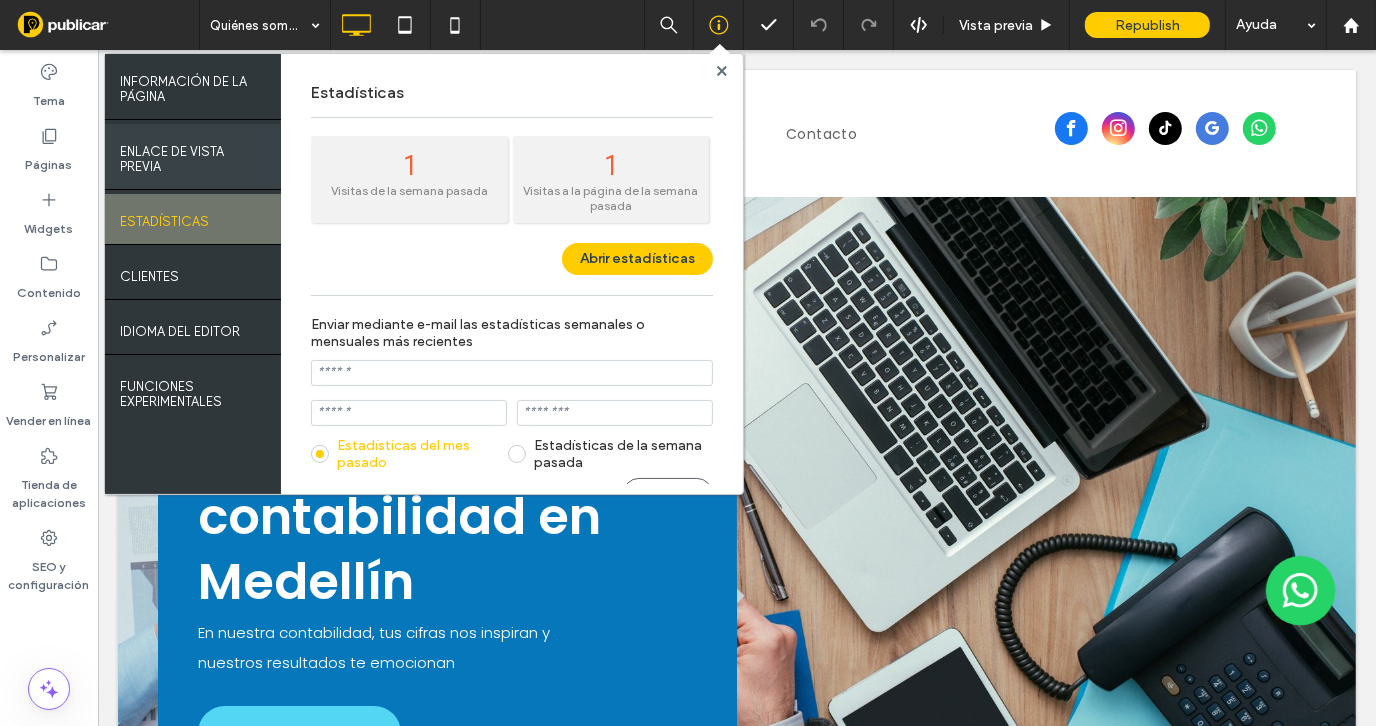 click on "ENLACE DE VISTA PREVIA" at bounding box center (193, 156) 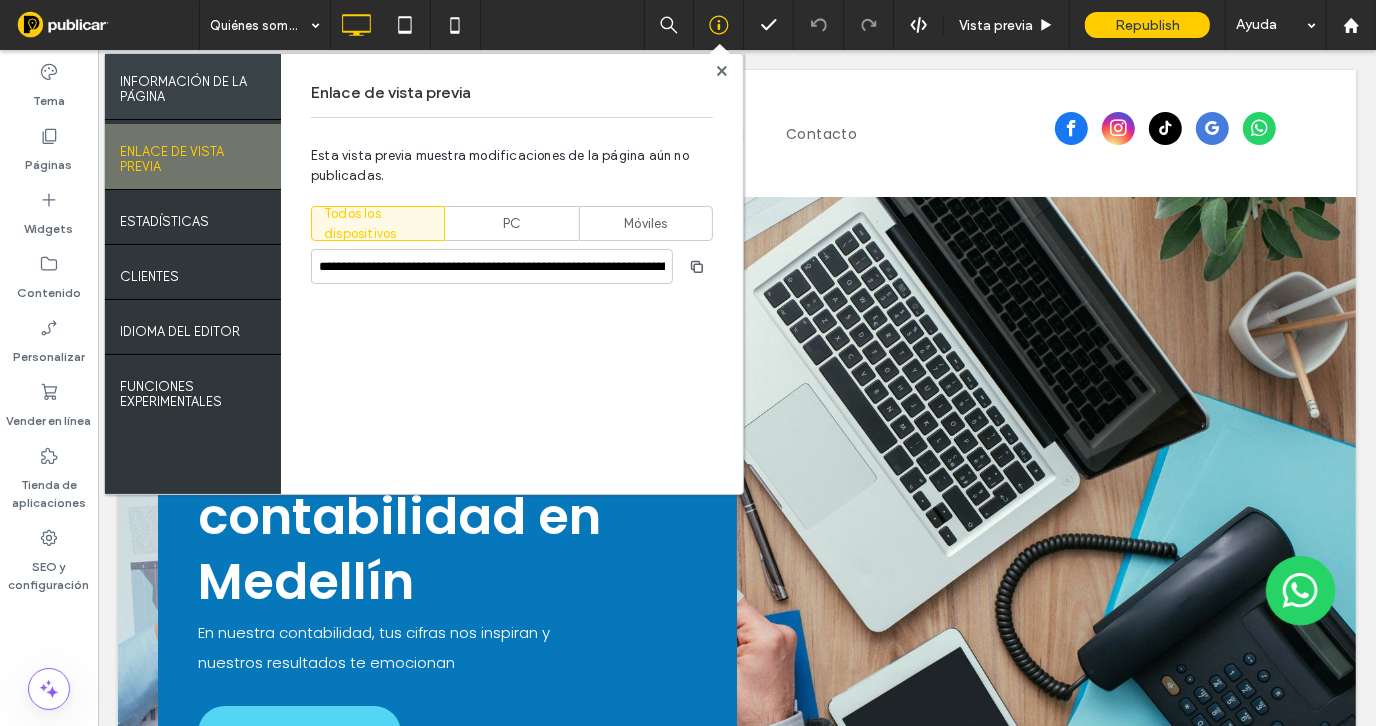 click on "INFORMACIÓN DE LA PÁGINA" at bounding box center [193, 84] 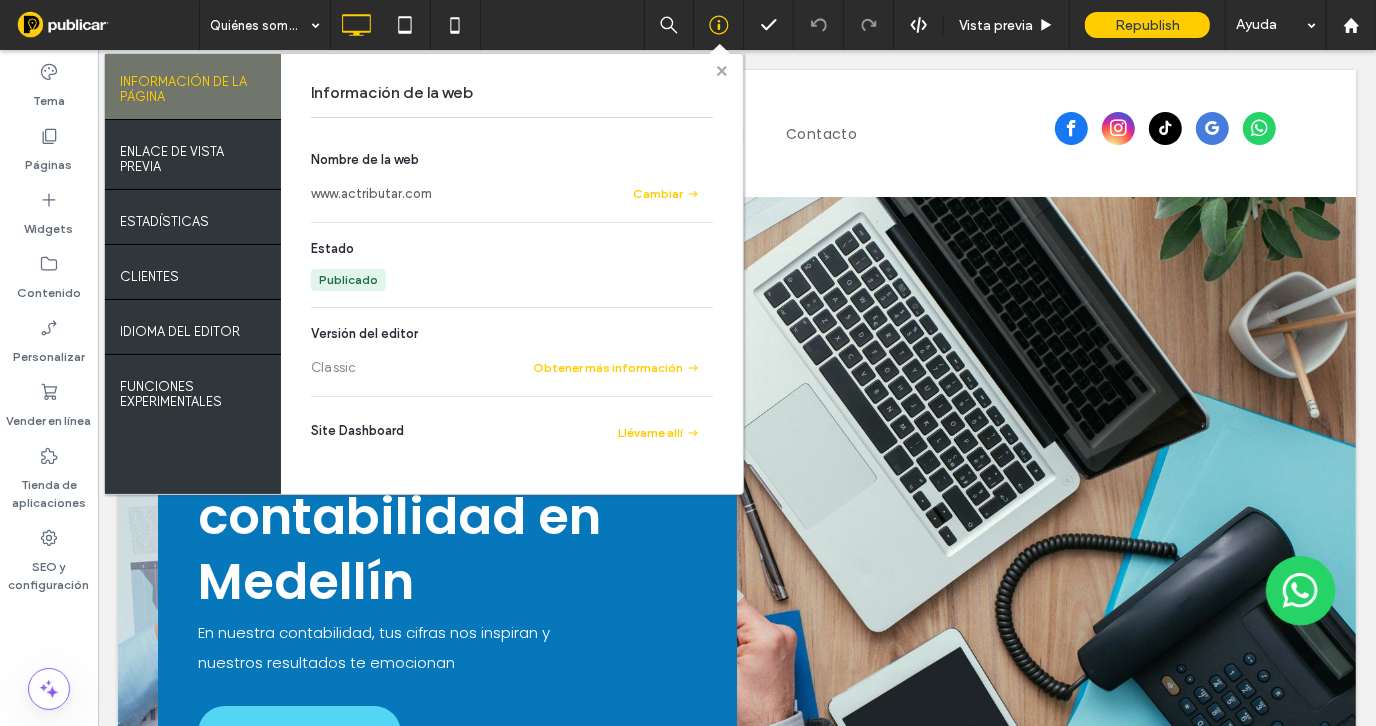 click 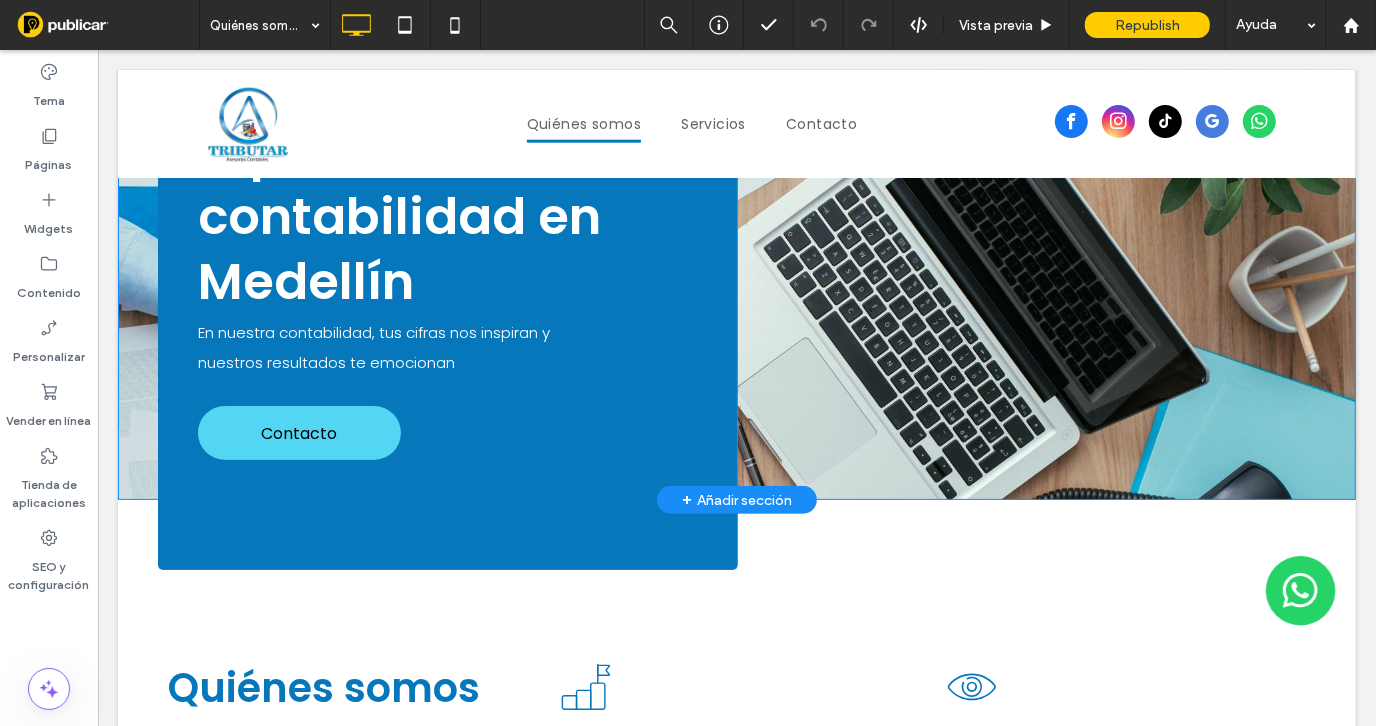 scroll, scrollTop: 0, scrollLeft: 0, axis: both 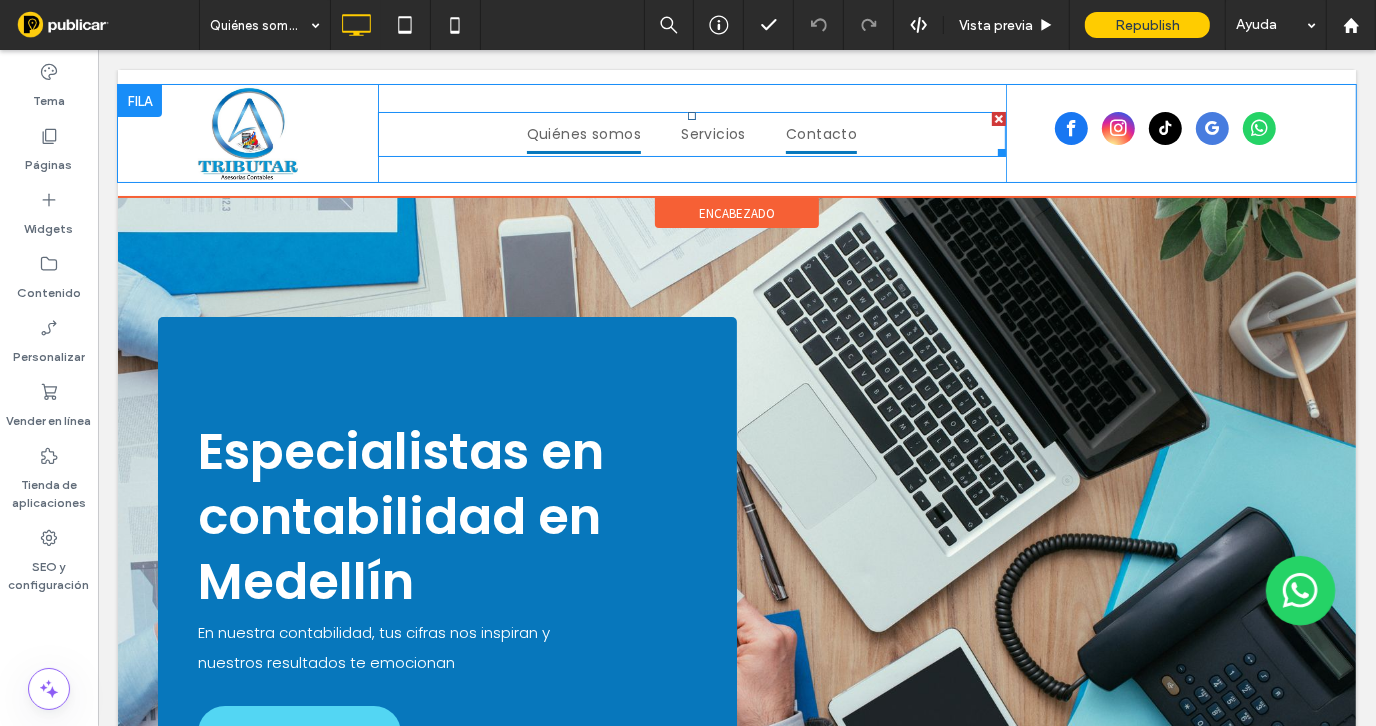 click on "Contacto" at bounding box center (820, 133) 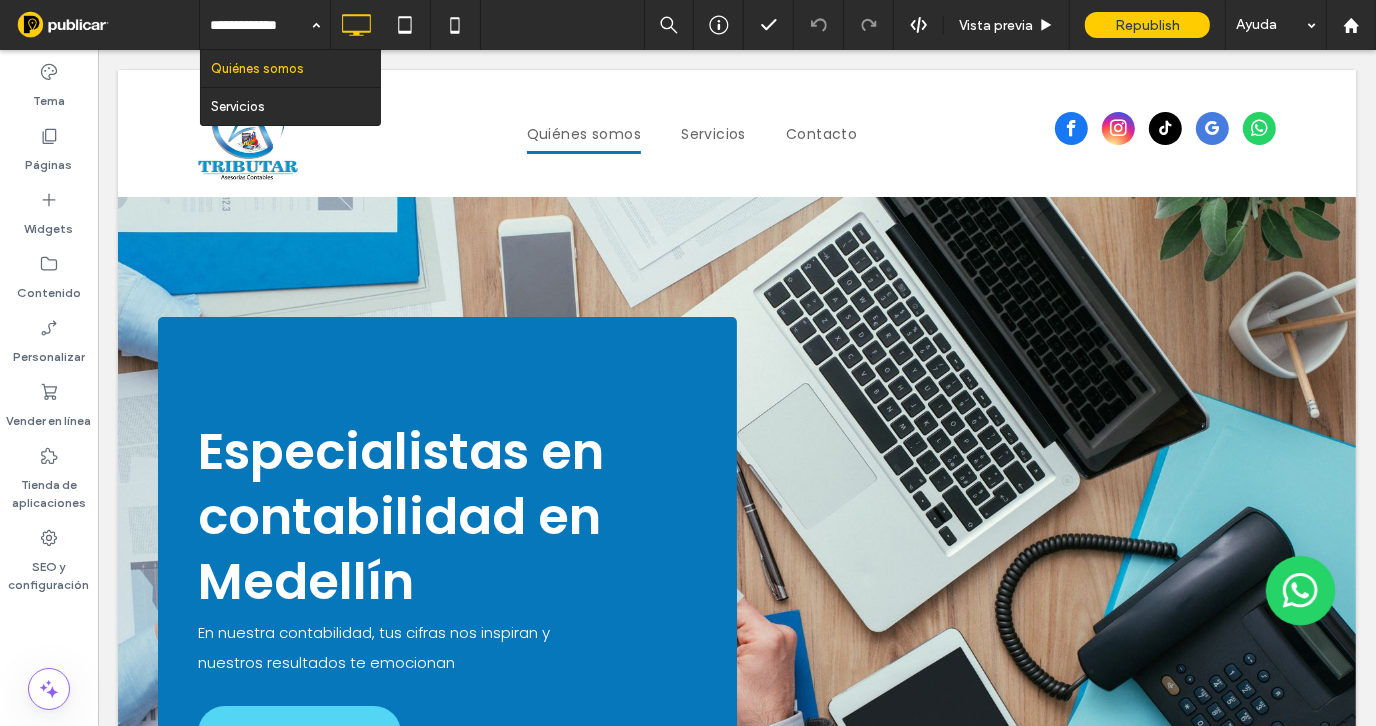 click on "Quiénes somos Servicios Vista previa Republish Ayuda" at bounding box center [787, 25] 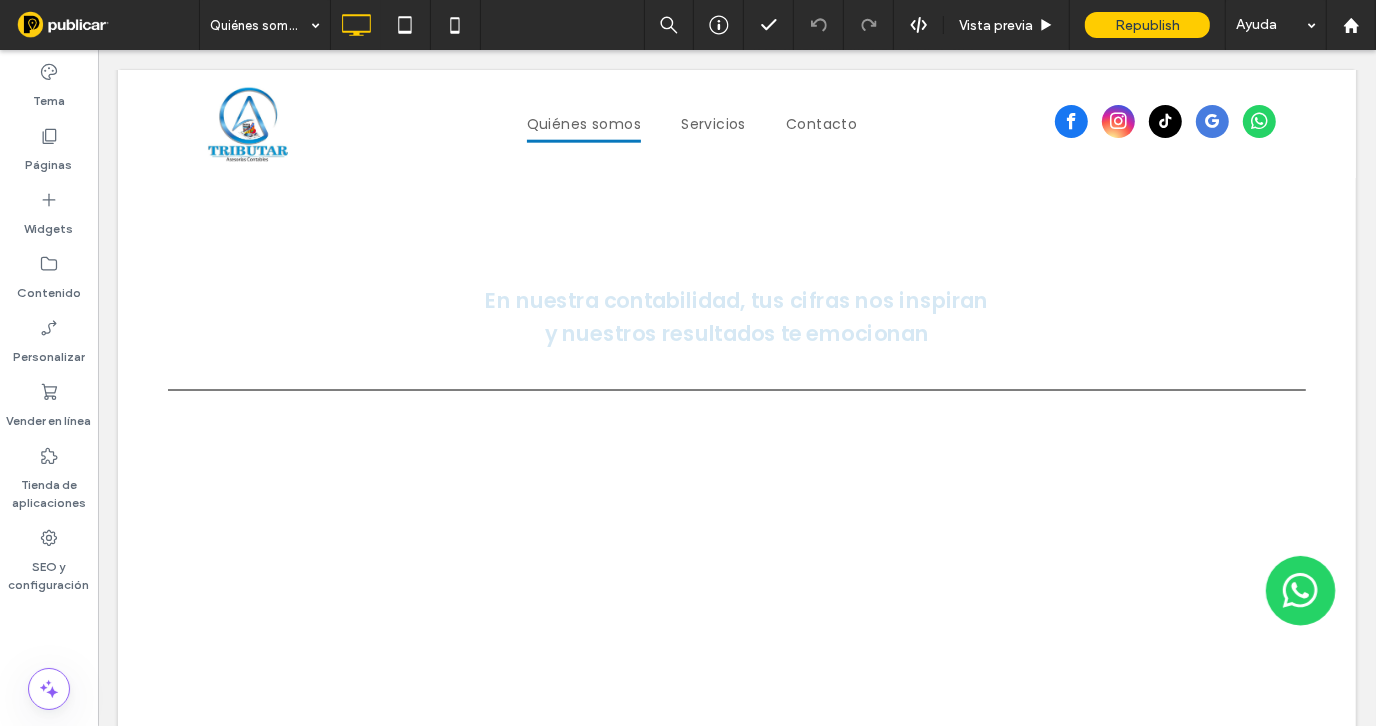 scroll, scrollTop: 2599, scrollLeft: 0, axis: vertical 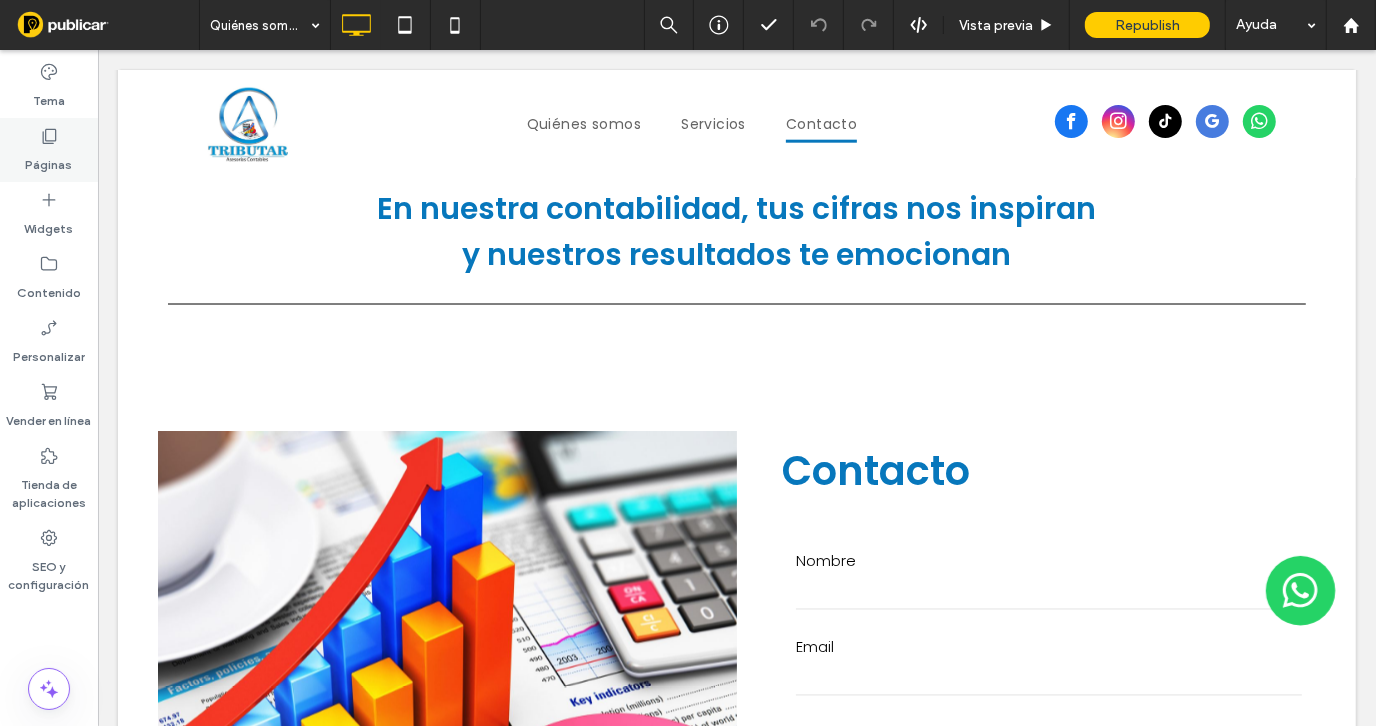 click on "Páginas" at bounding box center [49, 160] 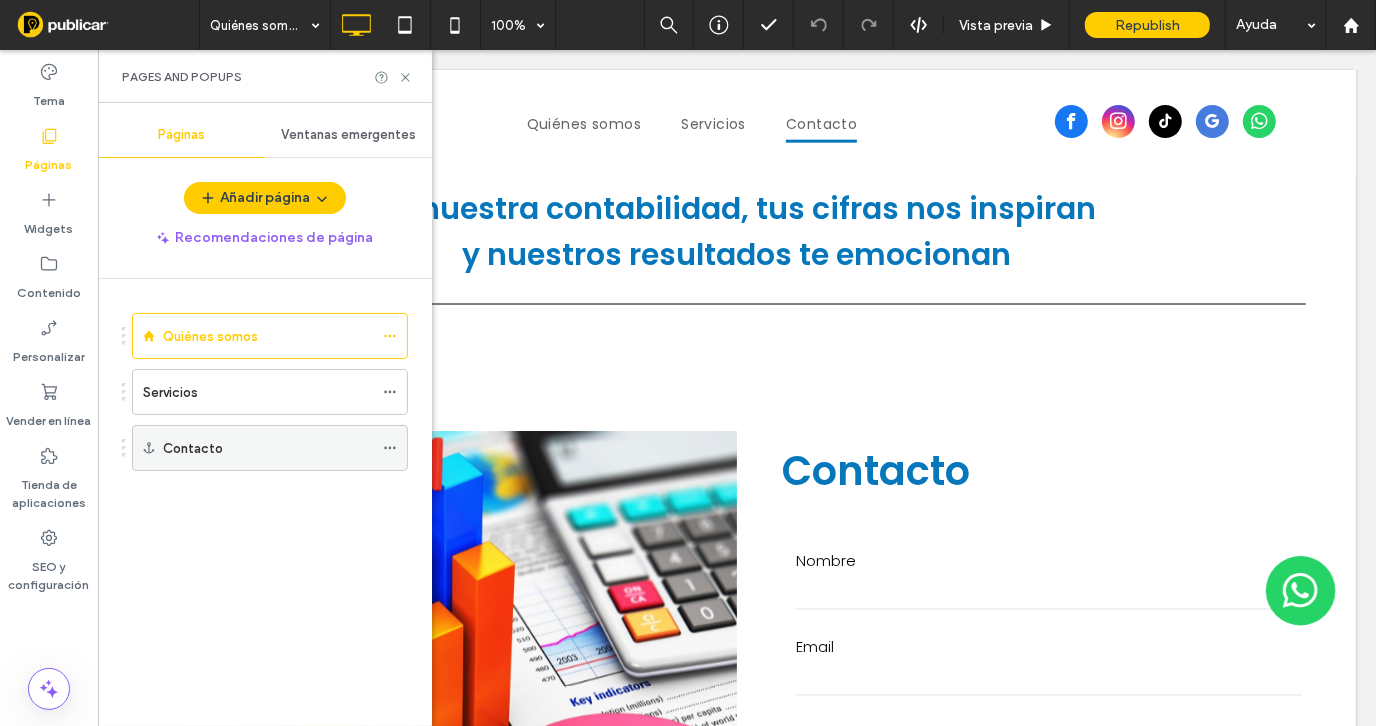 click on "Contacto" at bounding box center [268, 448] 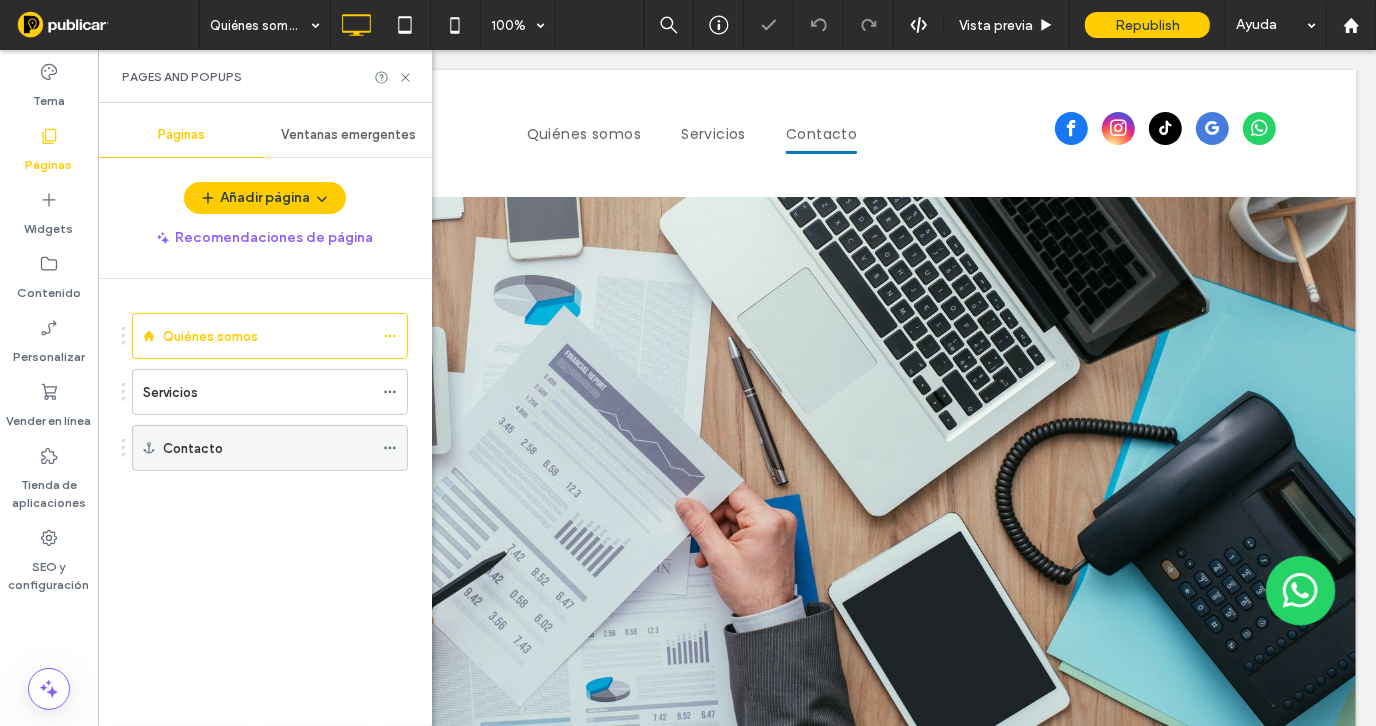 scroll, scrollTop: 2718, scrollLeft: 0, axis: vertical 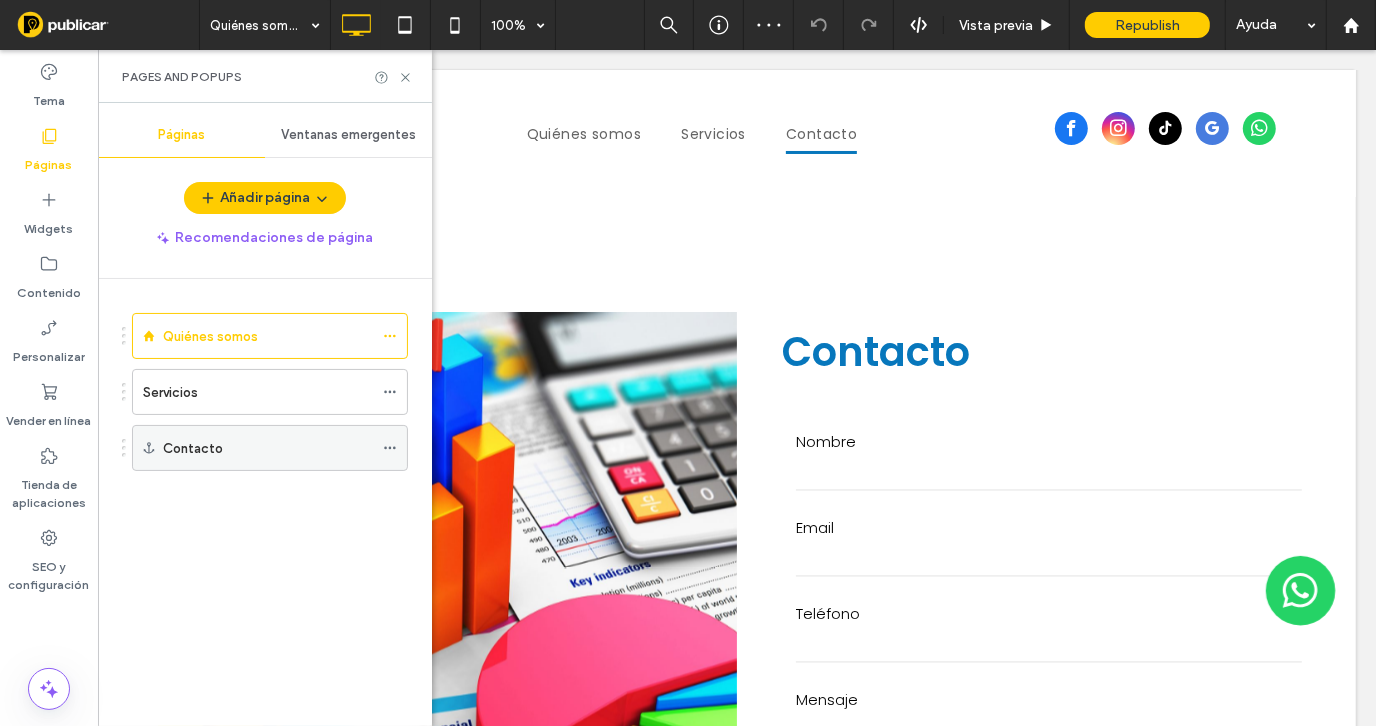click 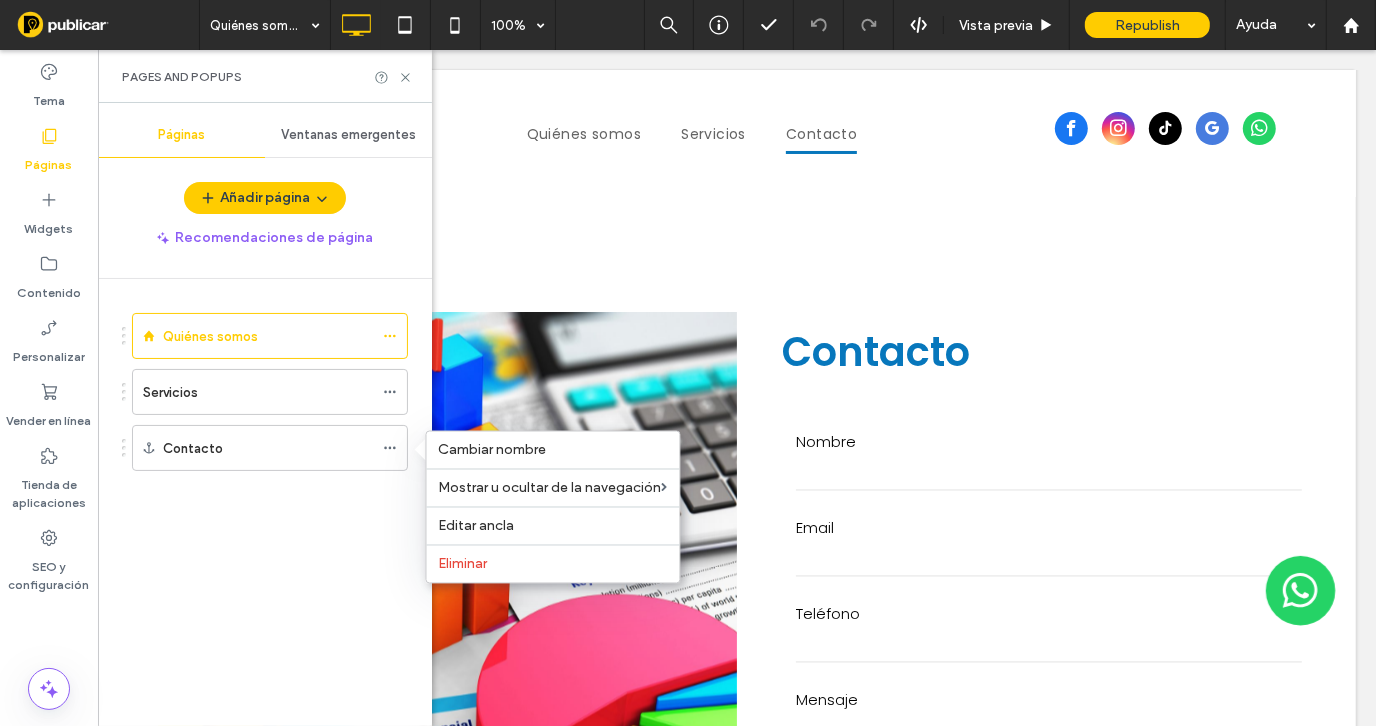 click on "Quiénes somos Servicios Contacto" at bounding box center [277, 497] 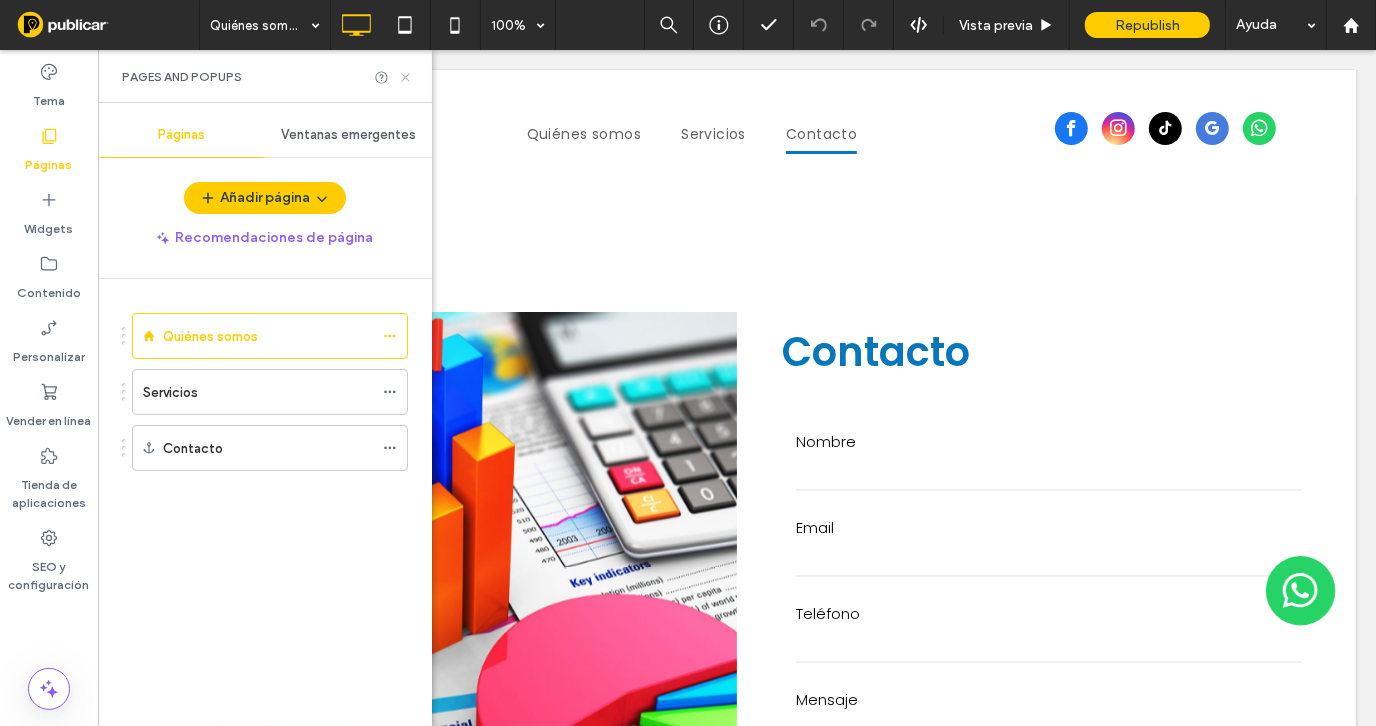 click 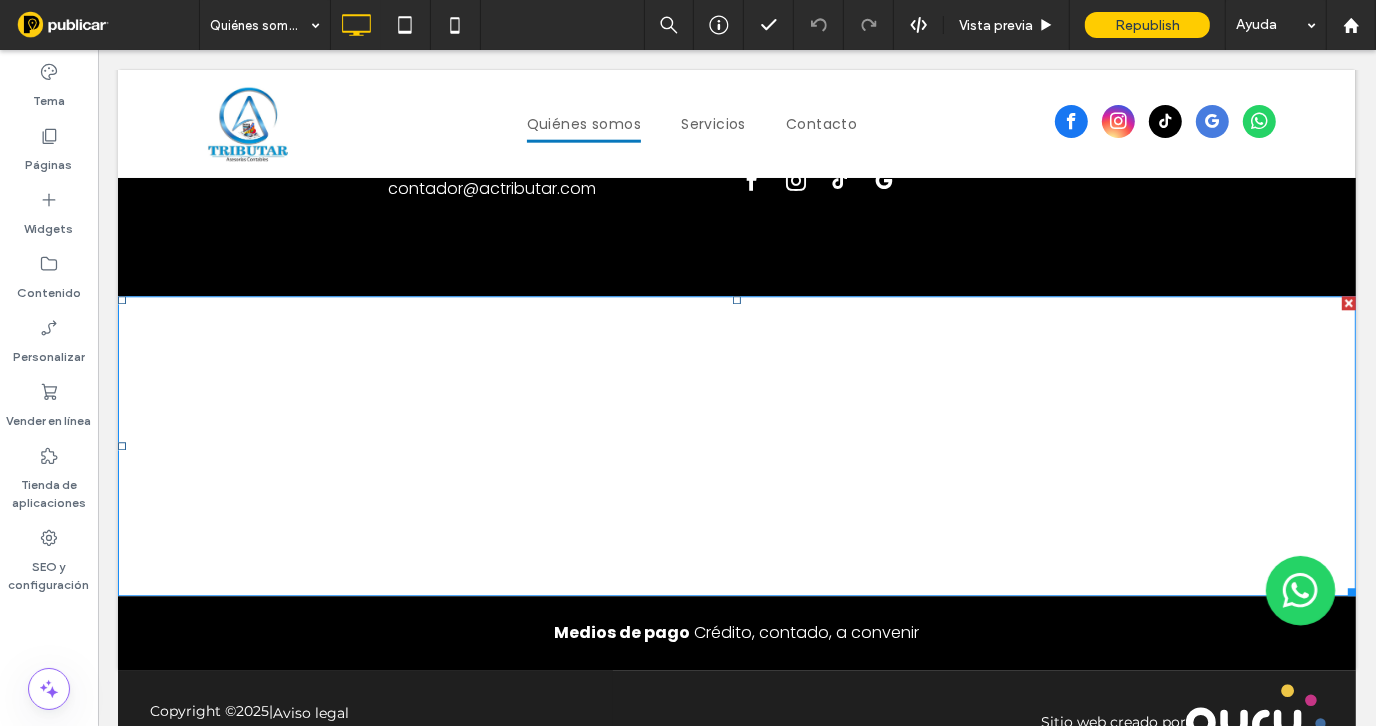 scroll, scrollTop: 3781, scrollLeft: 0, axis: vertical 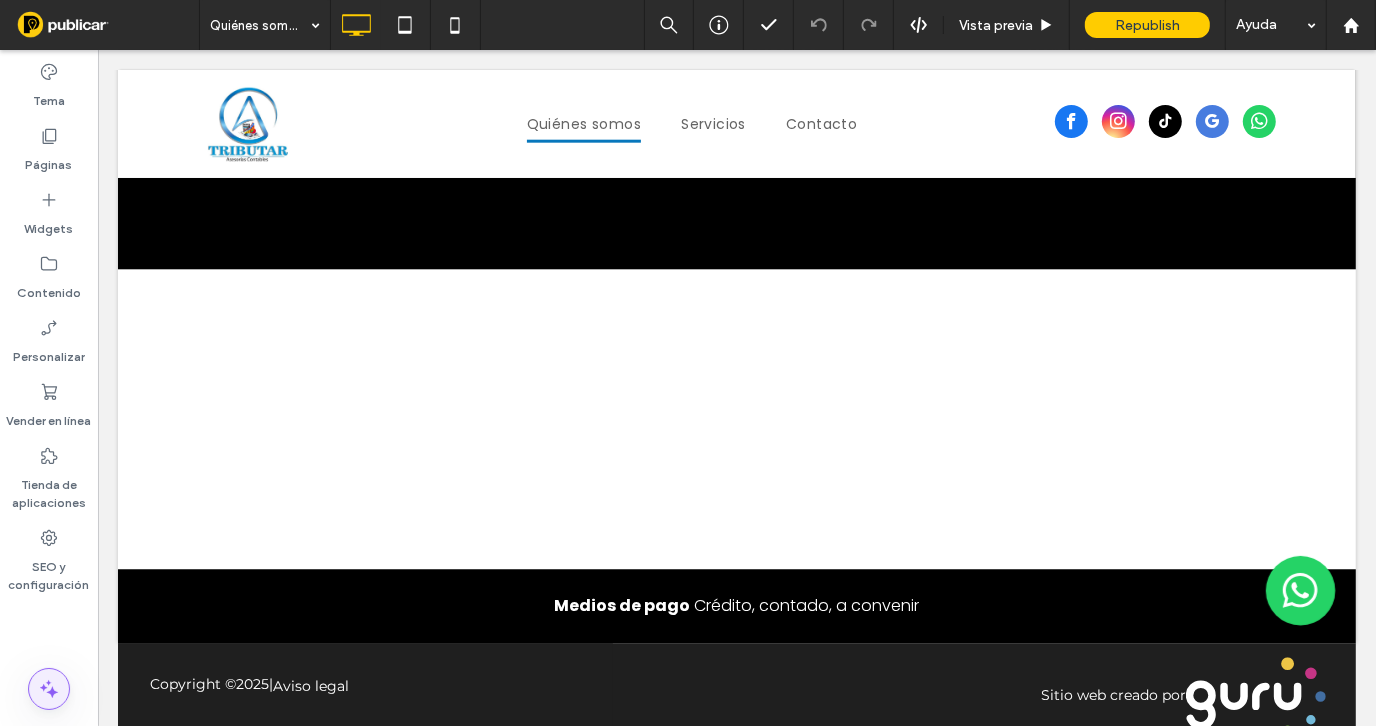 click 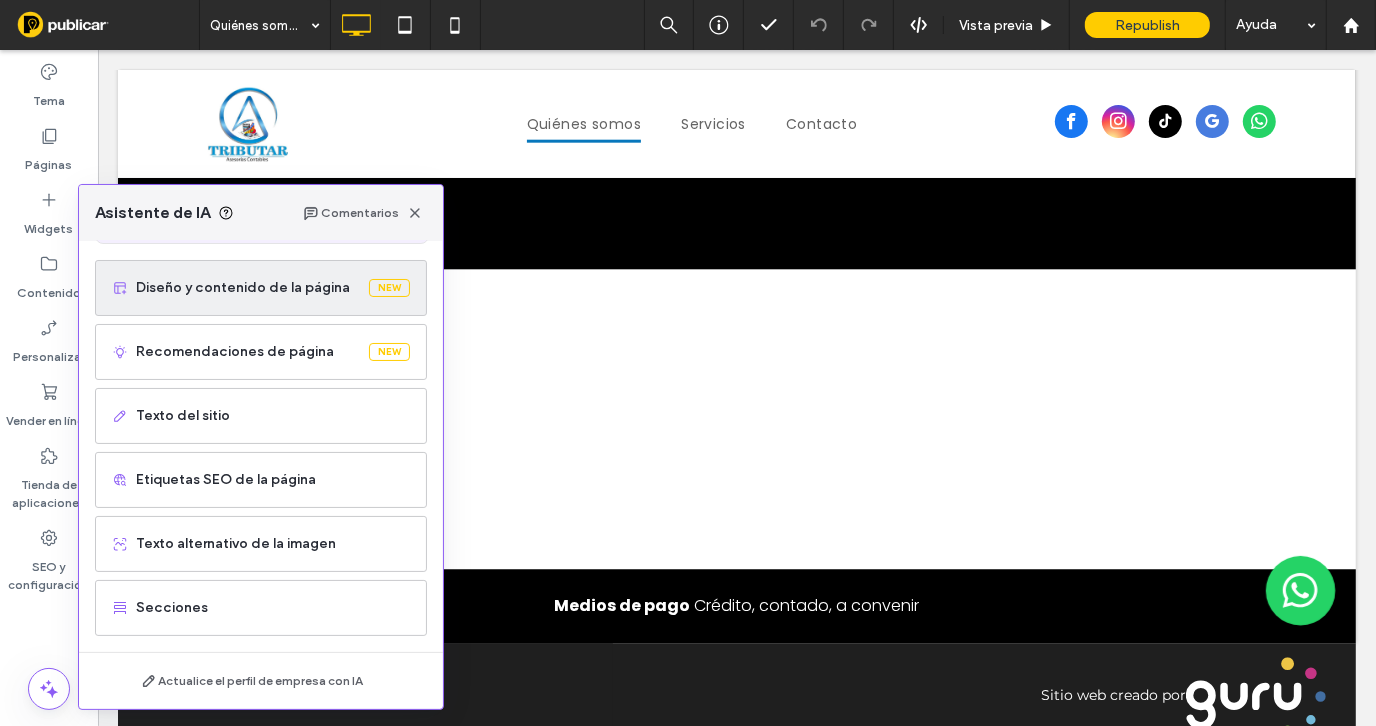 scroll, scrollTop: 166, scrollLeft: 0, axis: vertical 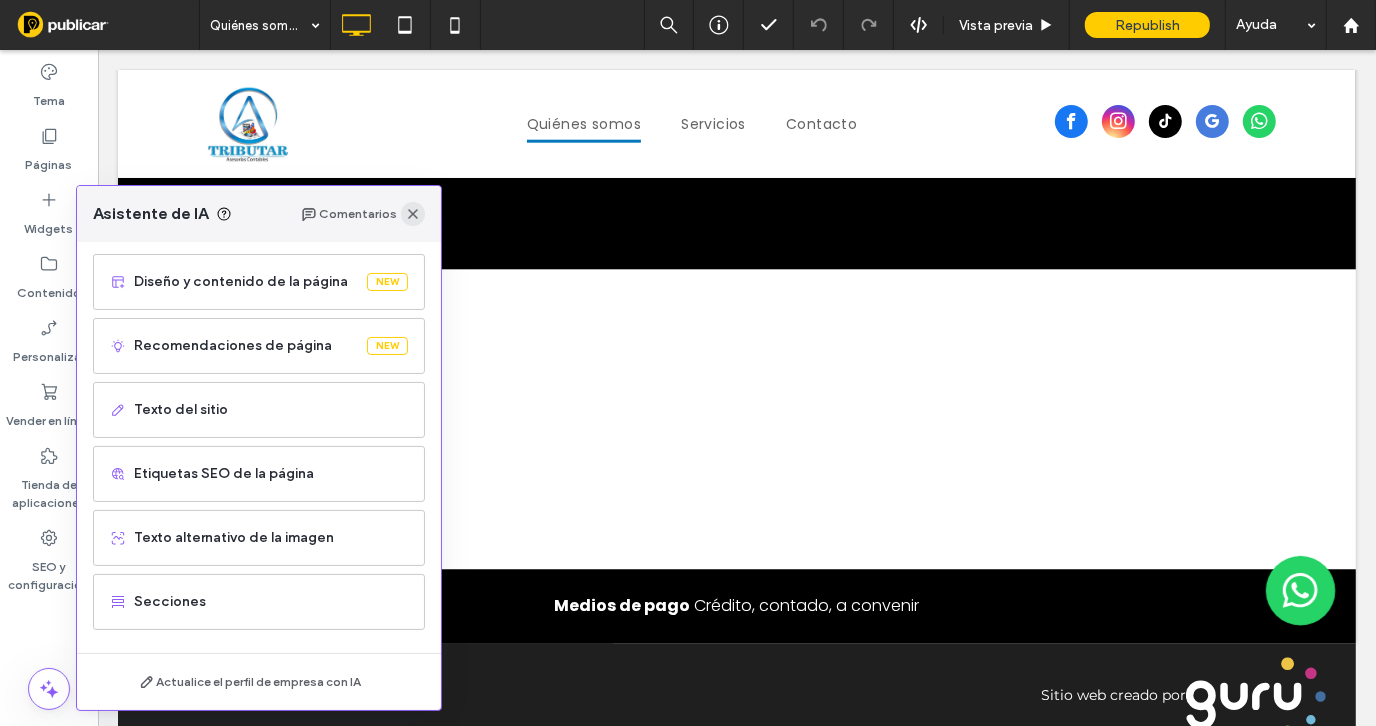 click 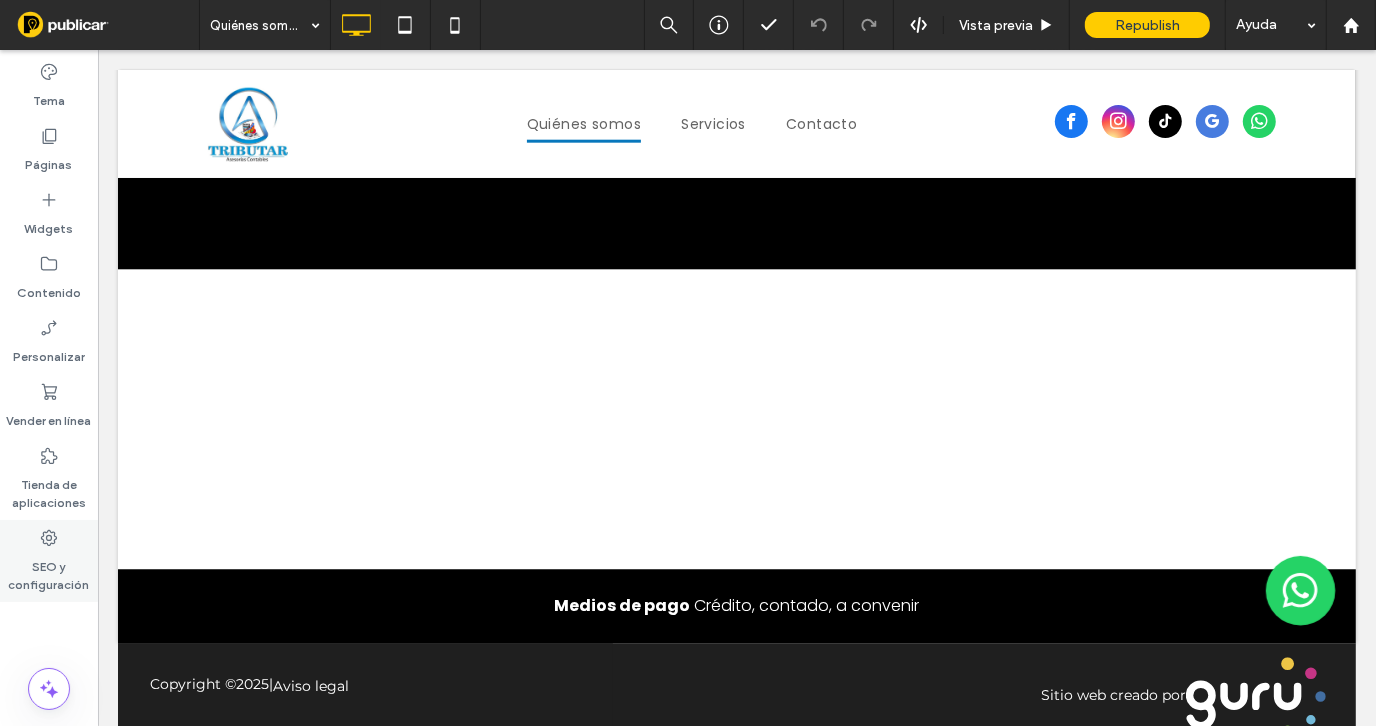 click on "SEO y configuración" at bounding box center [49, 571] 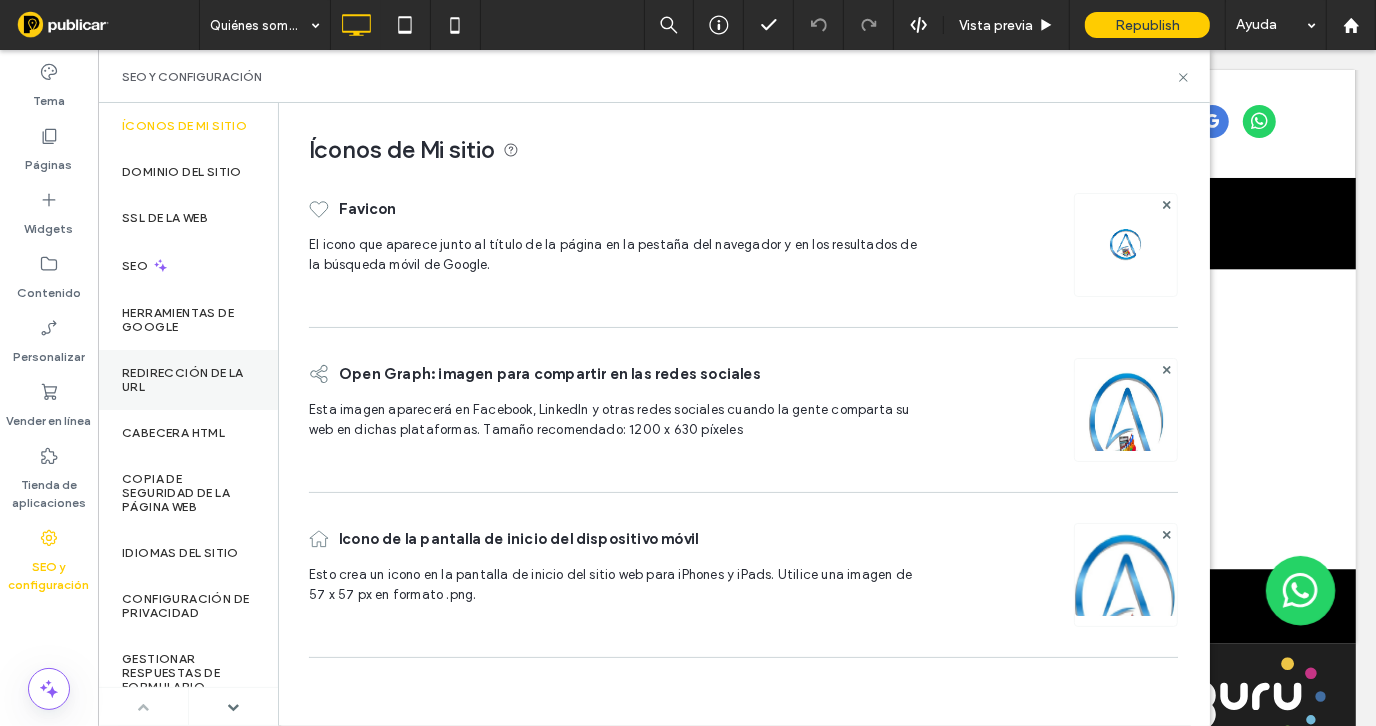 click on "Redirección de la URL" at bounding box center [188, 380] 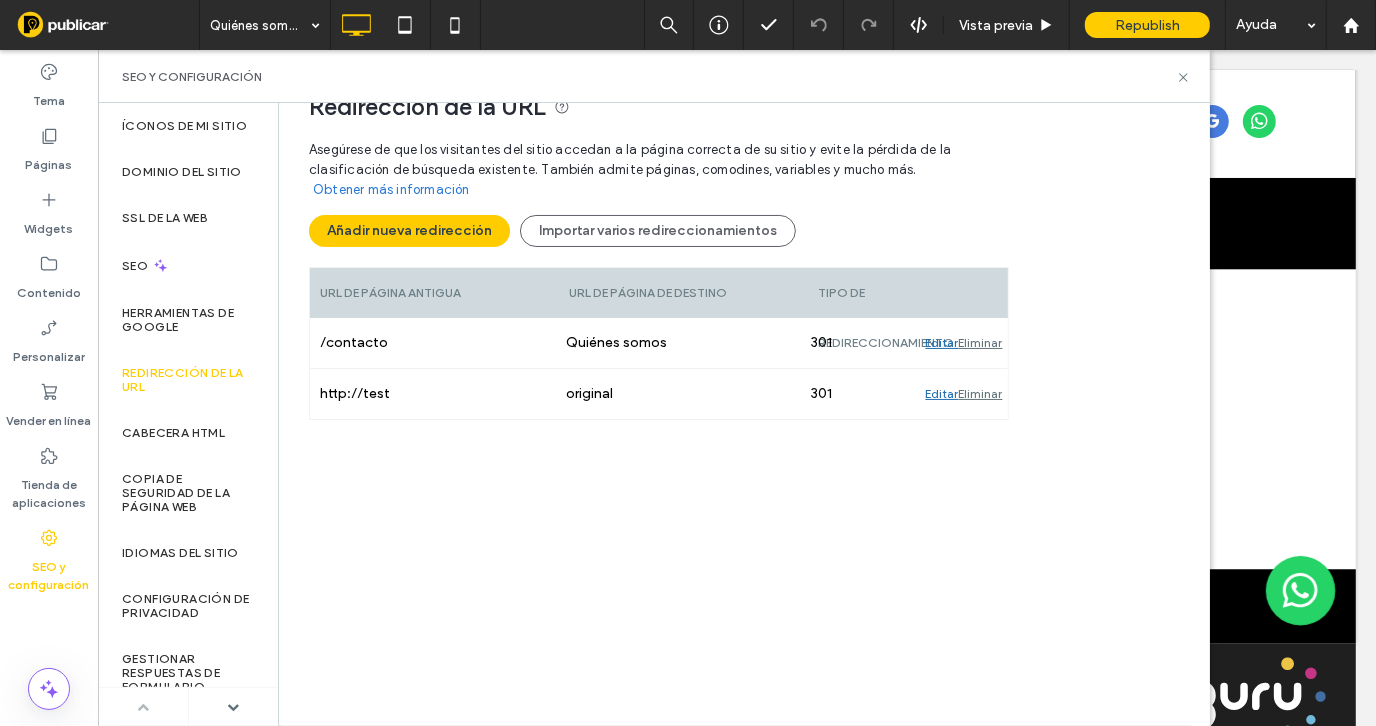 scroll, scrollTop: 219, scrollLeft: 0, axis: vertical 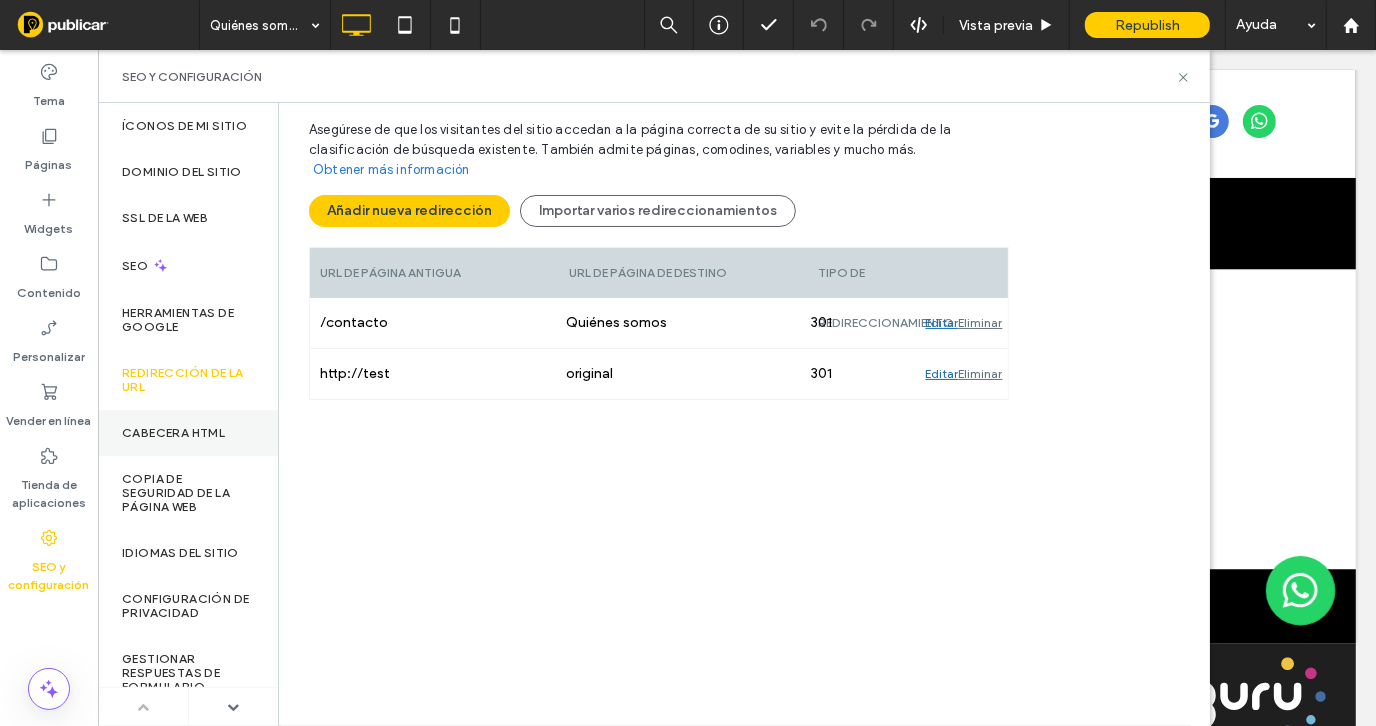 click on "CABECERA HTML" at bounding box center [173, 433] 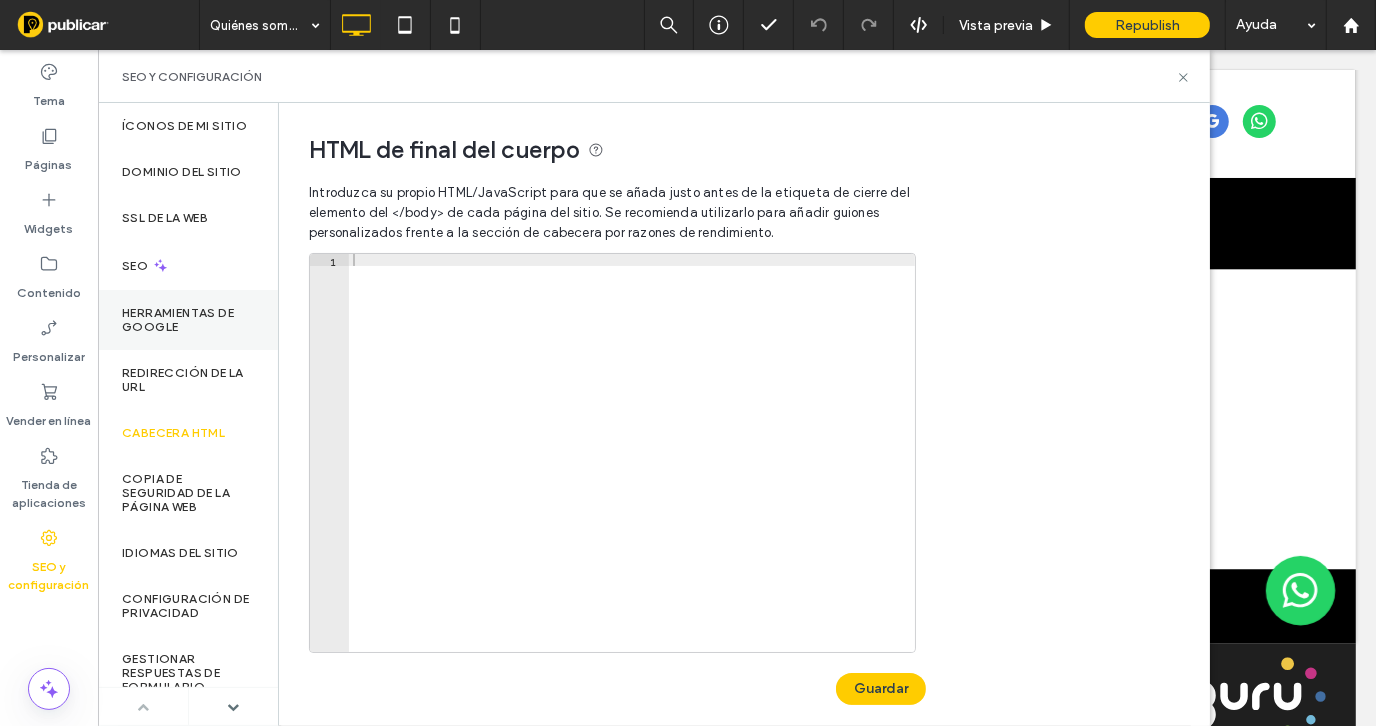 click on "Herramientas de Google" at bounding box center [188, 320] 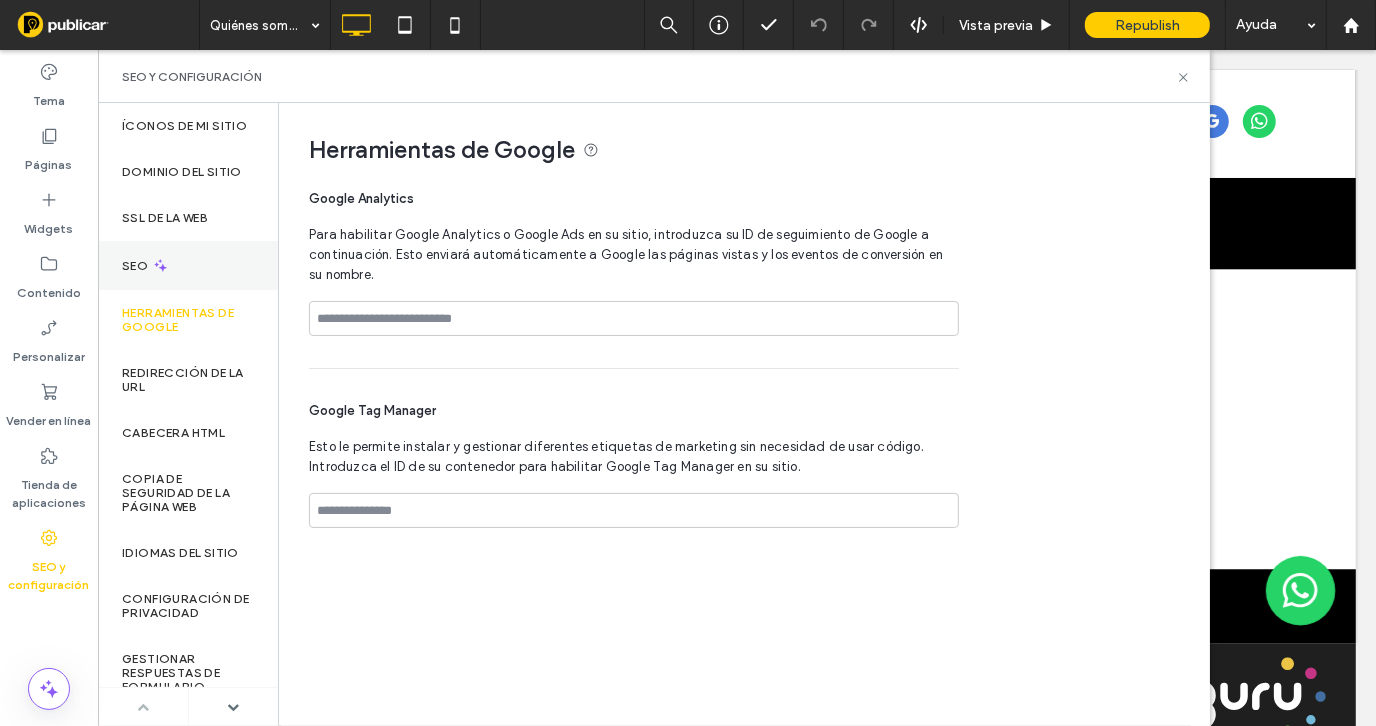 click 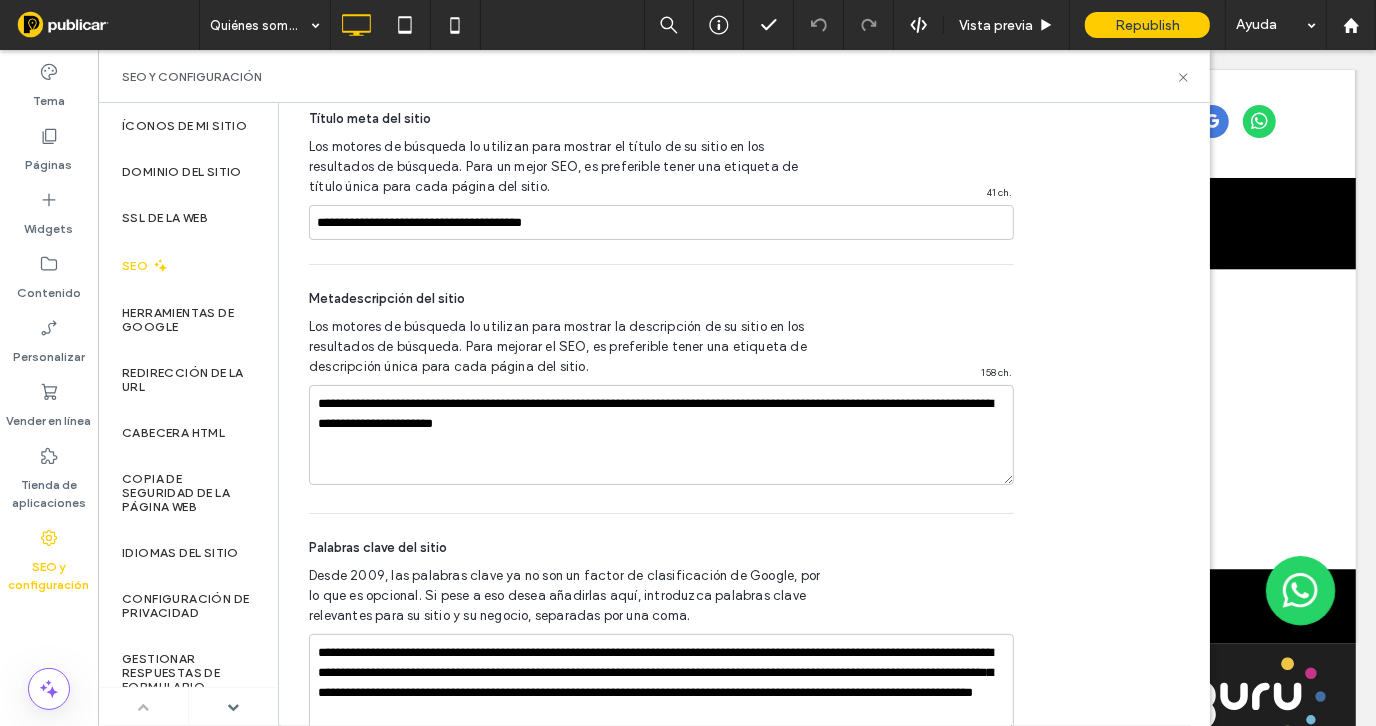 scroll, scrollTop: 1288, scrollLeft: 0, axis: vertical 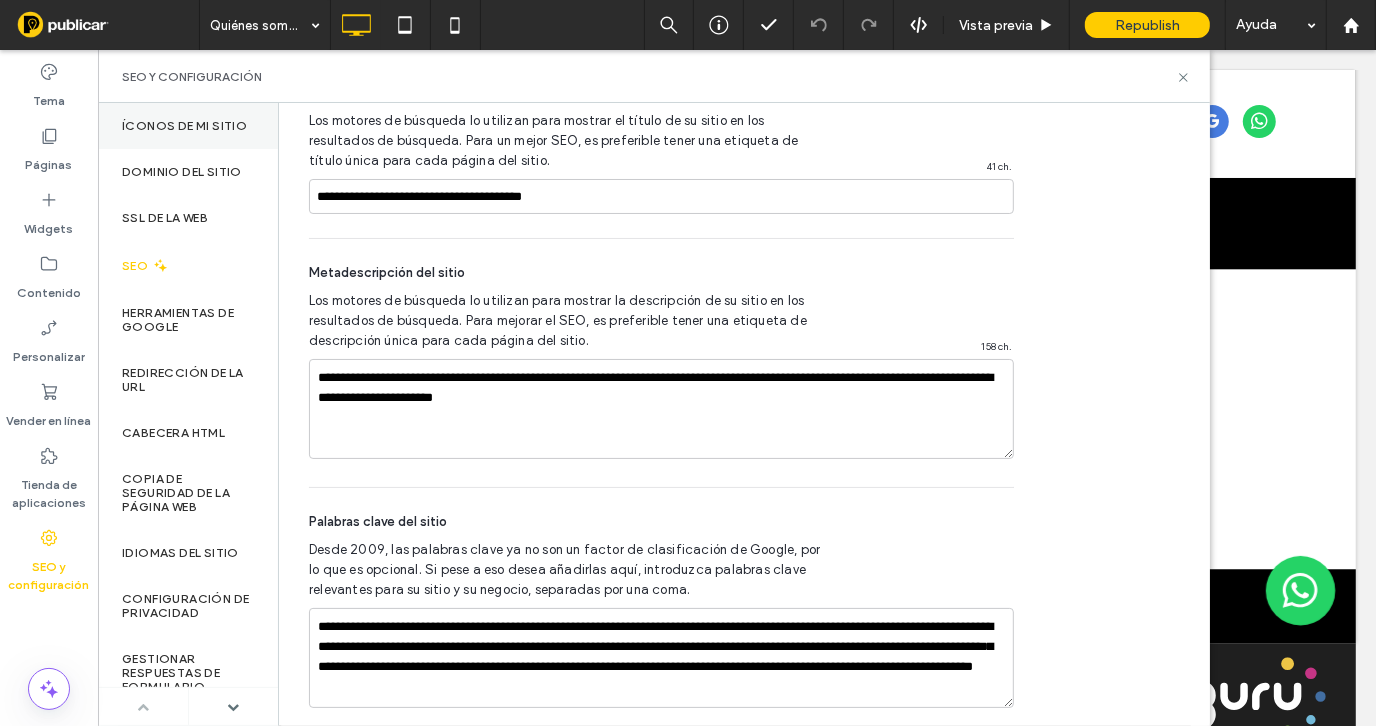 click on "Íconos de Mi sitio" at bounding box center [188, 126] 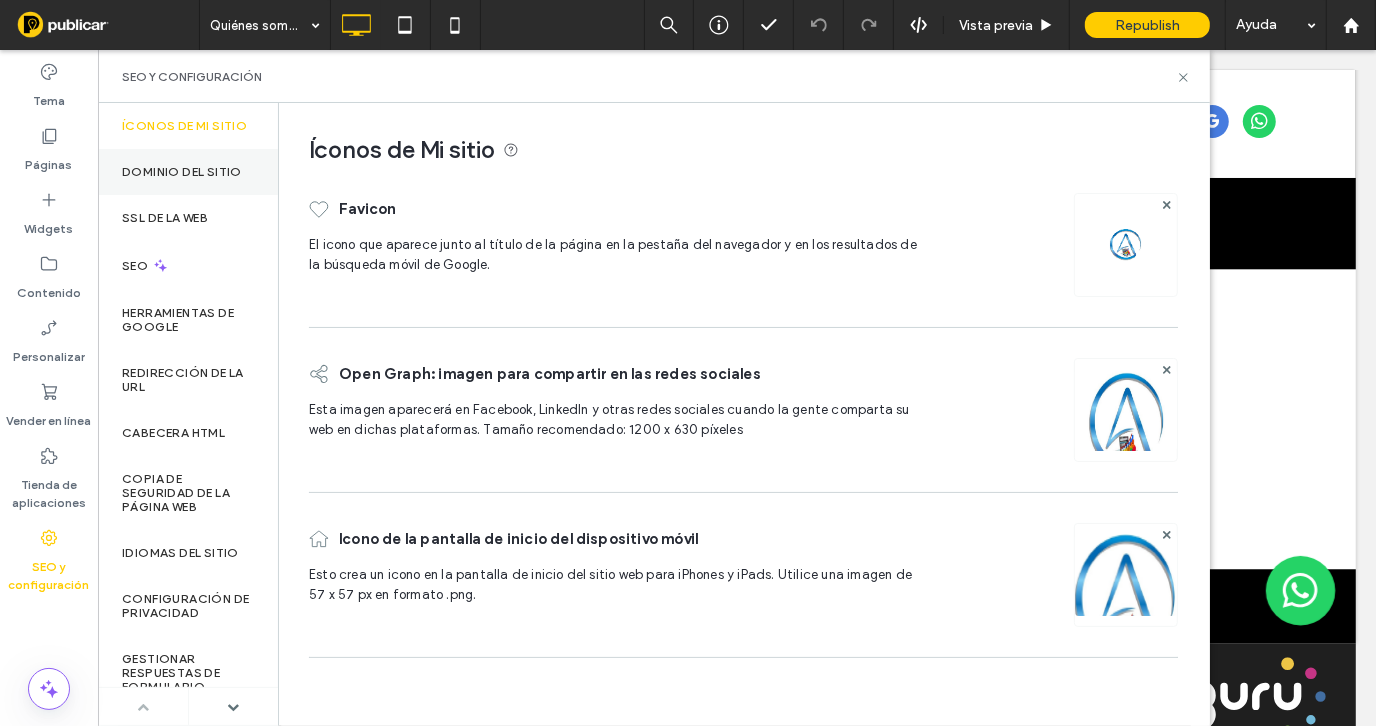 click on "Dominio del sitio" at bounding box center [188, 172] 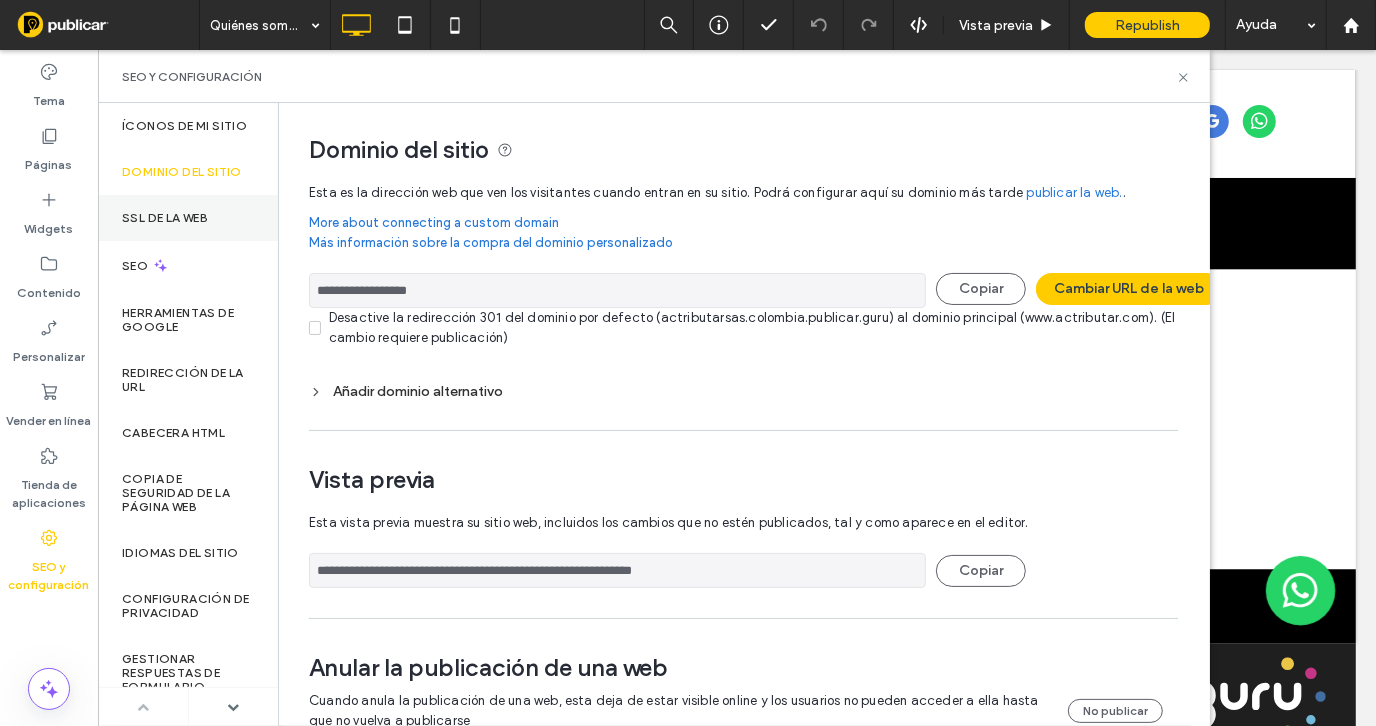click on "SSL de la web" at bounding box center [165, 218] 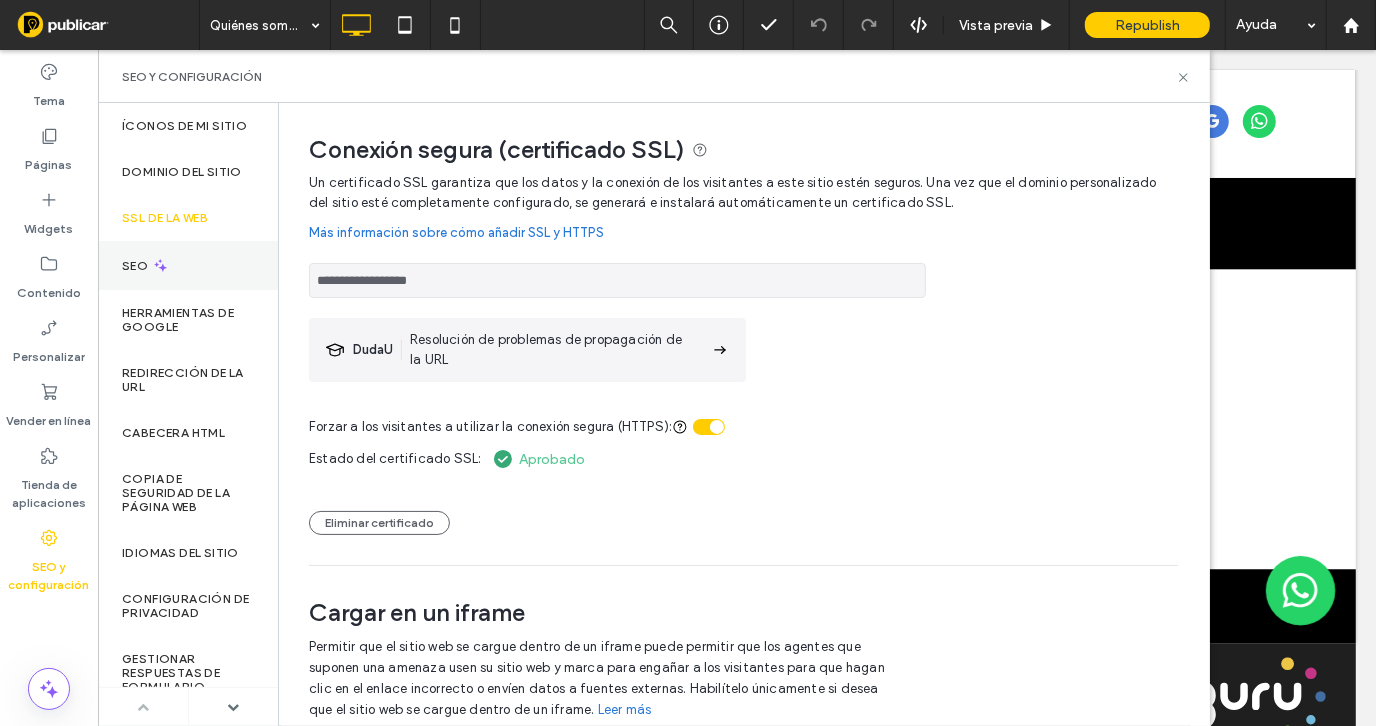 click 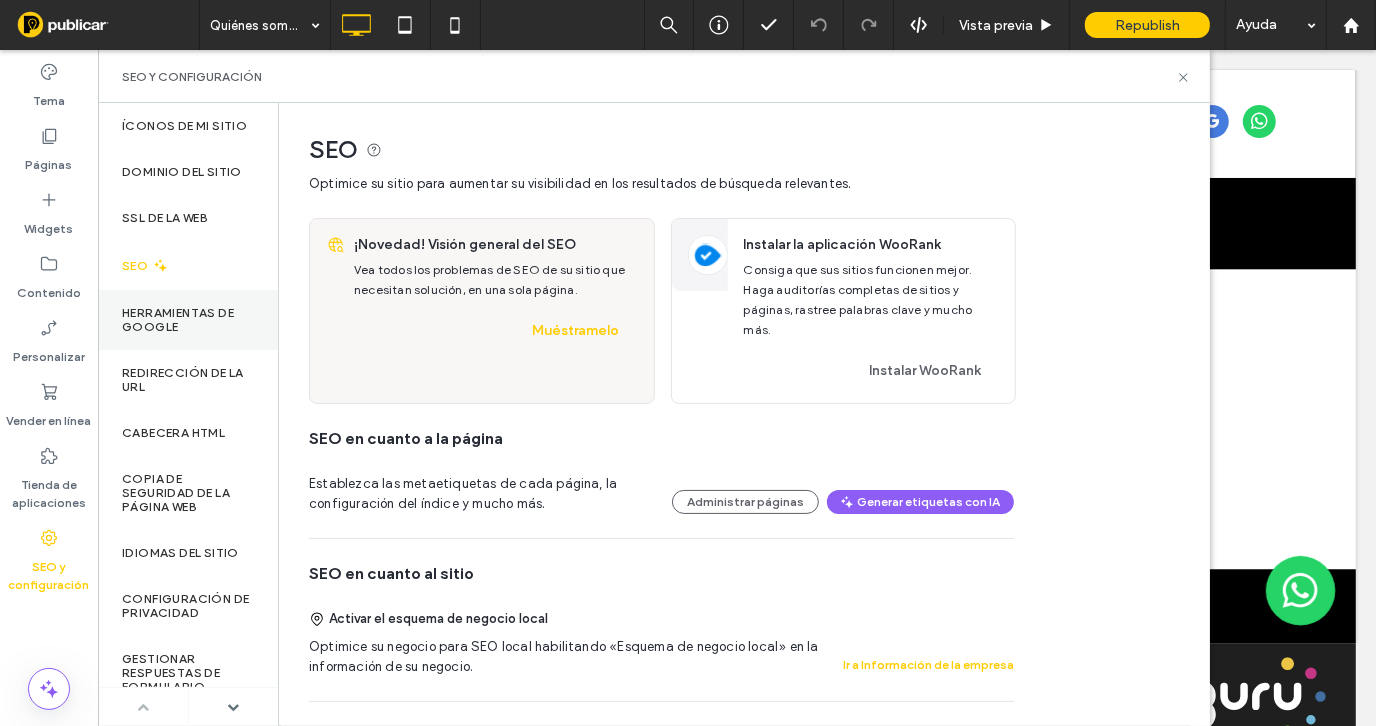 click on "Herramientas de Google" at bounding box center (188, 320) 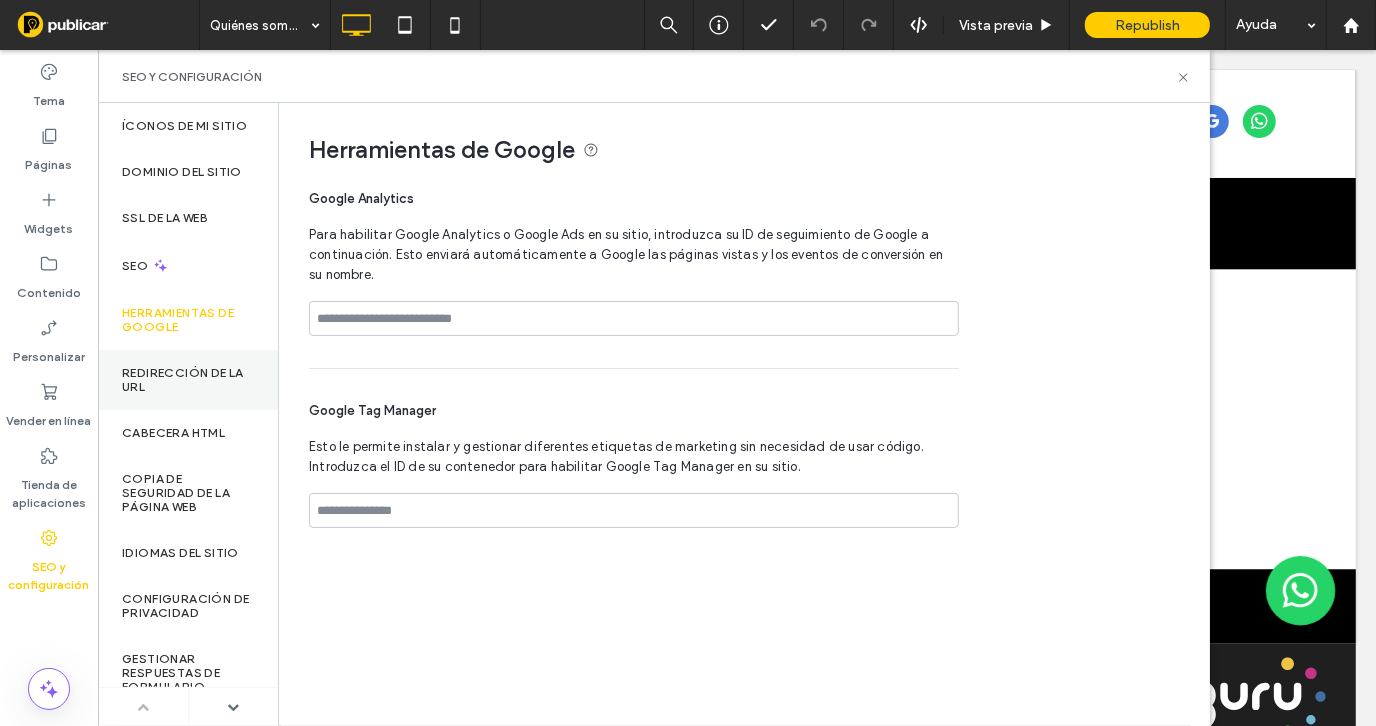 click on "Redirección de la URL" at bounding box center (188, 380) 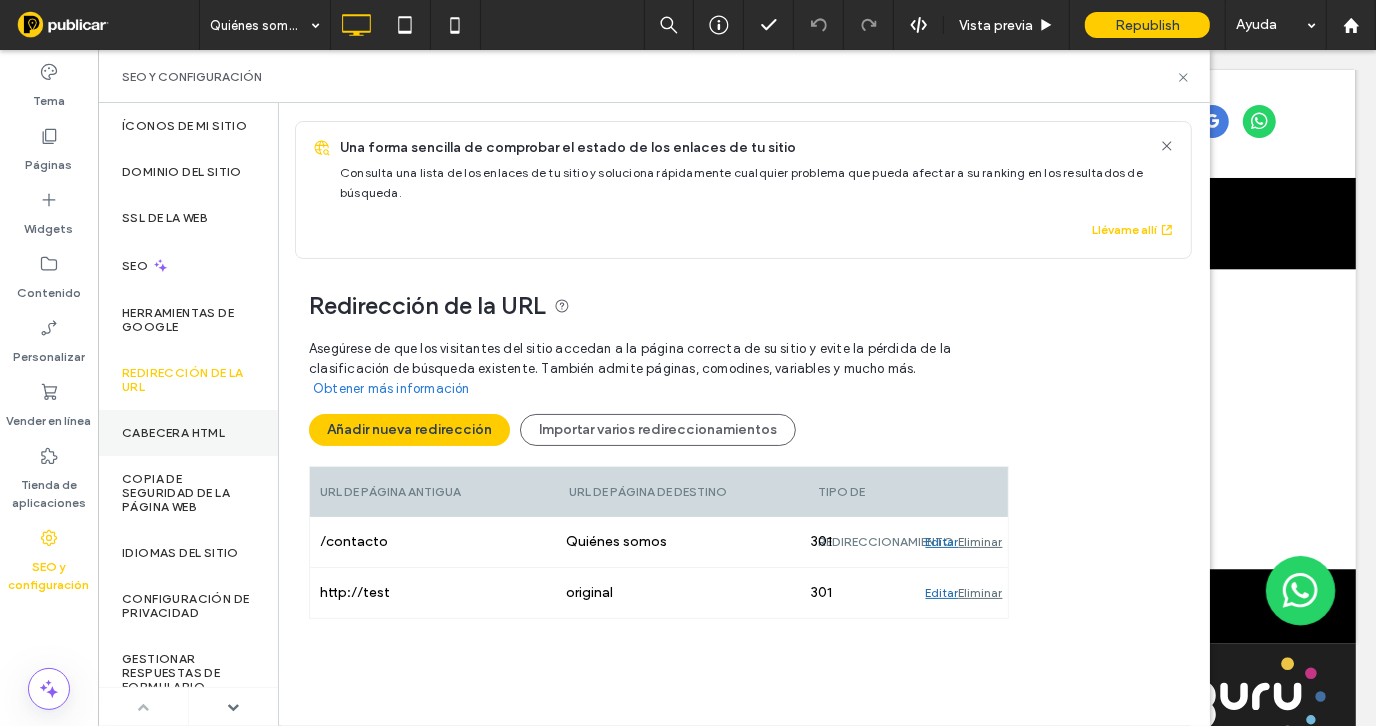 click on "CABECERA HTML" at bounding box center [188, 433] 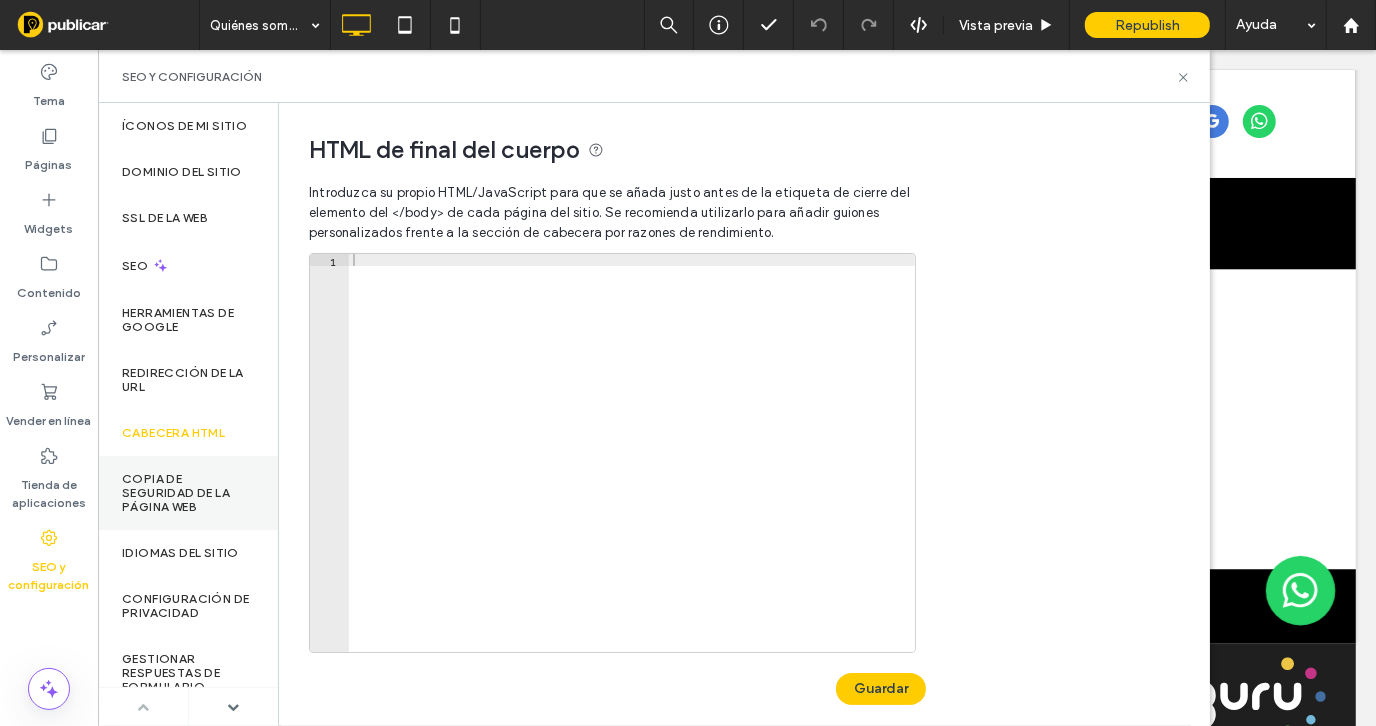 click on "Copia de seguridad de la página web" at bounding box center [188, 493] 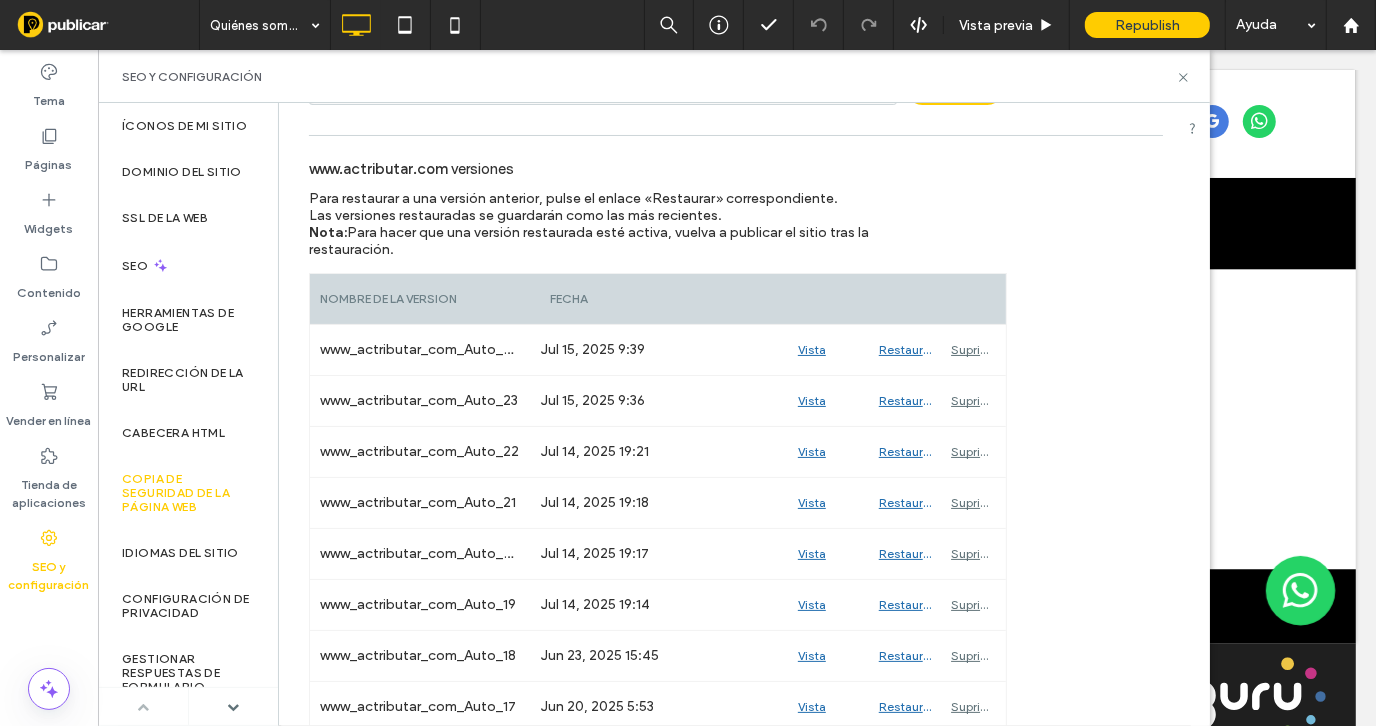scroll, scrollTop: 300, scrollLeft: 0, axis: vertical 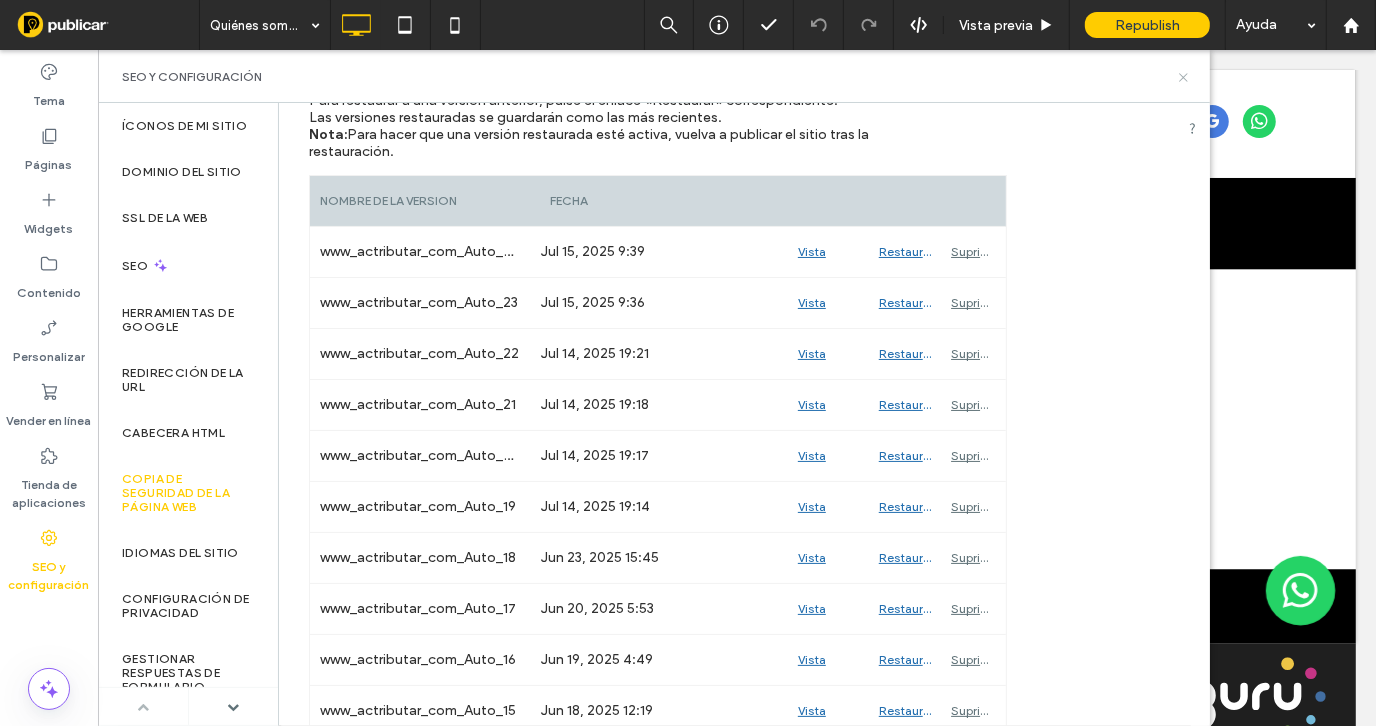 click 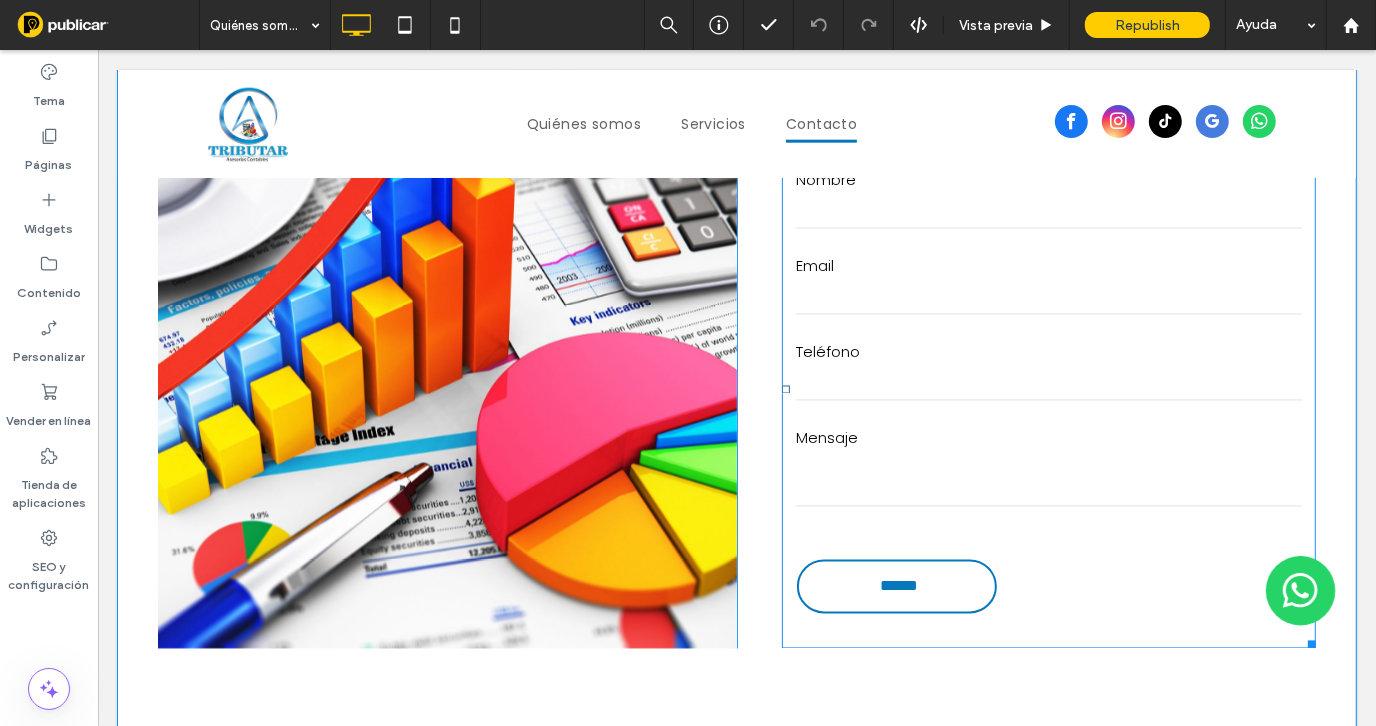 scroll, scrollTop: 3781, scrollLeft: 0, axis: vertical 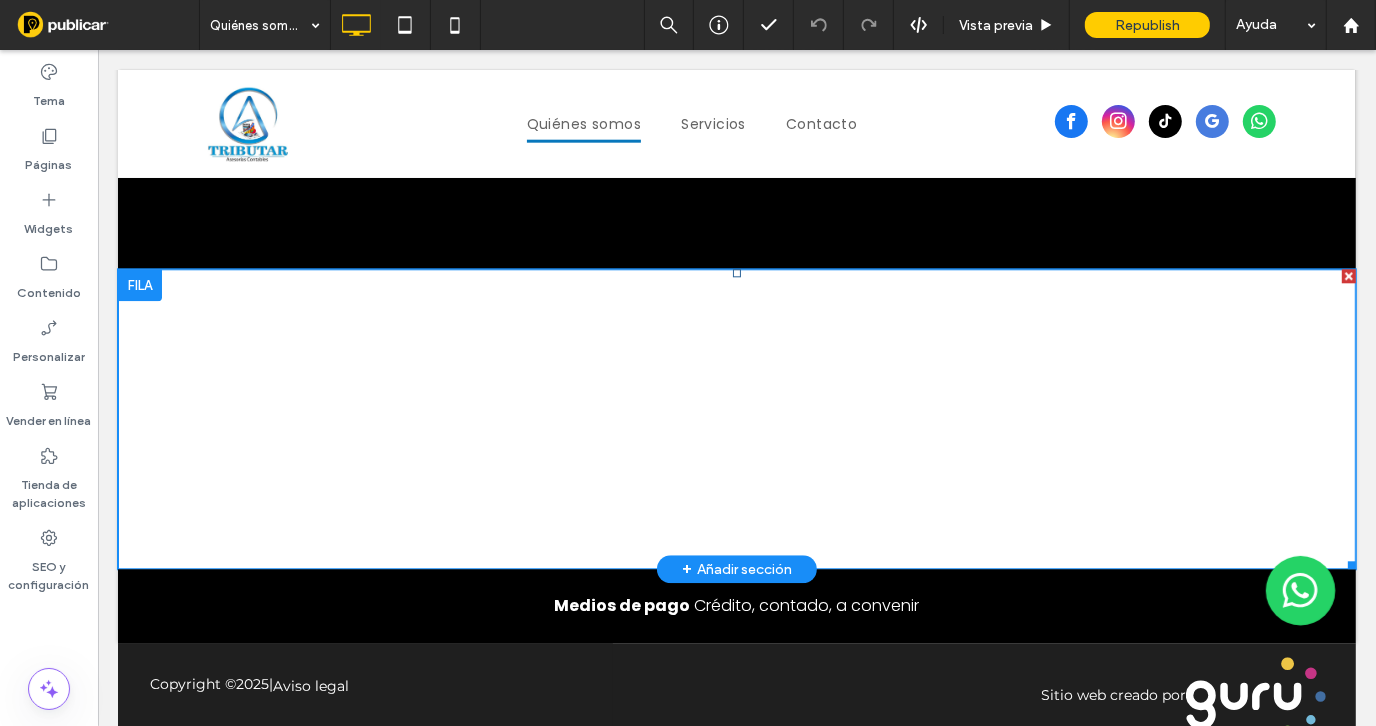 click at bounding box center [736, 418] 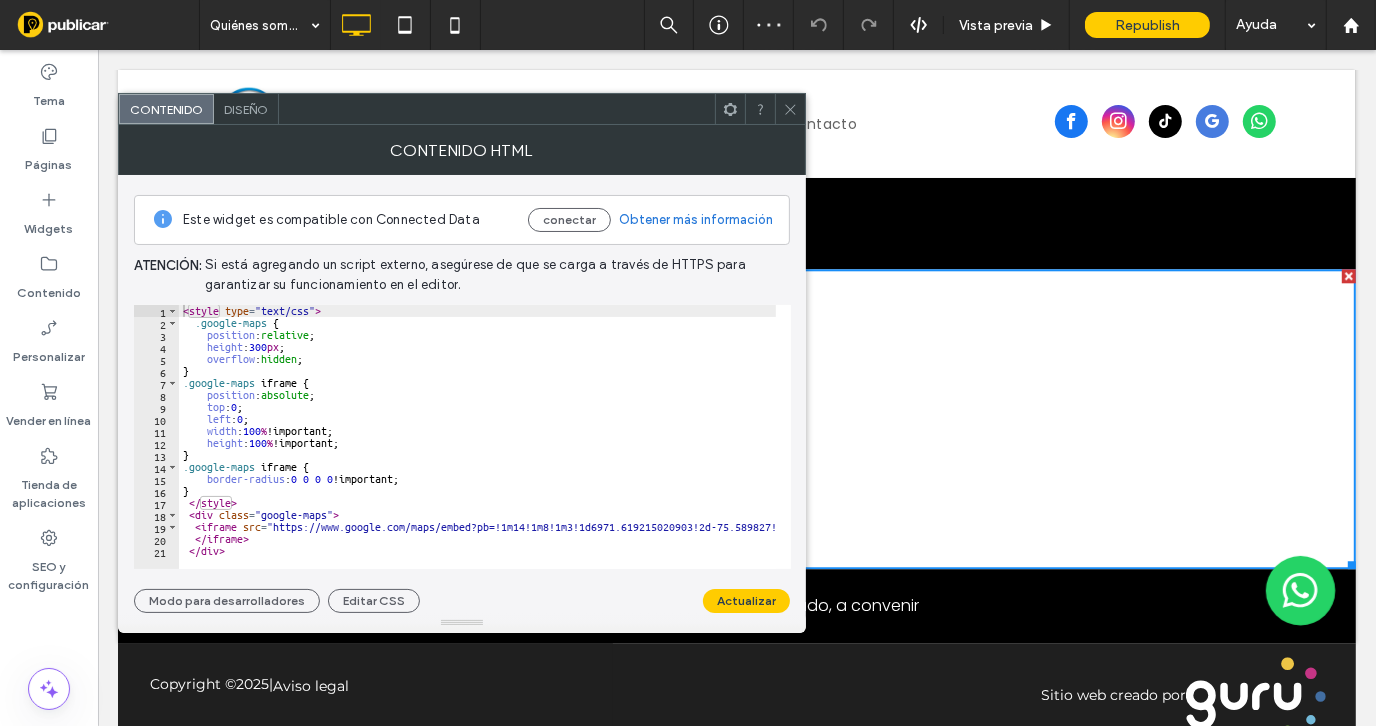 scroll, scrollTop: 2, scrollLeft: 0, axis: vertical 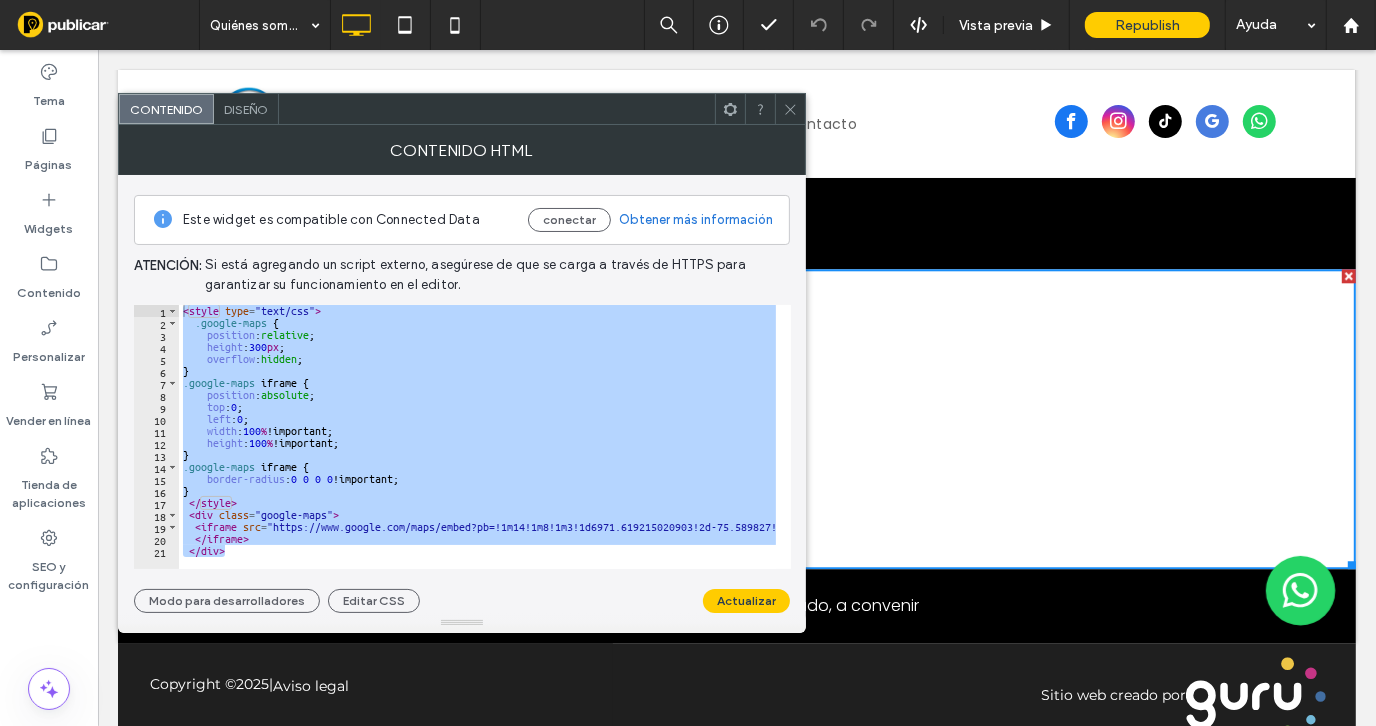 drag, startPoint x: 242, startPoint y: 548, endPoint x: 186, endPoint y: 247, distance: 306.16498 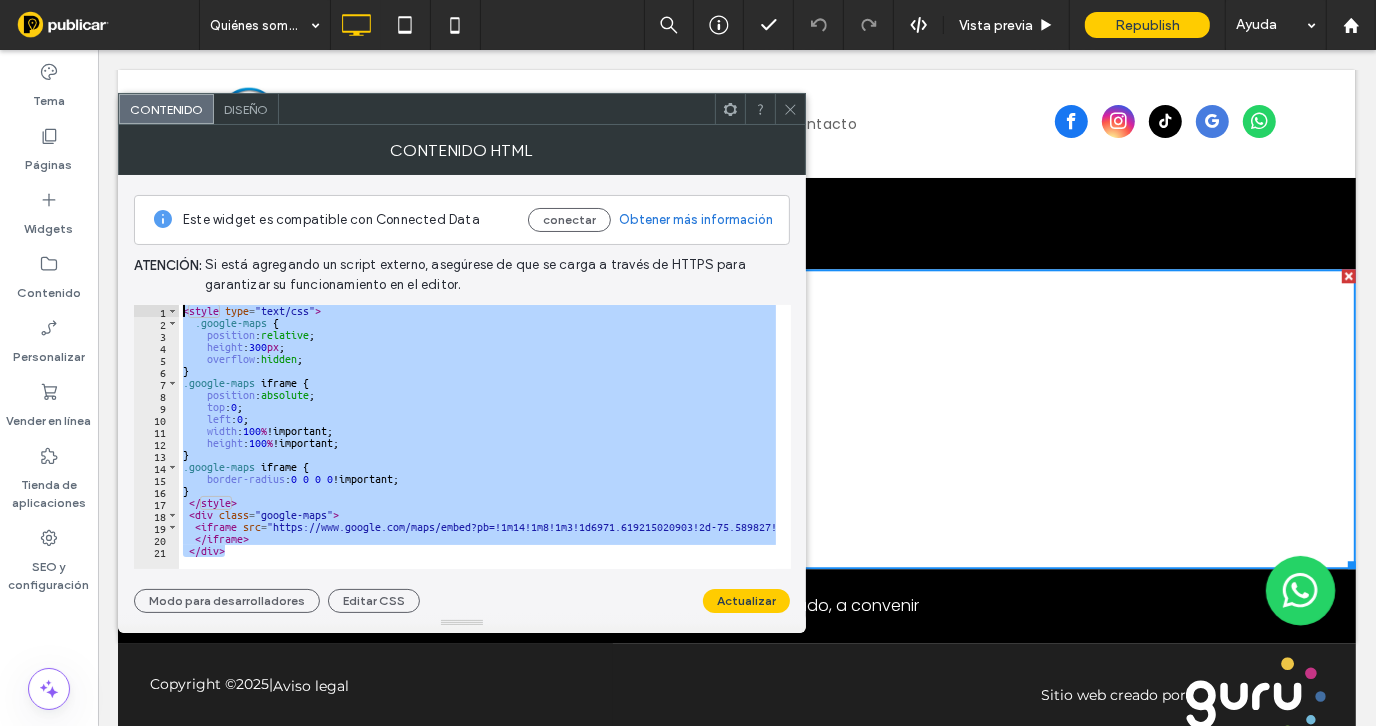 click at bounding box center (790, 109) 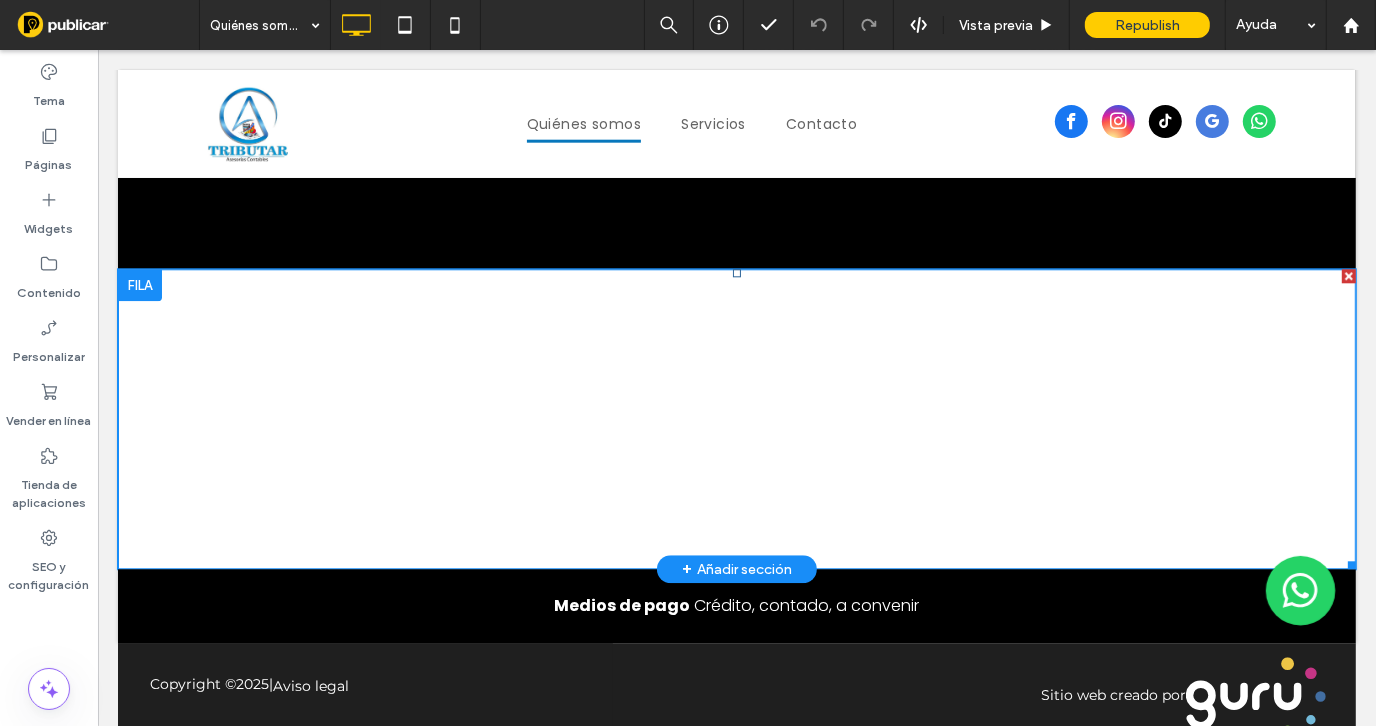click at bounding box center [736, 418] 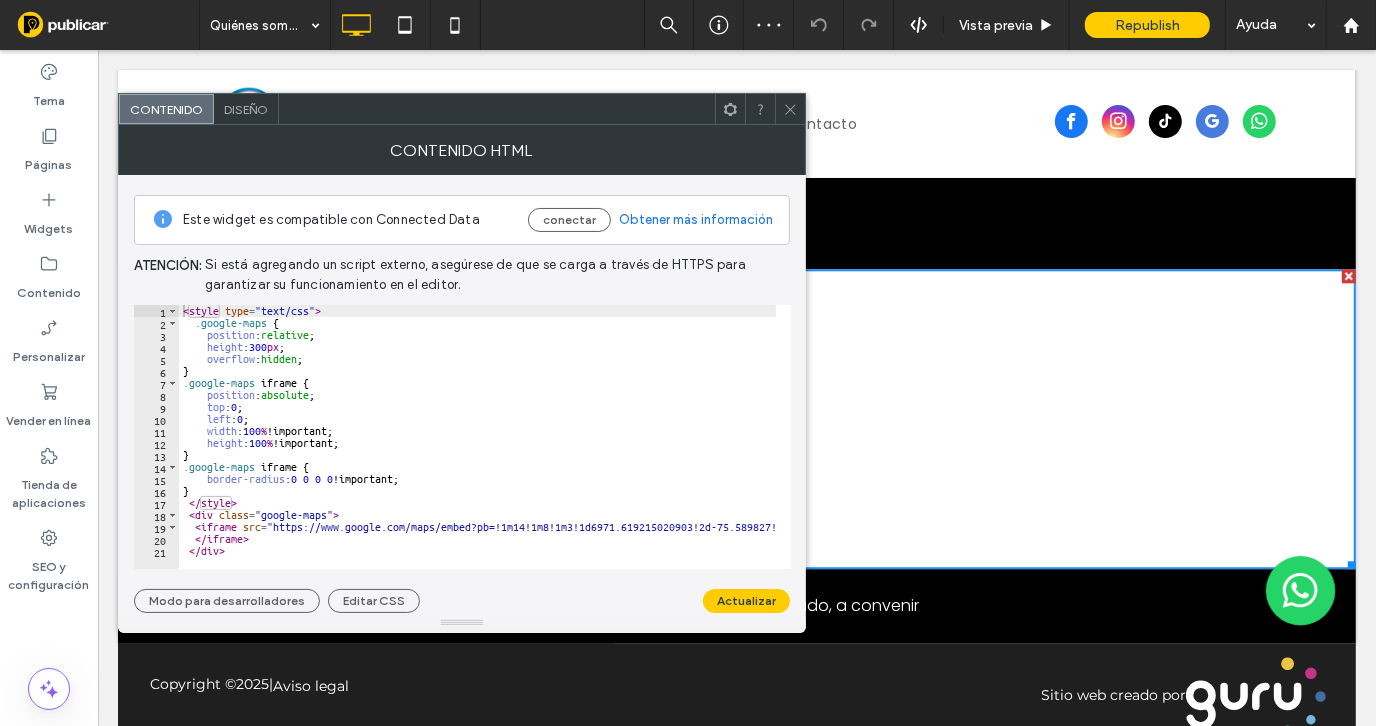 click 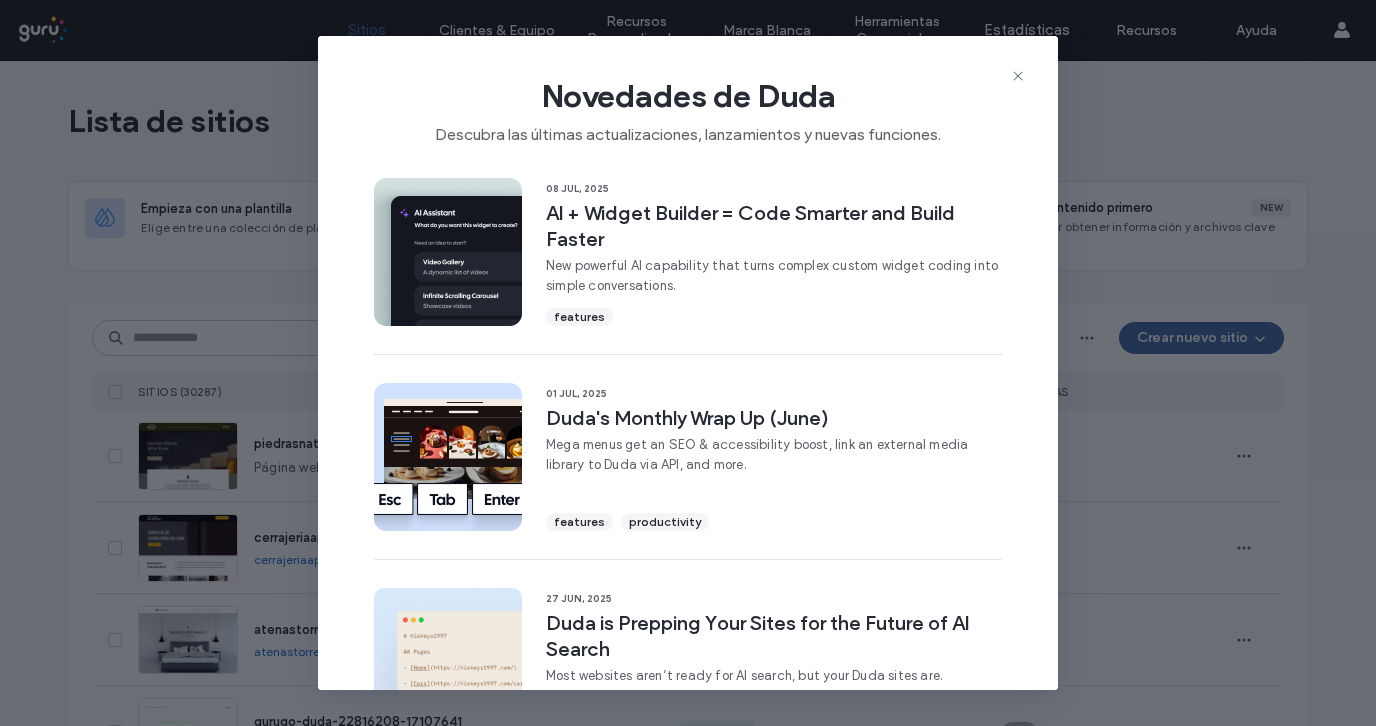 scroll, scrollTop: 0, scrollLeft: 0, axis: both 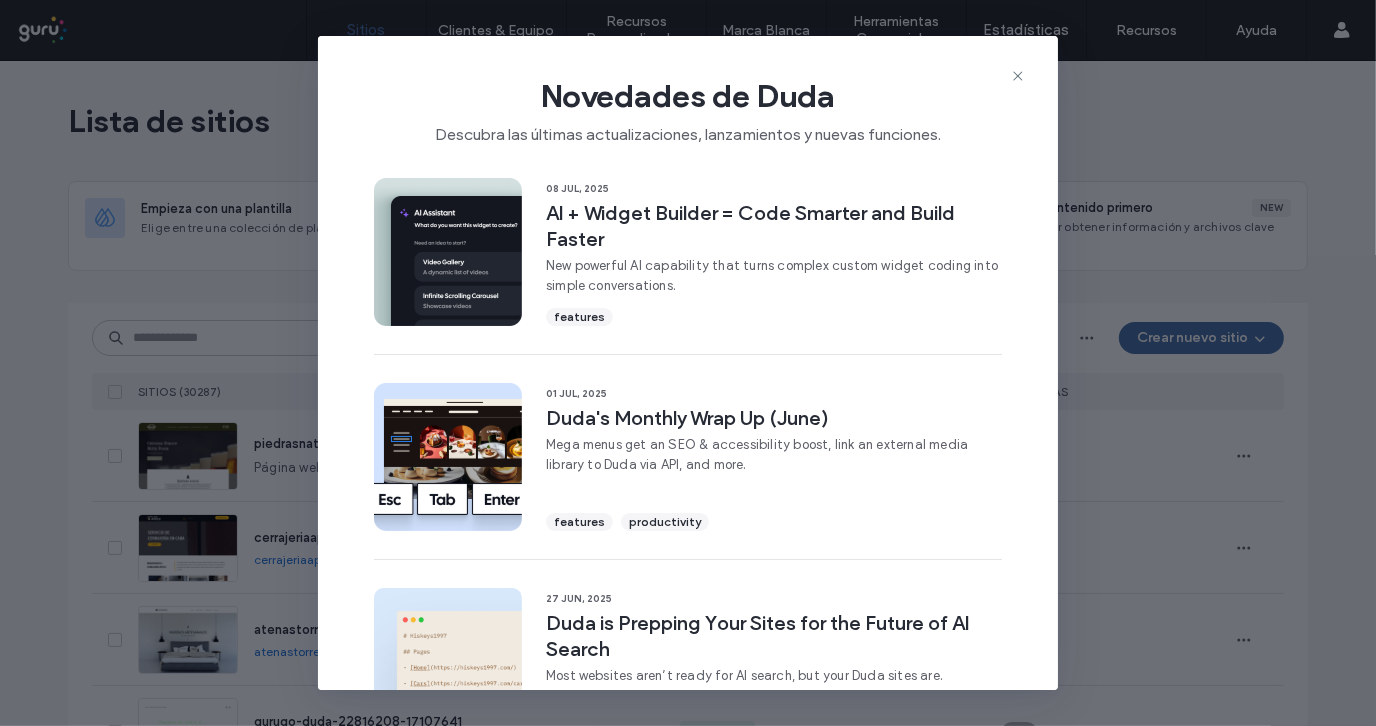 click 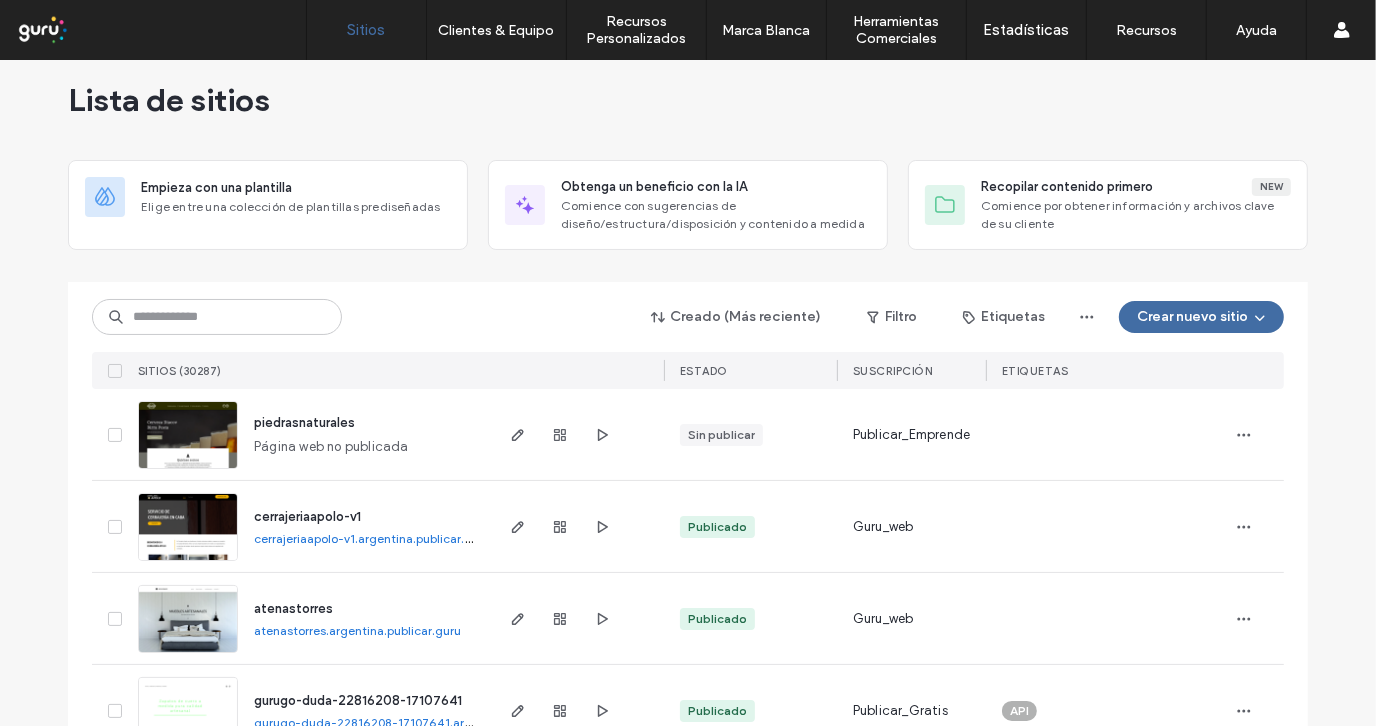scroll, scrollTop: 0, scrollLeft: 0, axis: both 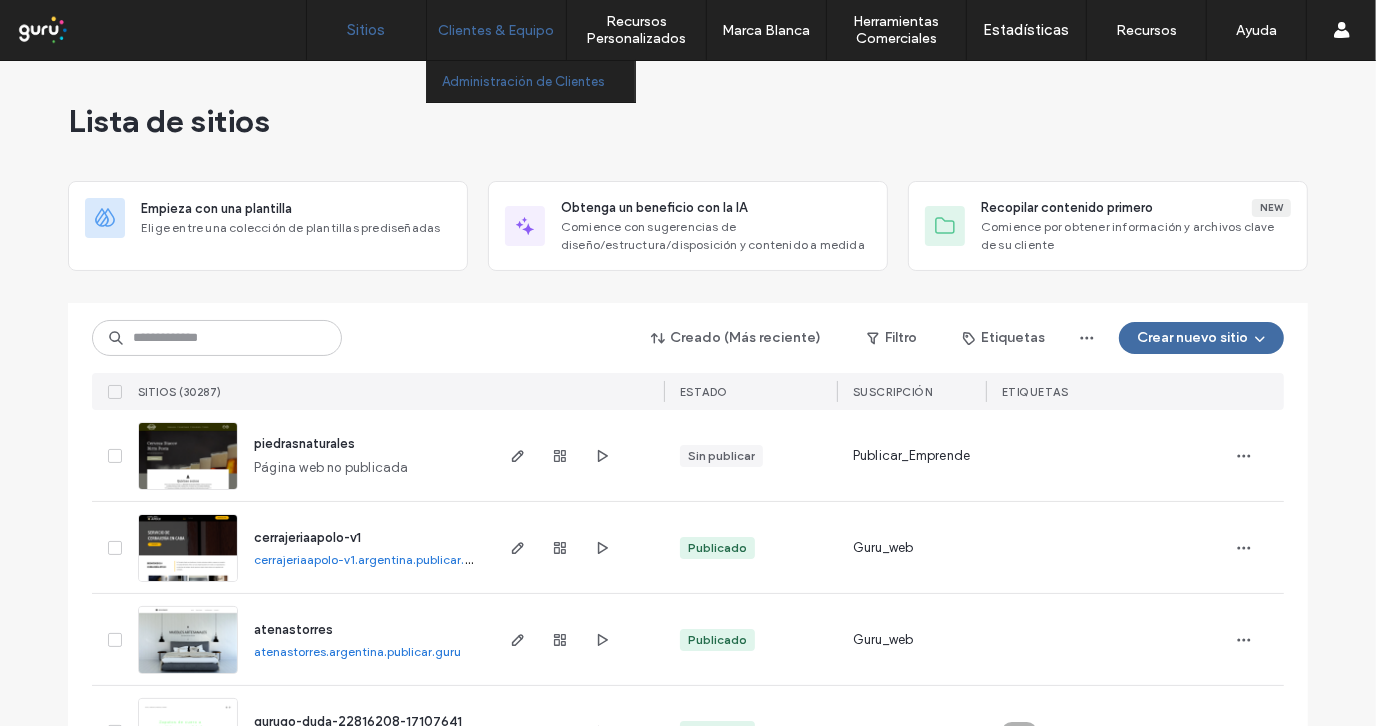 click on "Administración de Clientes" at bounding box center (523, 81) 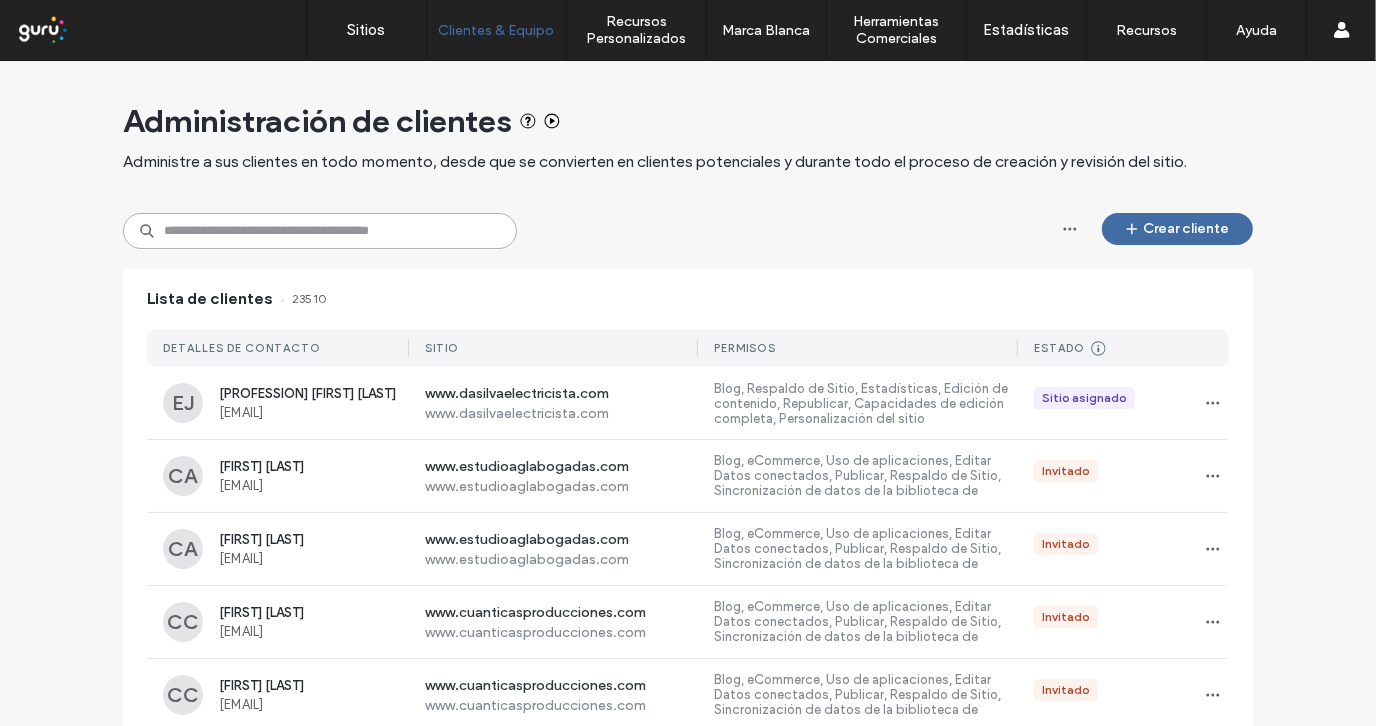 click at bounding box center (320, 231) 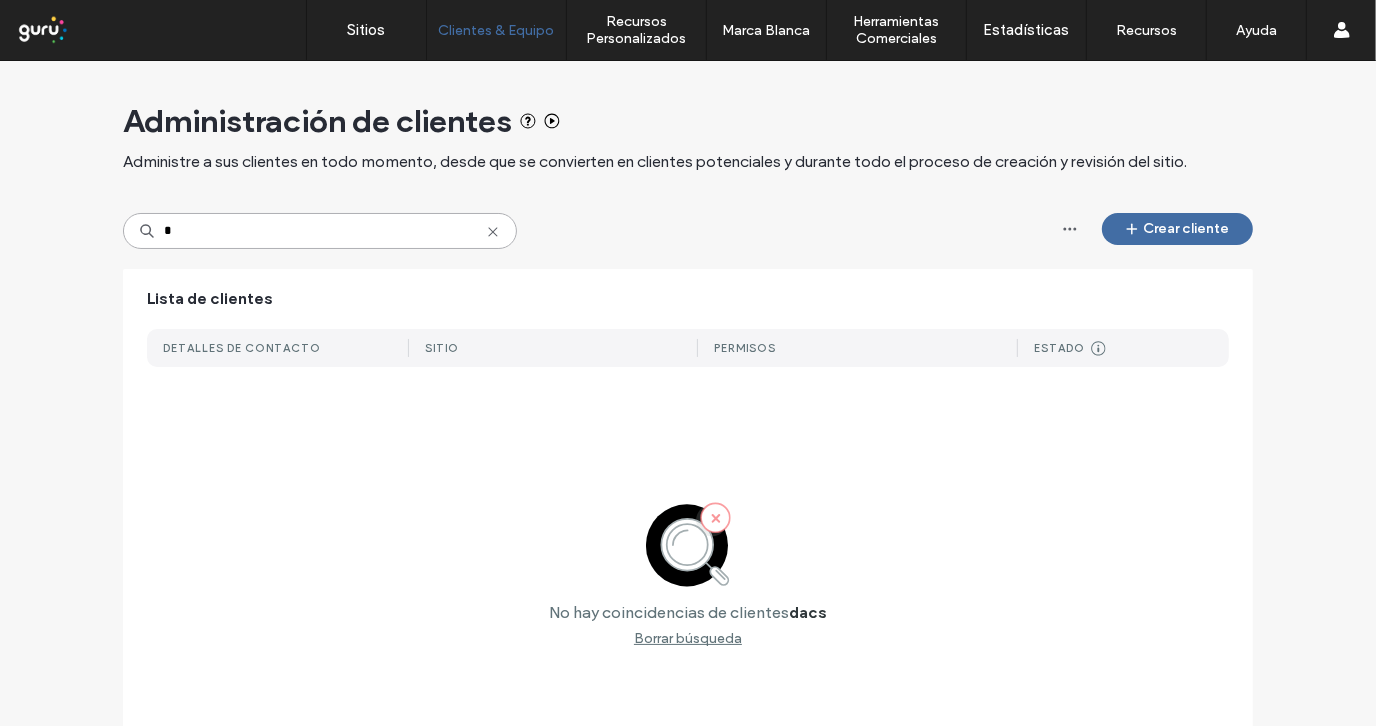 type on "*" 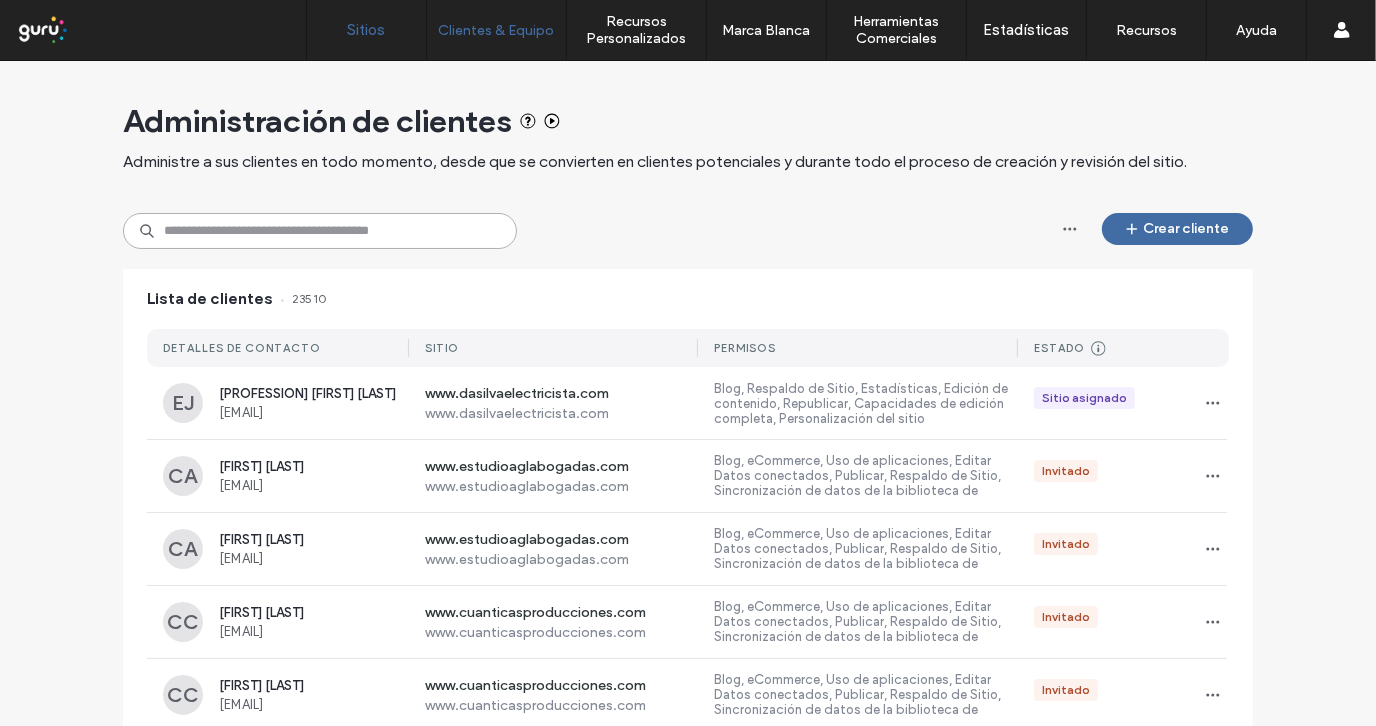 type 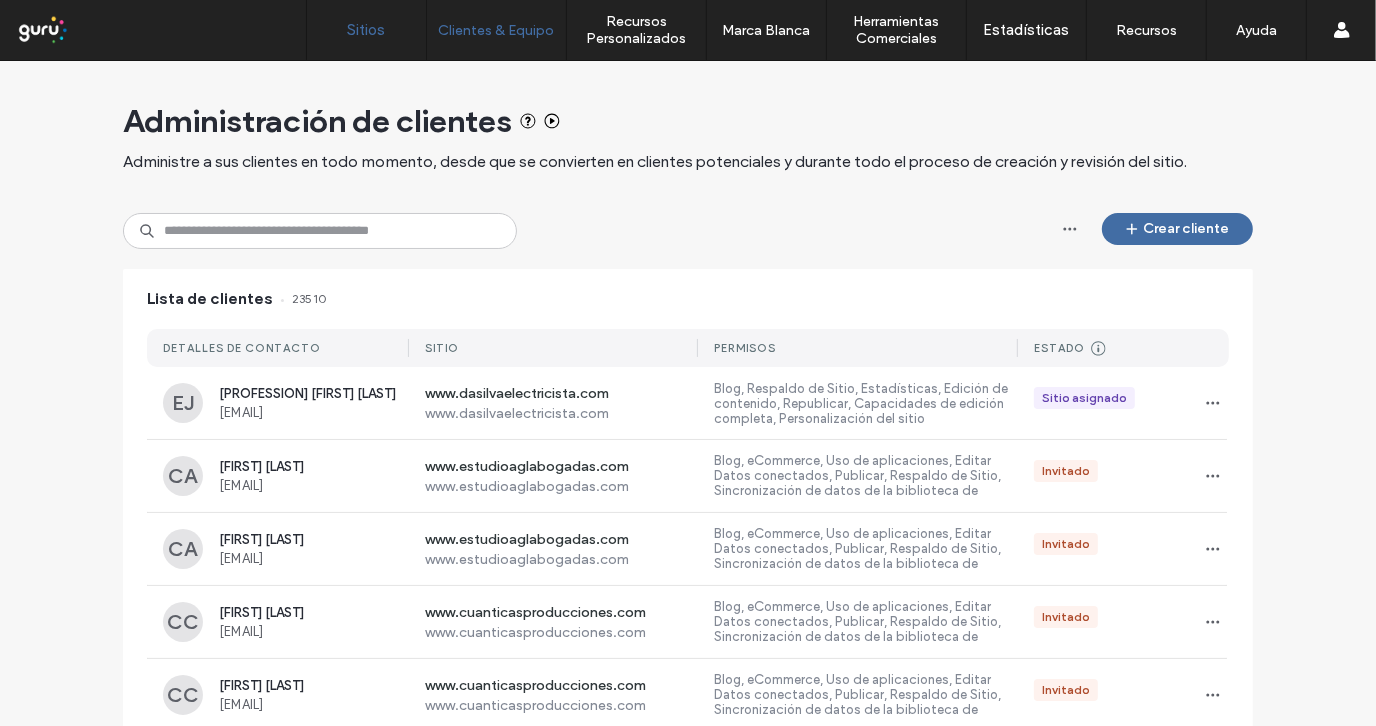 click on "Sitios" at bounding box center [367, 30] 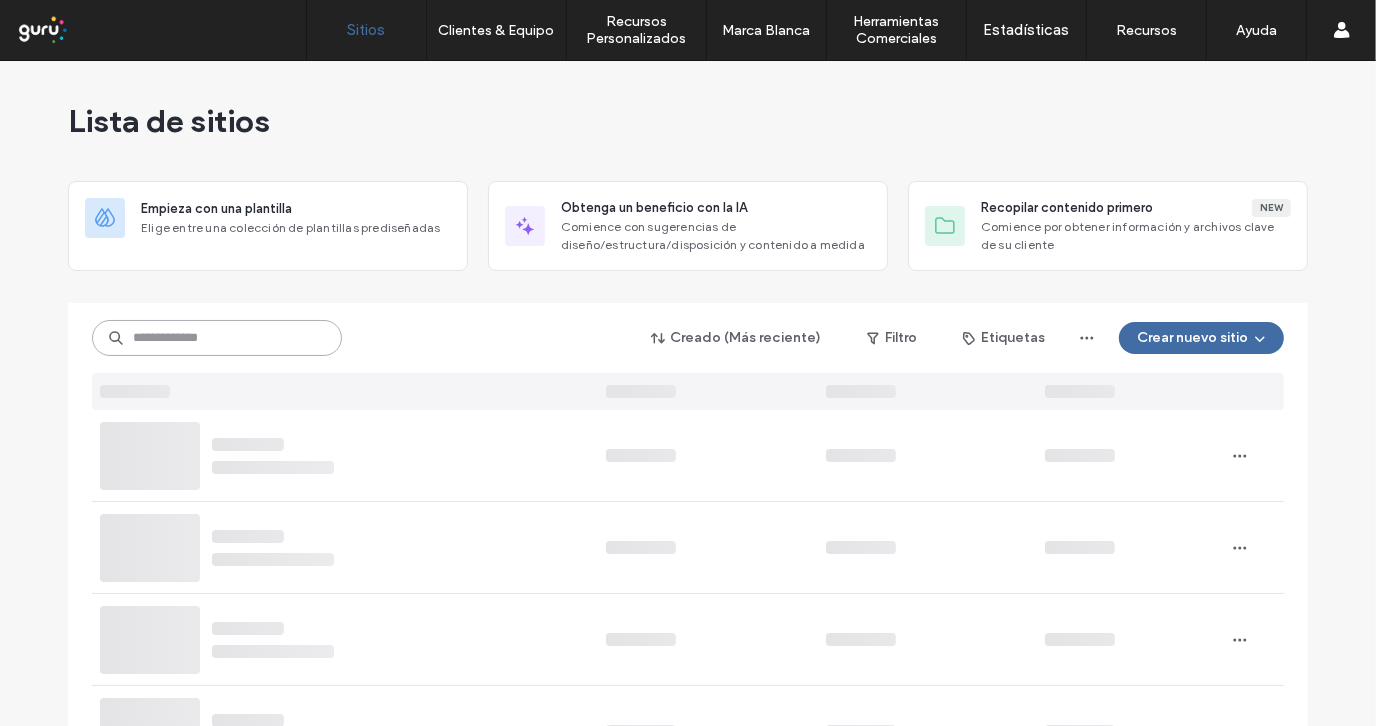 click at bounding box center [217, 338] 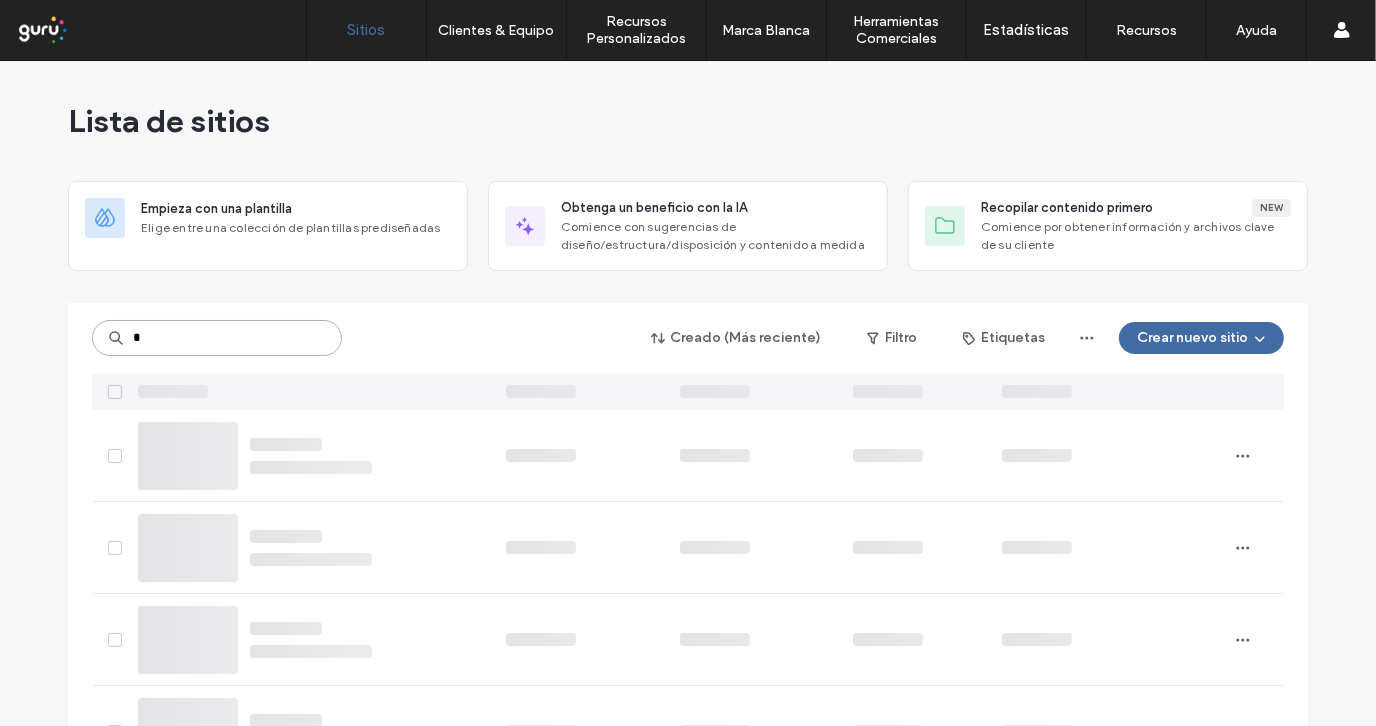 type on "*" 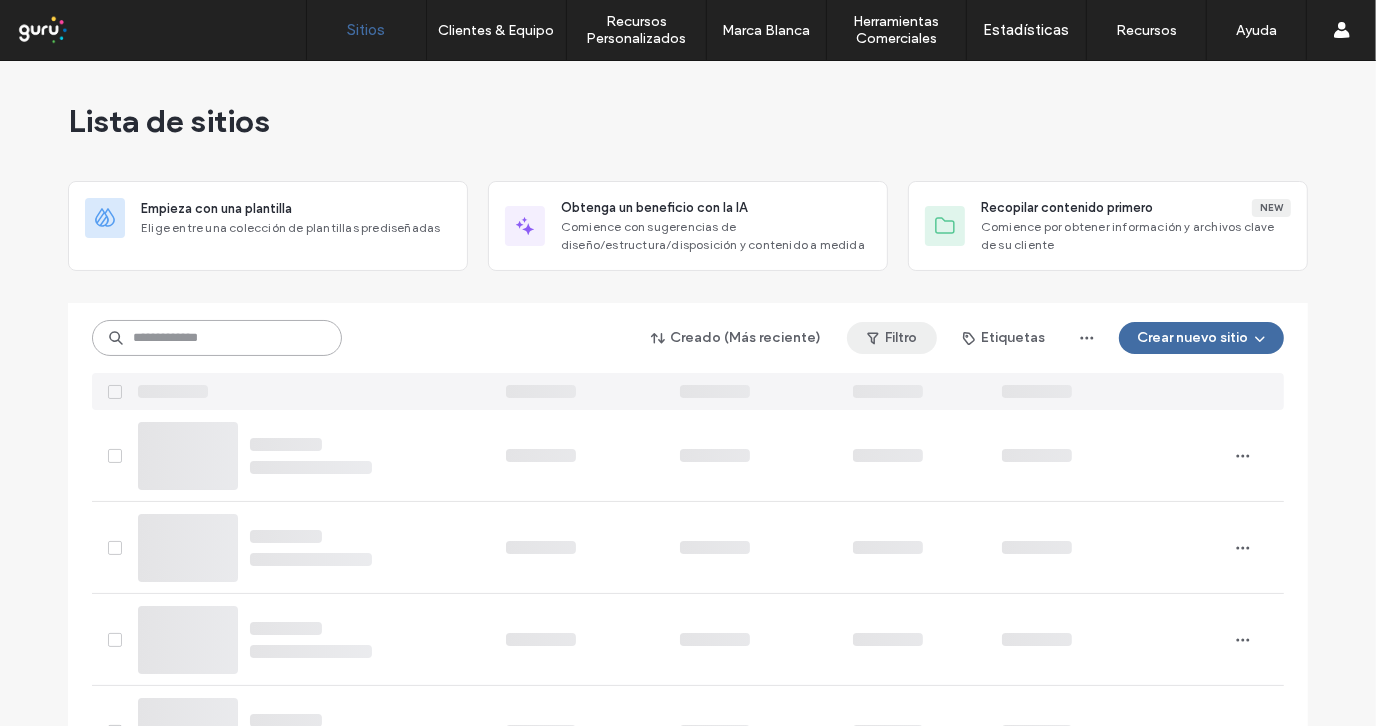 type 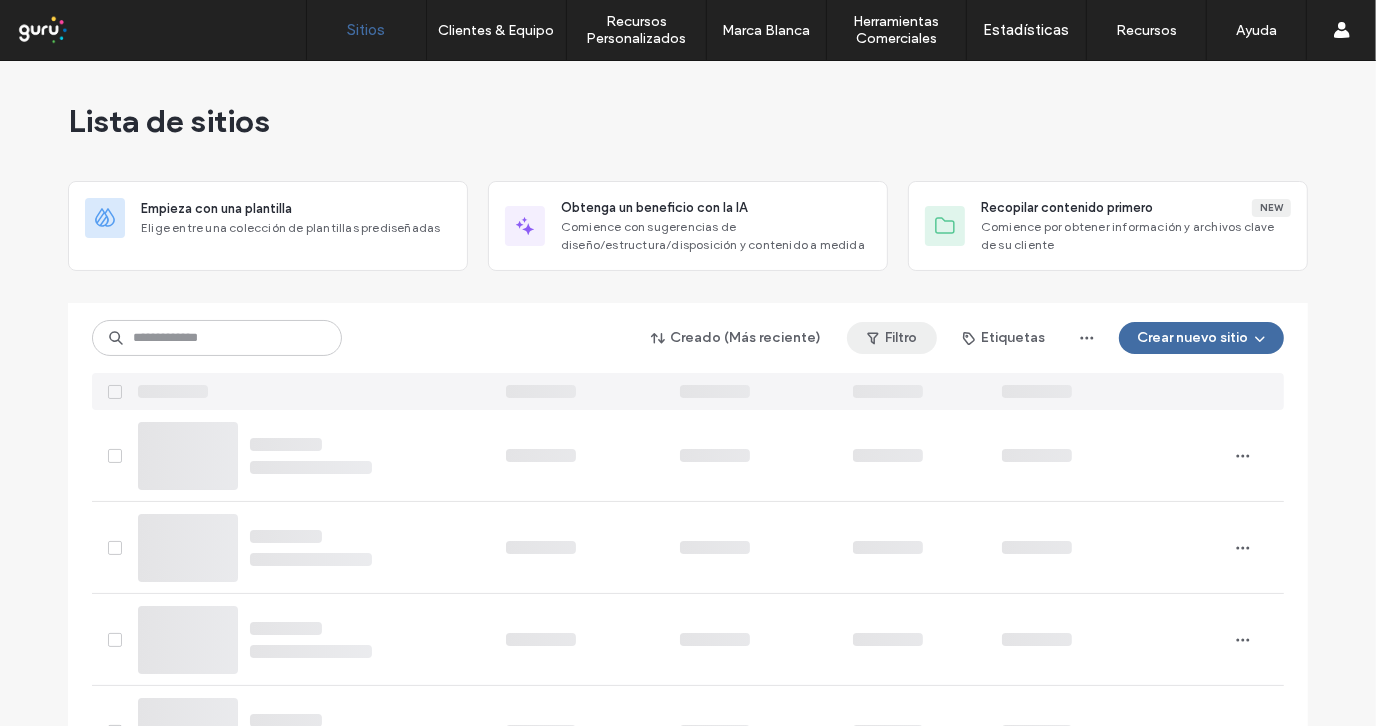 click on "Filtro" at bounding box center [892, 338] 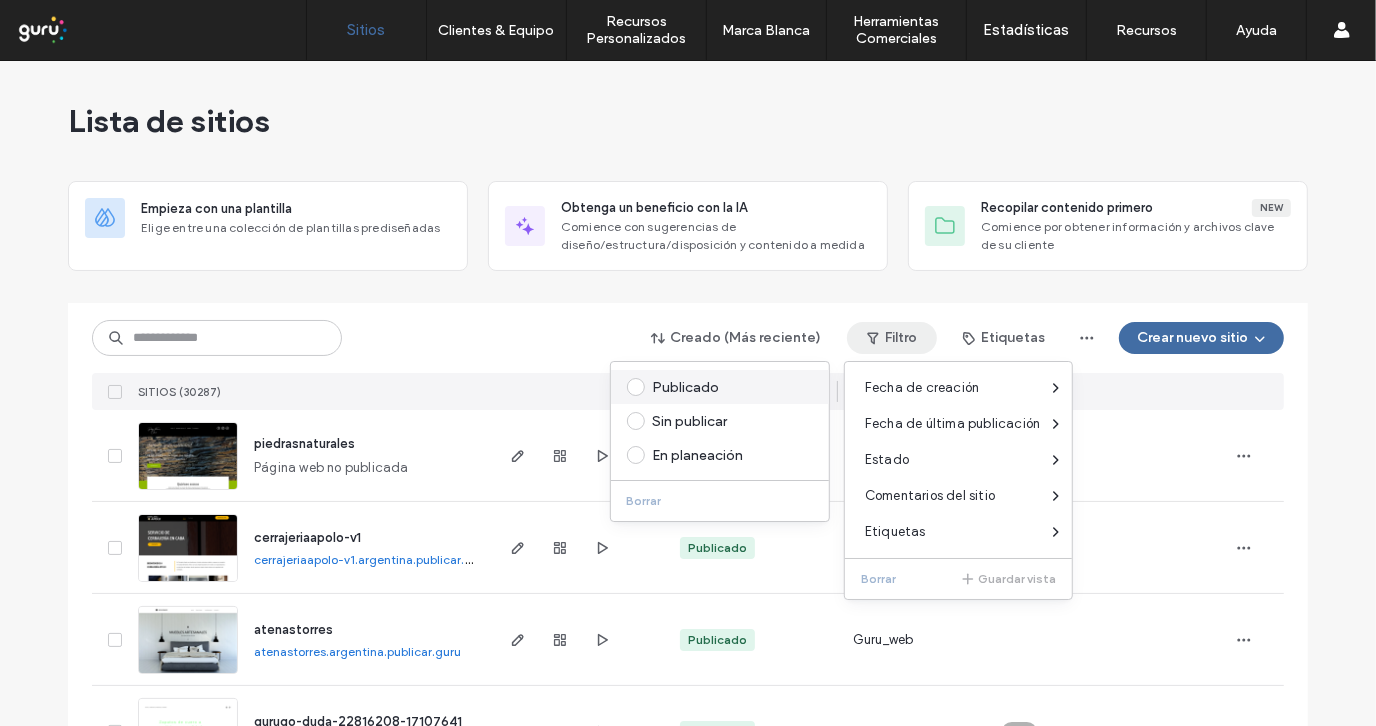 click on "Publicado" at bounding box center [729, 387] 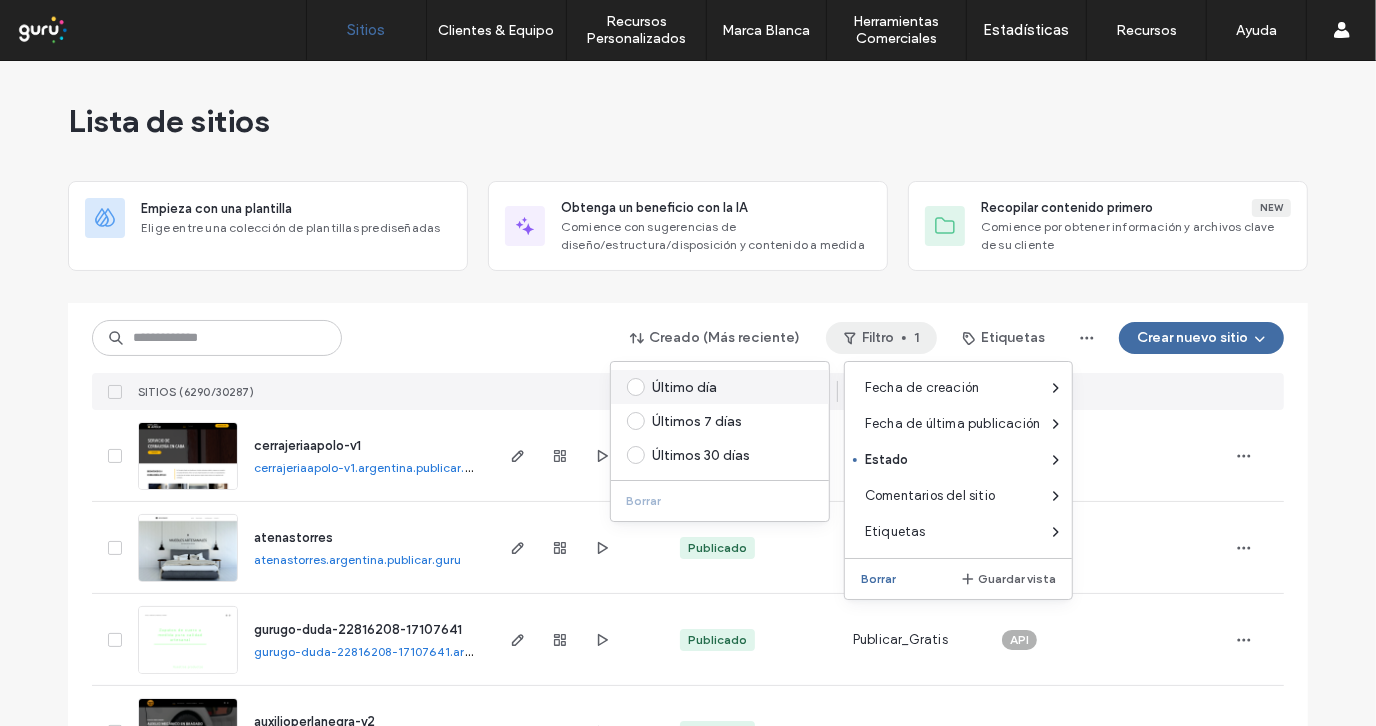 click on "Último día" at bounding box center [729, 387] 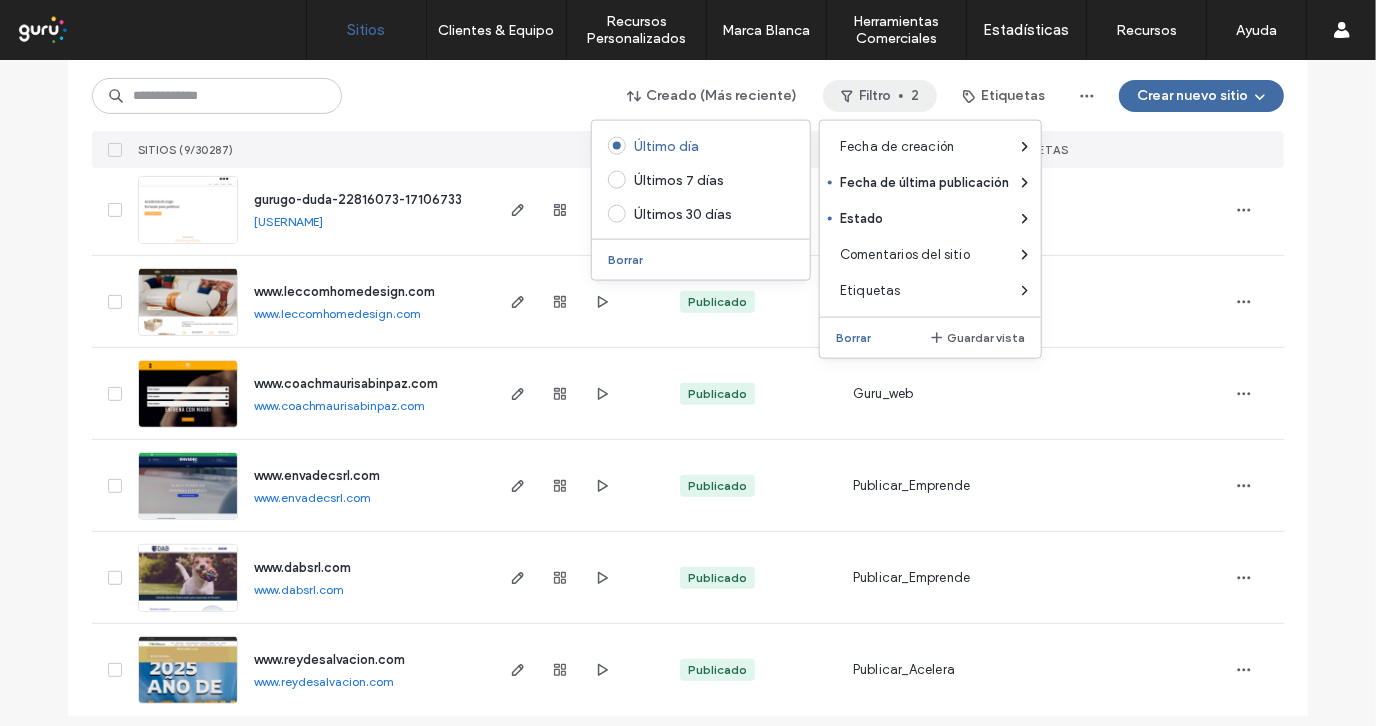 scroll, scrollTop: 534, scrollLeft: 0, axis: vertical 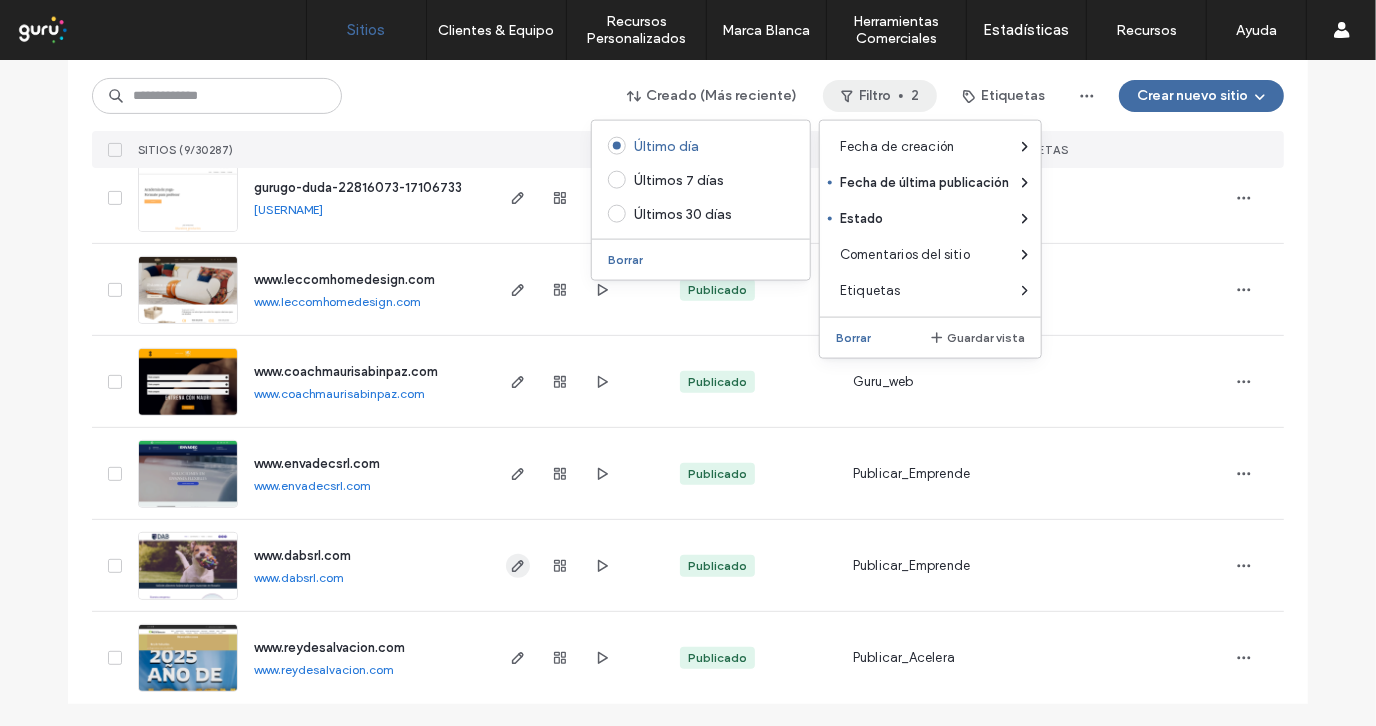 click 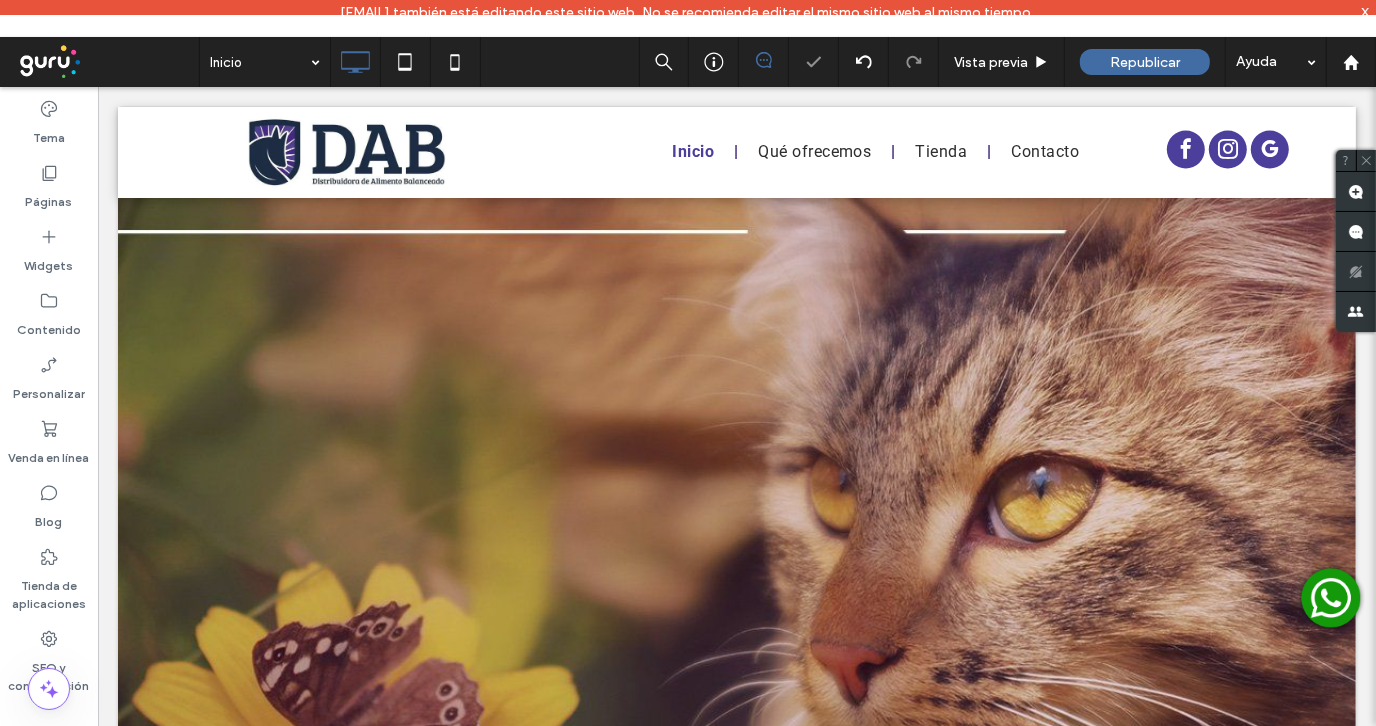 scroll, scrollTop: 2301, scrollLeft: 0, axis: vertical 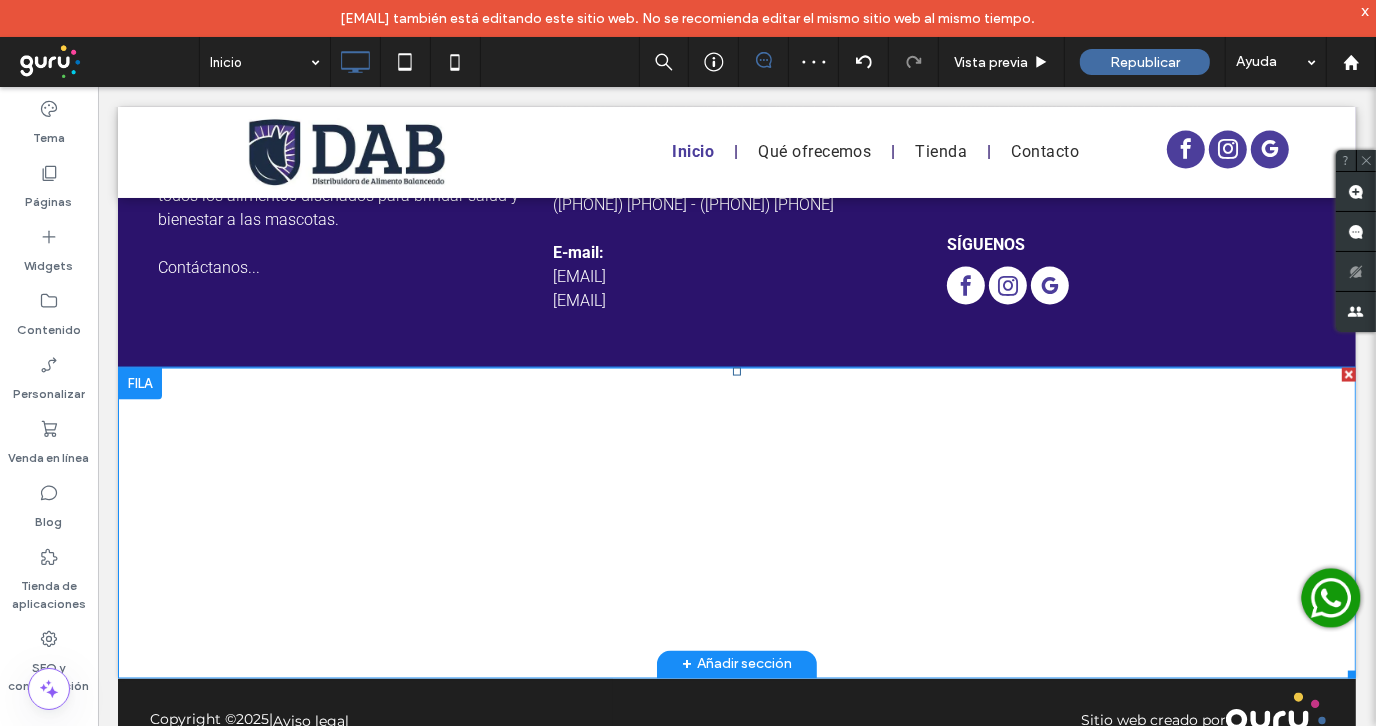 click at bounding box center (736, 522) 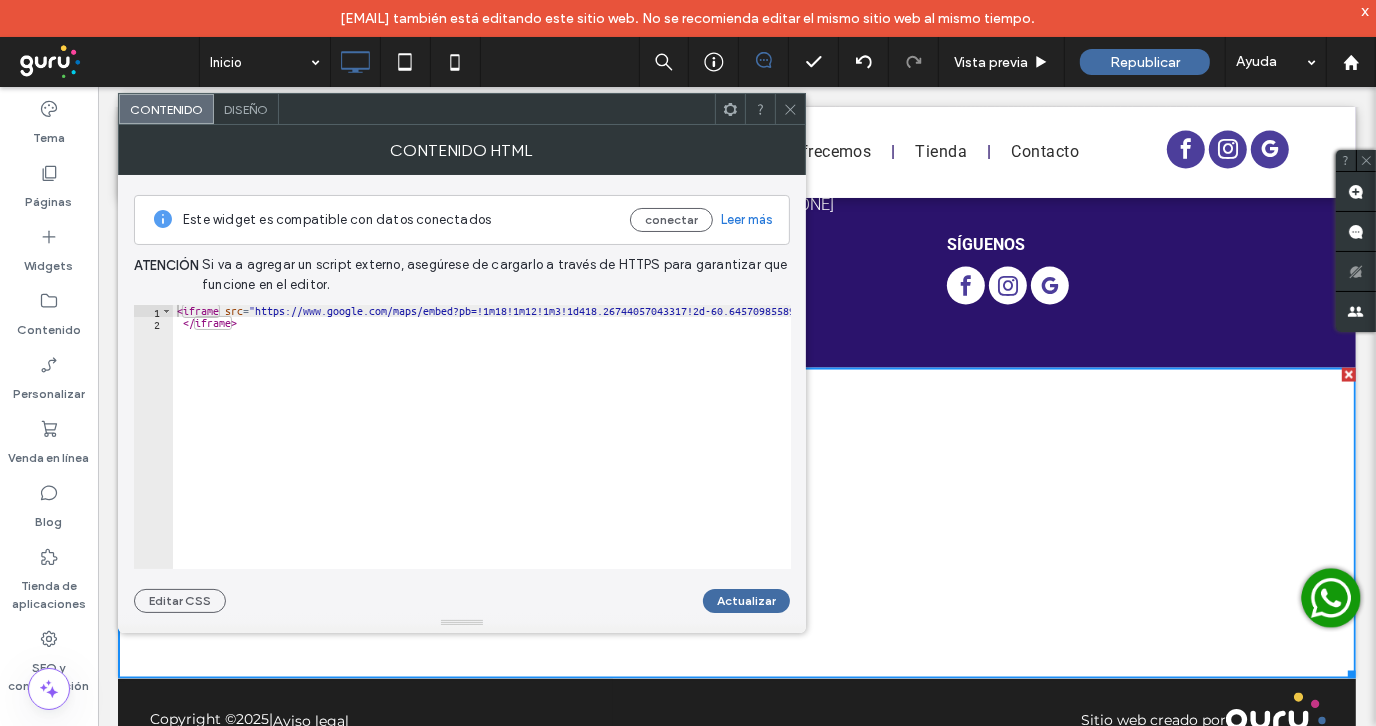 type on "*********" 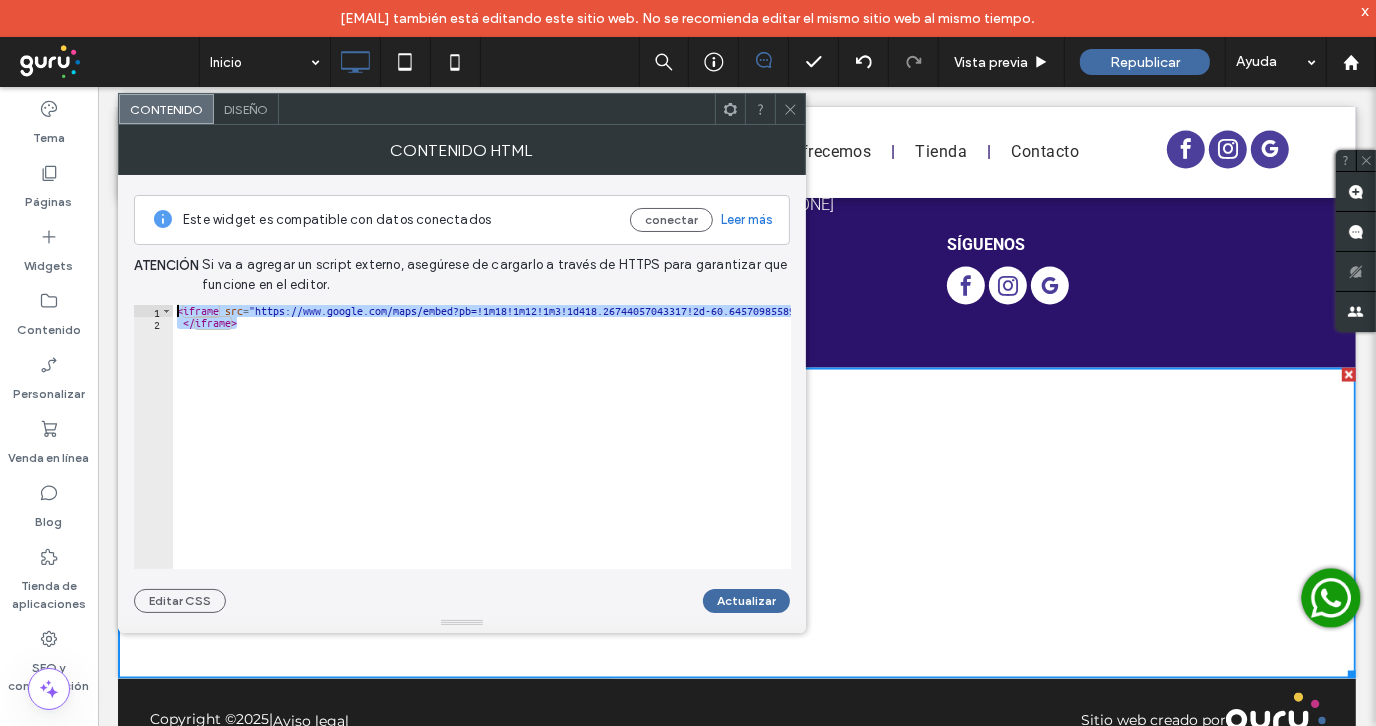 drag, startPoint x: 272, startPoint y: 332, endPoint x: 179, endPoint y: 286, distance: 103.75452 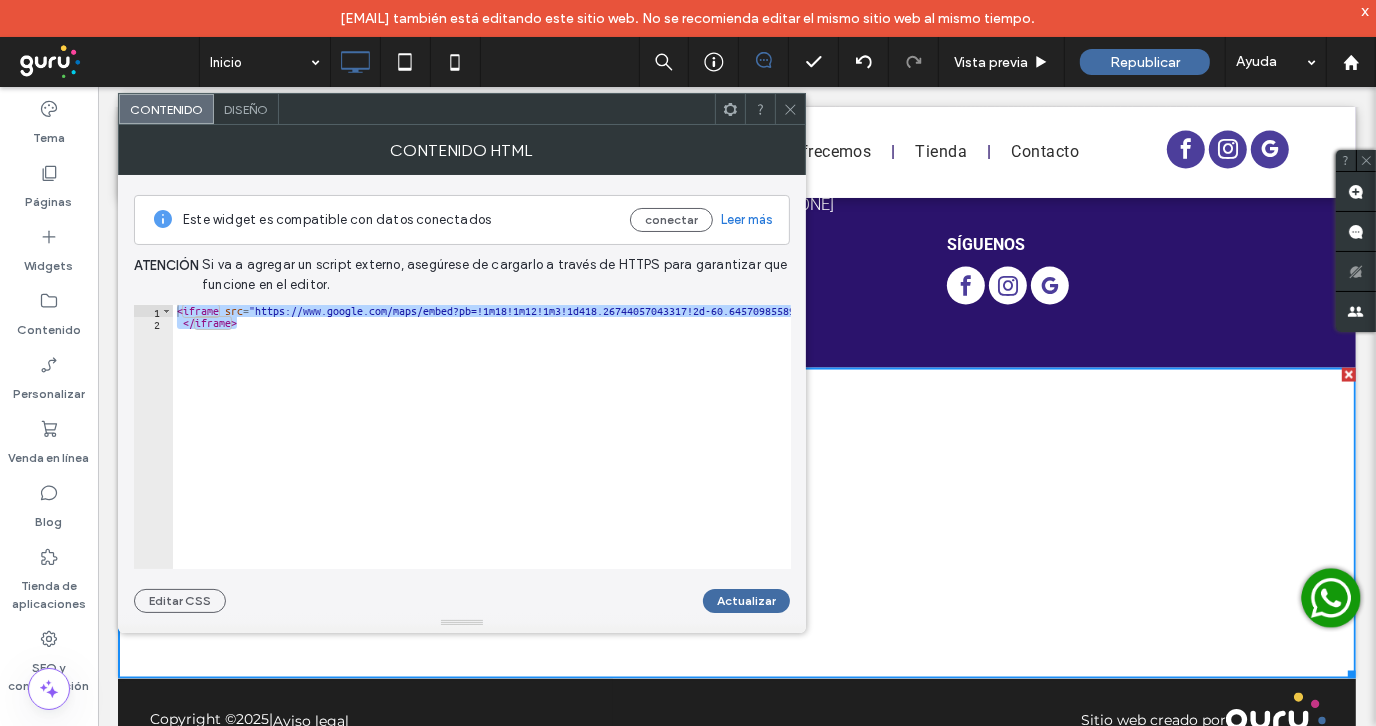 click on "Click To Paste
Inicio
Qué ofrecemos
Tienda
Contacto
Click To Paste
Click To Paste
encabezado
Click To Paste
Fila
Solicite alimento balanceado para mascotas en Rosario
Click To Paste
Fila
Nuestra empresa
En DAB SRL - DISTRIBUIDORA DE ALIMENTOS BALANCEADOS, somos una empresa distribuidora mayorista de alimentos para mascotas dirigida a veterinarias y pet shops, con gran sentido de responsabilidad por el cuidado y bienestar de todas las mascotas. Contamos con amplio y sólido conocimiento en la alimentación de animales de compañía, para brindar asesoramiento completo a todos nuestros clientes. Estamos en Rosario, visitanos." at bounding box center (736, -717) 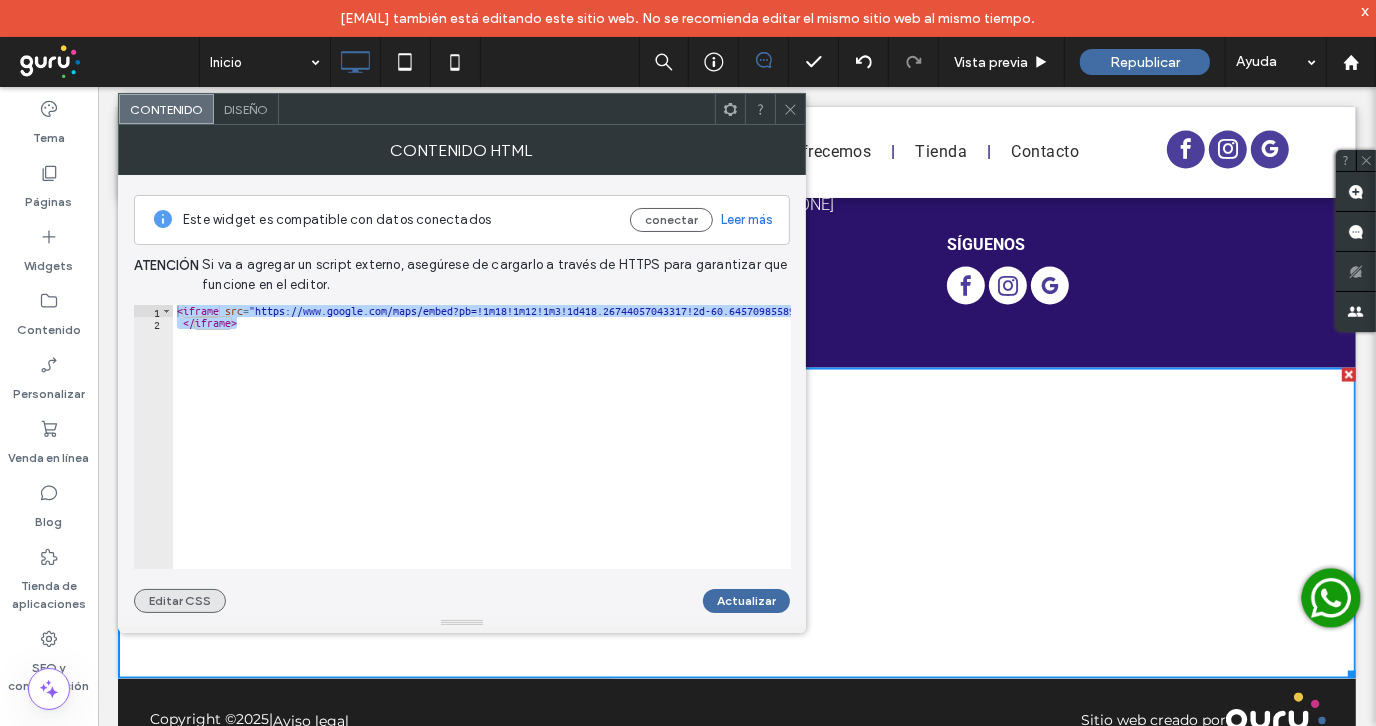 click on "Editar CSS" at bounding box center (180, 601) 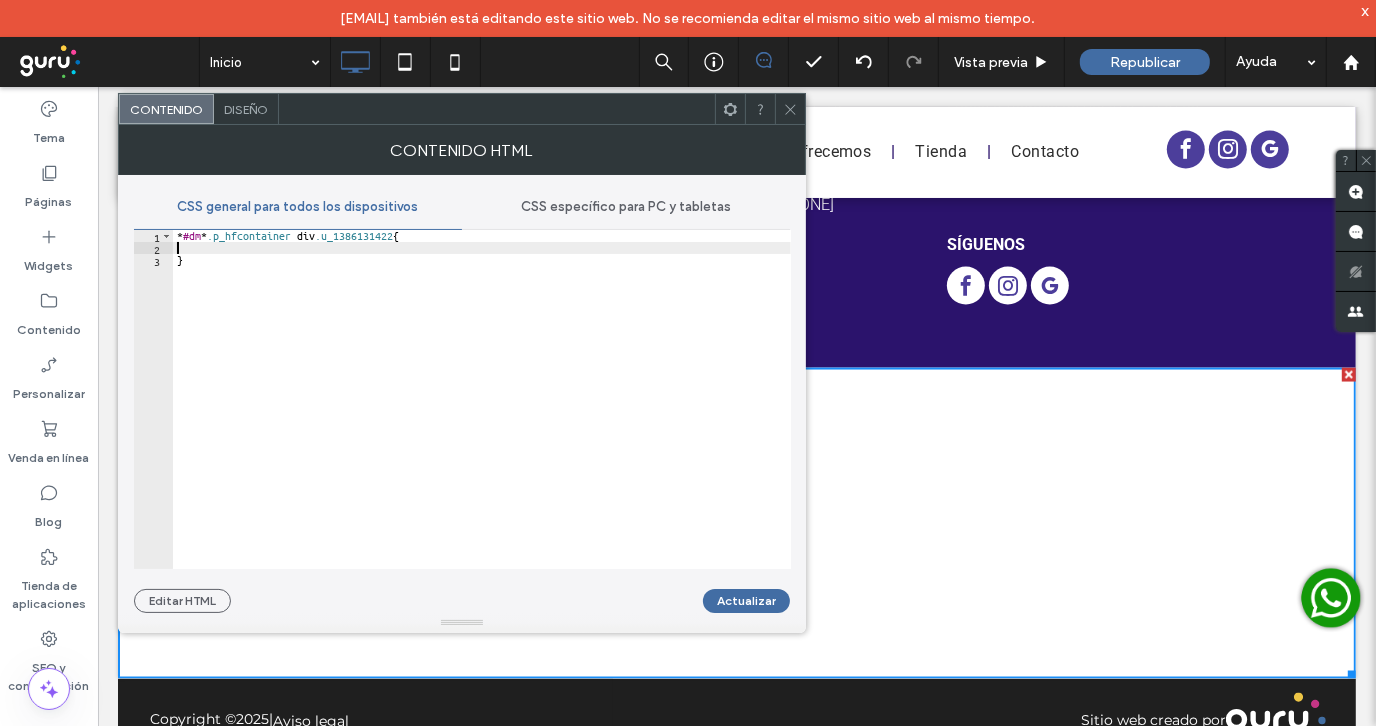 click on "* #dm  * .p_hfcontainer   div .u_1386131422 { }" at bounding box center [482, 412] 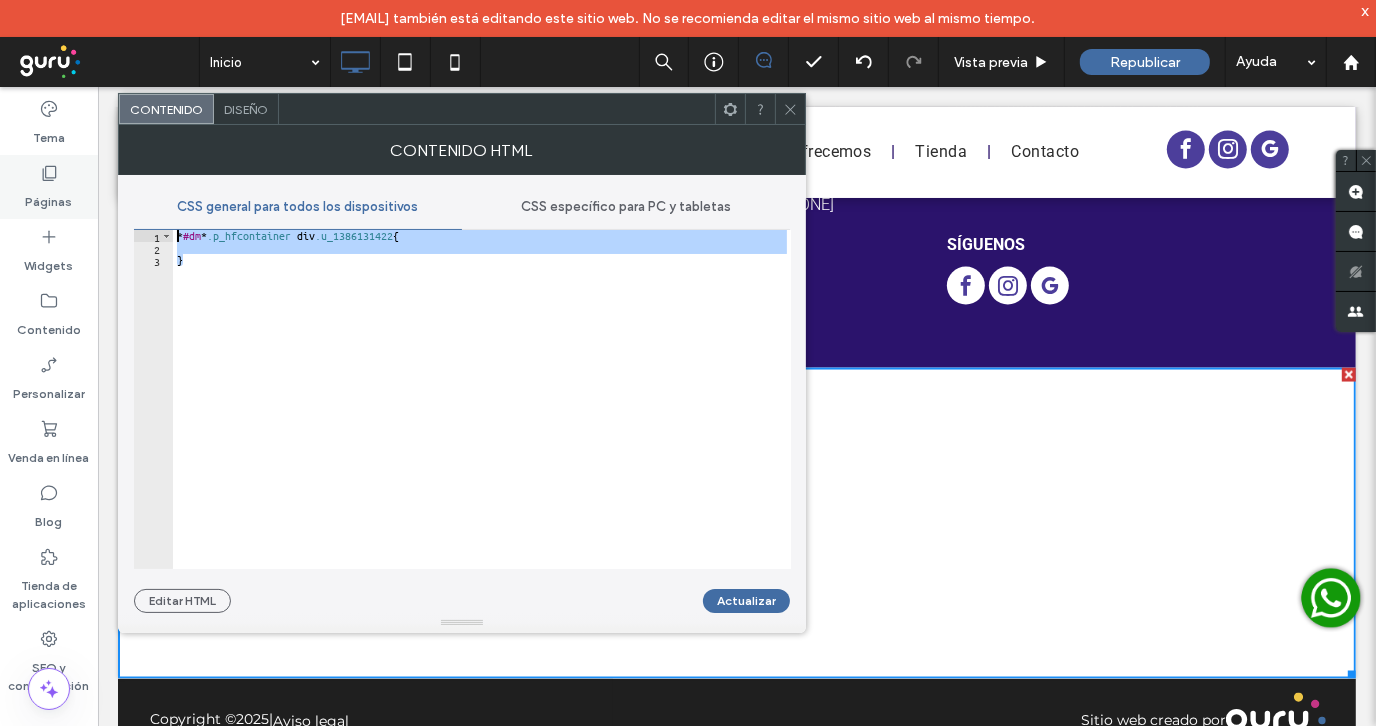drag, startPoint x: 320, startPoint y: 274, endPoint x: 78, endPoint y: 204, distance: 251.92062 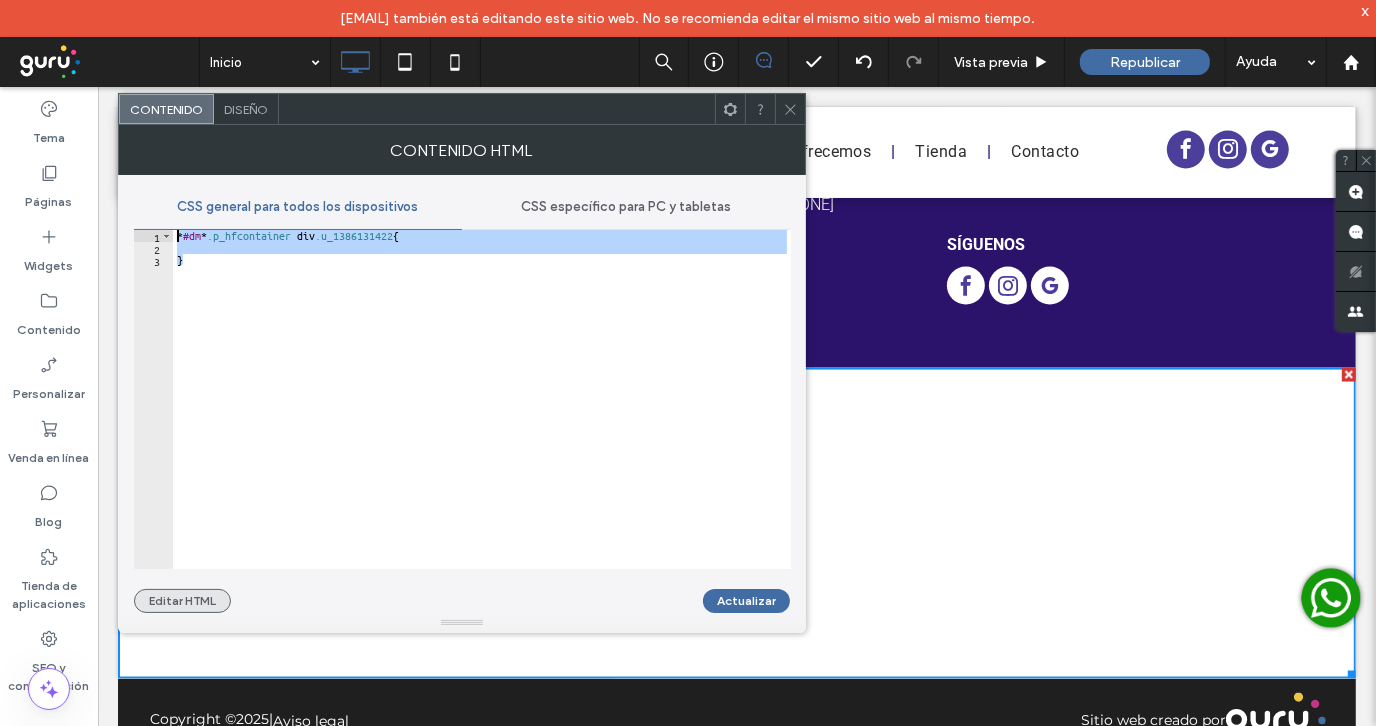 click on "Editar HTML" at bounding box center (182, 601) 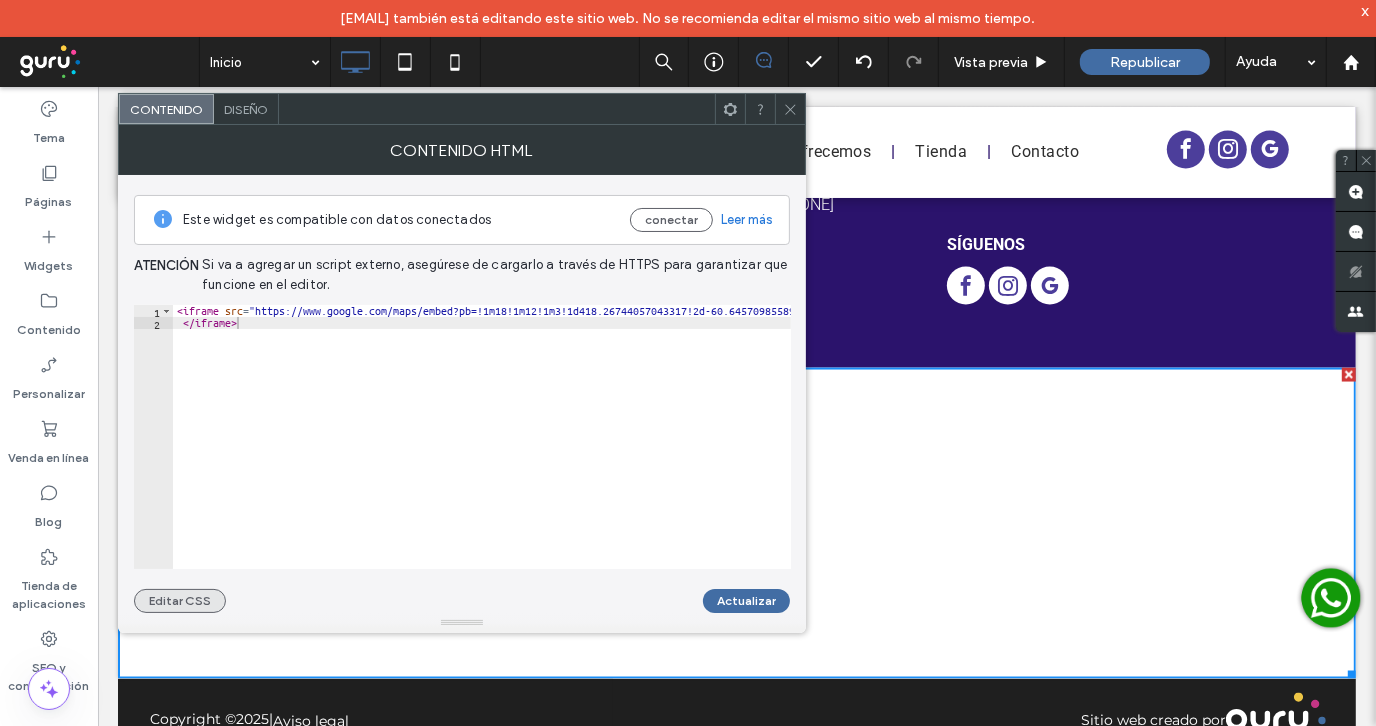 click on "Editar CSS" at bounding box center (180, 601) 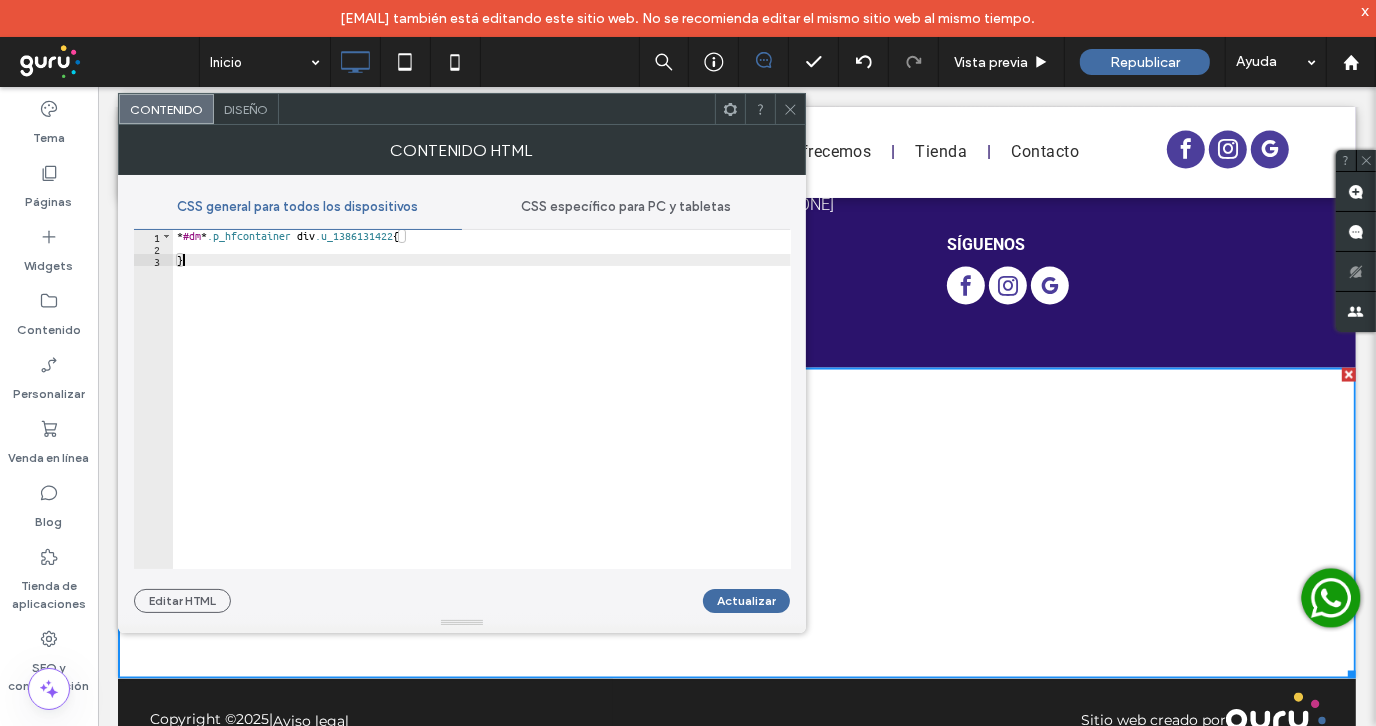 click on "* #dm  * .p_hfcontainer   div .u_1386131422 { }" at bounding box center (482, 412) 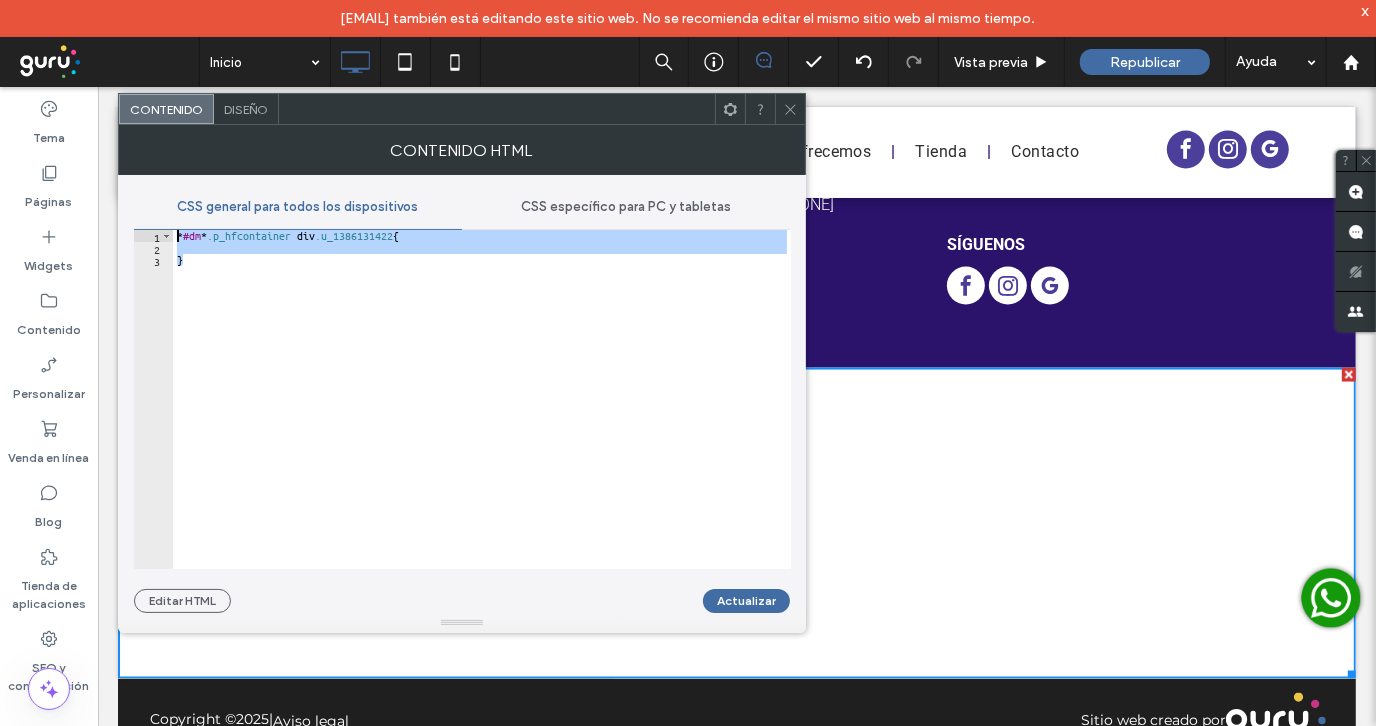 drag, startPoint x: 266, startPoint y: 257, endPoint x: 98, endPoint y: 197, distance: 178.39282 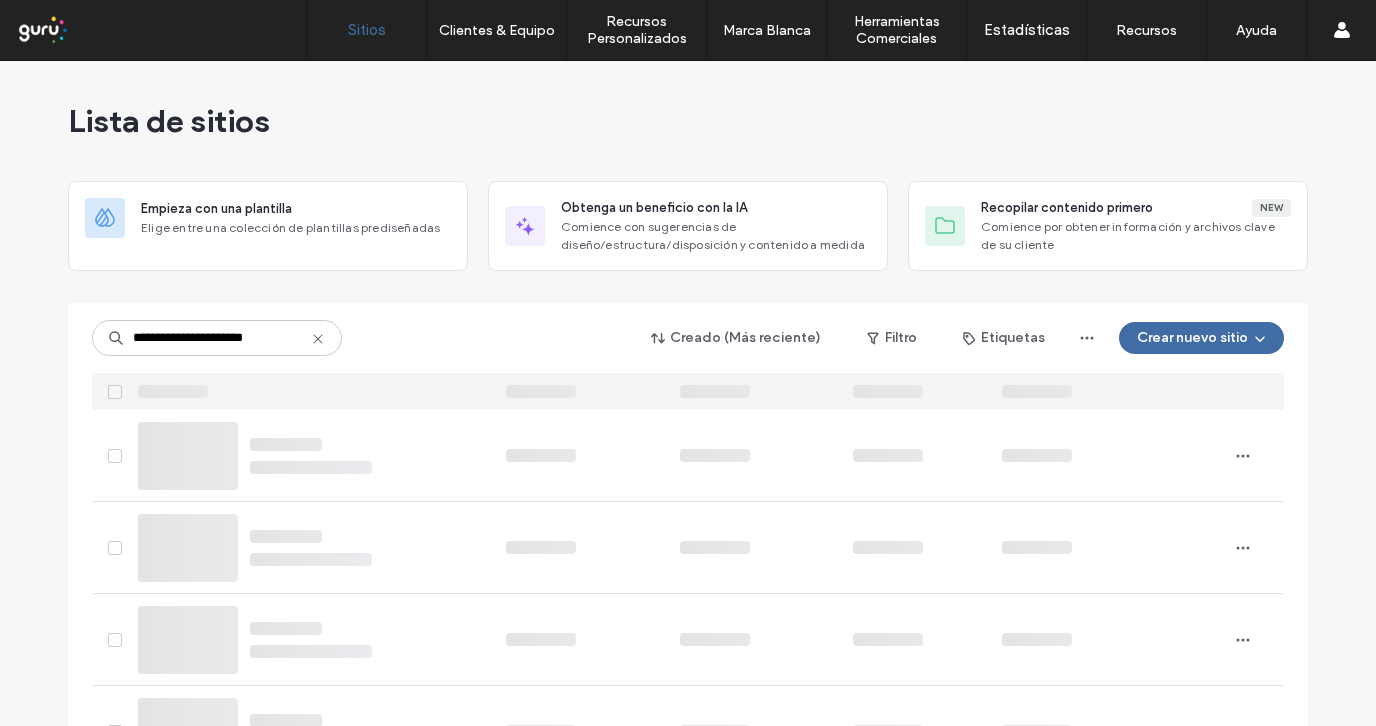 scroll, scrollTop: 0, scrollLeft: 0, axis: both 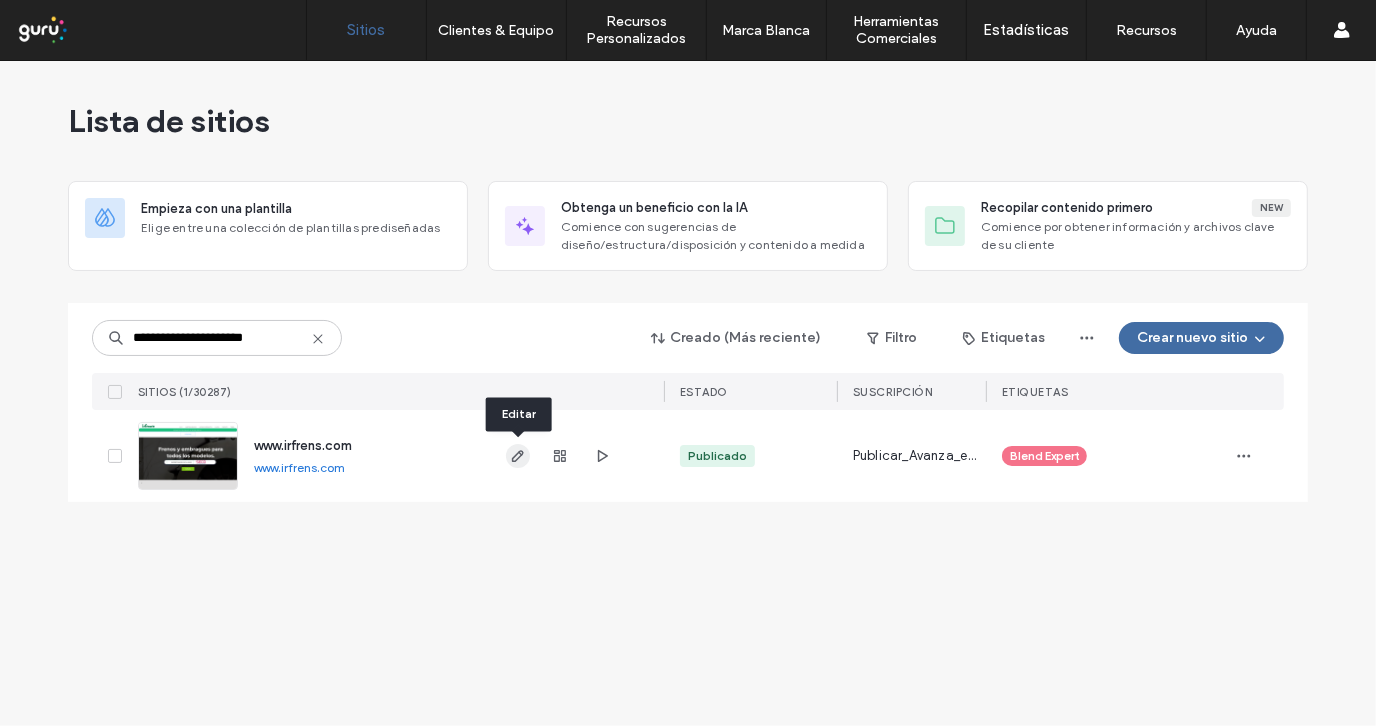 type on "**********" 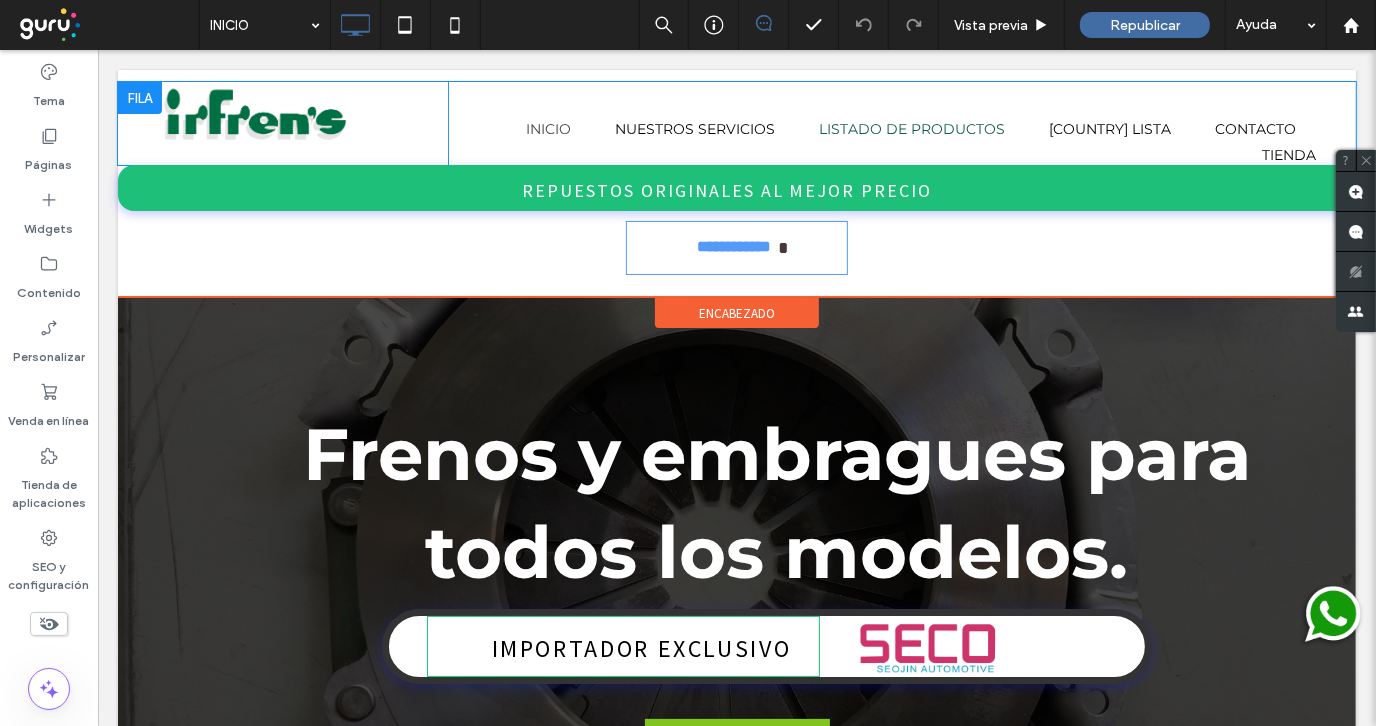 scroll, scrollTop: 0, scrollLeft: 0, axis: both 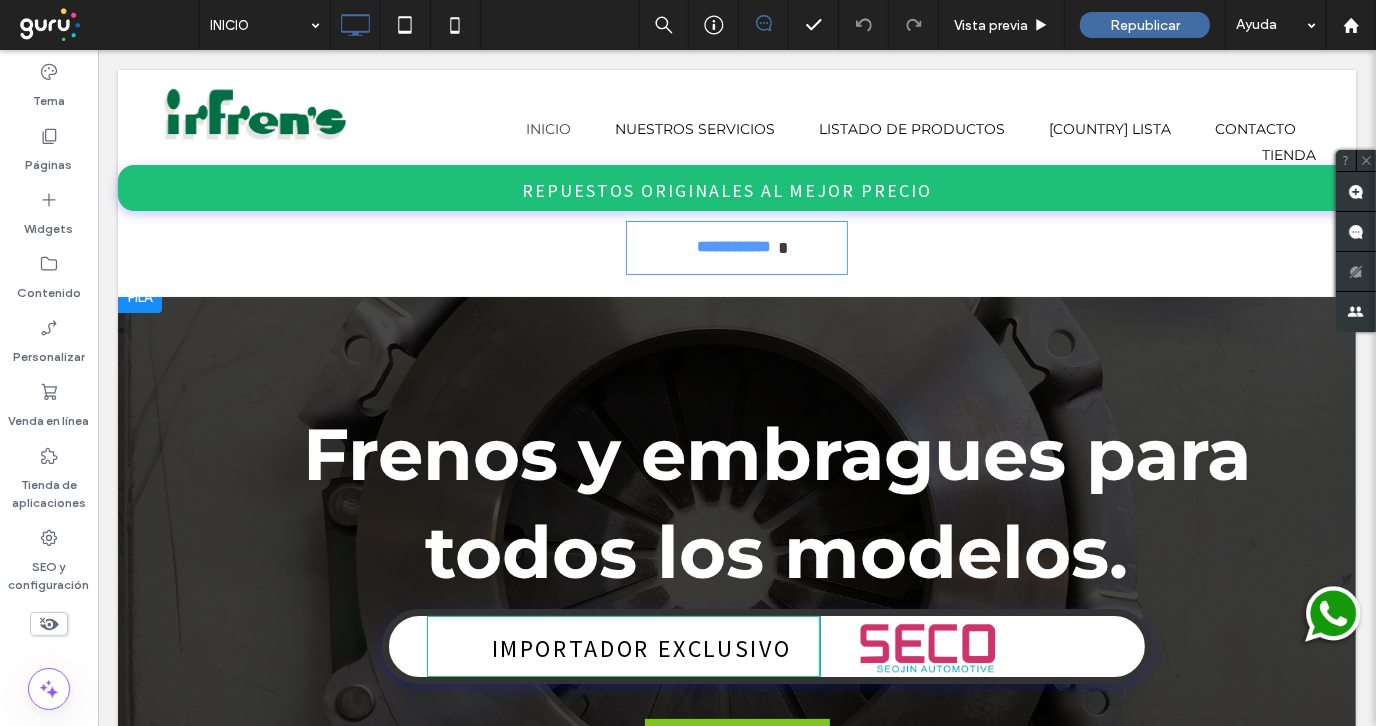 click on "Frenos y embragues para
todos los modelos.
IMPORTADOR EXCLUSIVO
Click To Paste
Click To Paste
Contacto
Click To Paste
Click To Paste
Fila + Añadir sección" at bounding box center (736, 593) 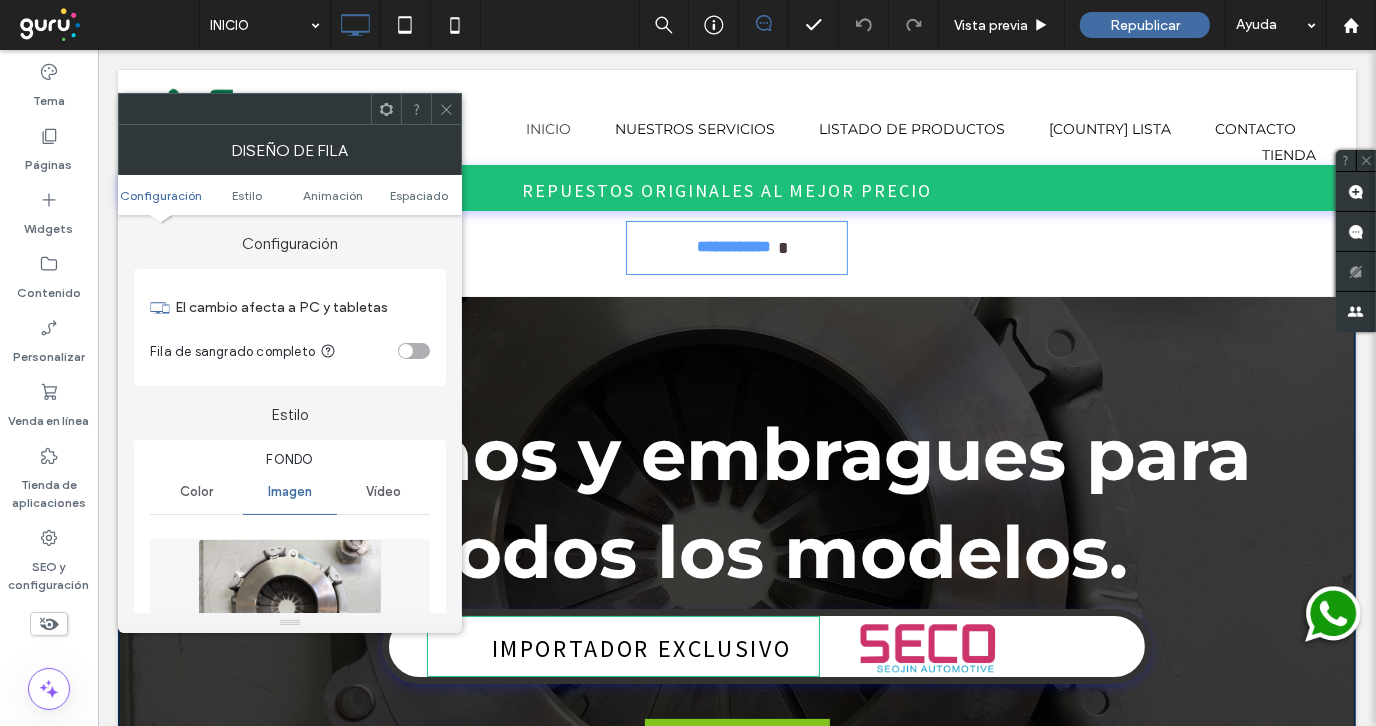 click at bounding box center [446, 109] 